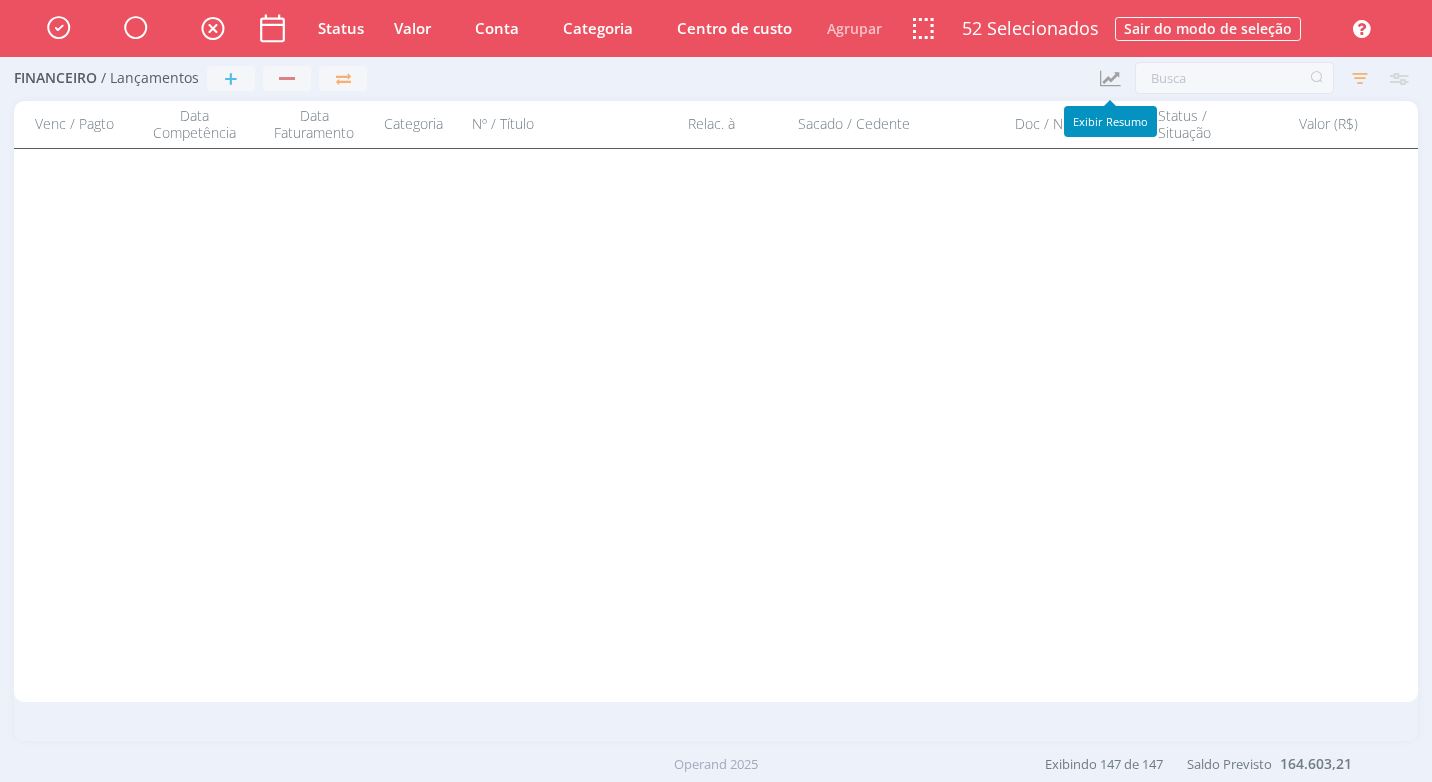 scroll, scrollTop: 0, scrollLeft: 0, axis: both 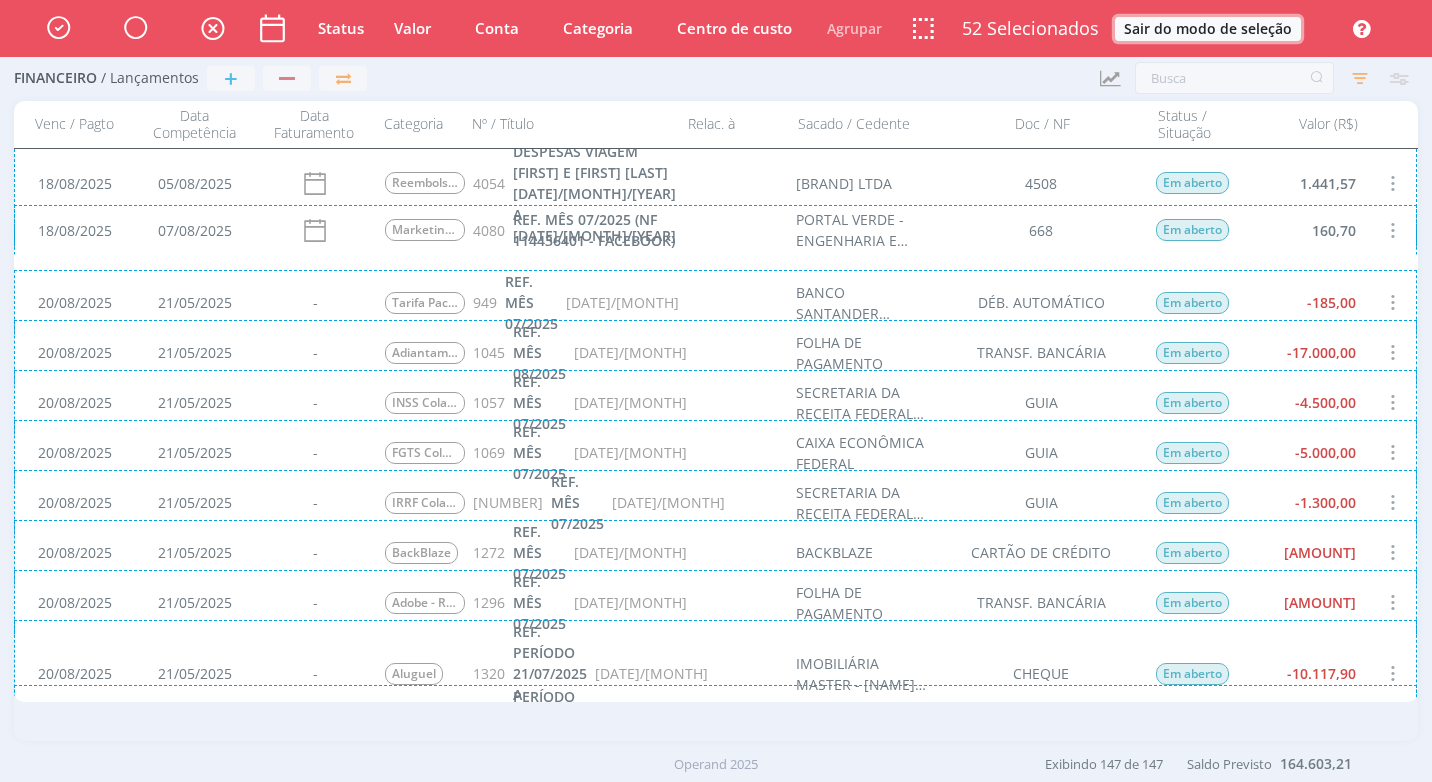 click on "Sair do modo de seleção" at bounding box center (1208, 29) 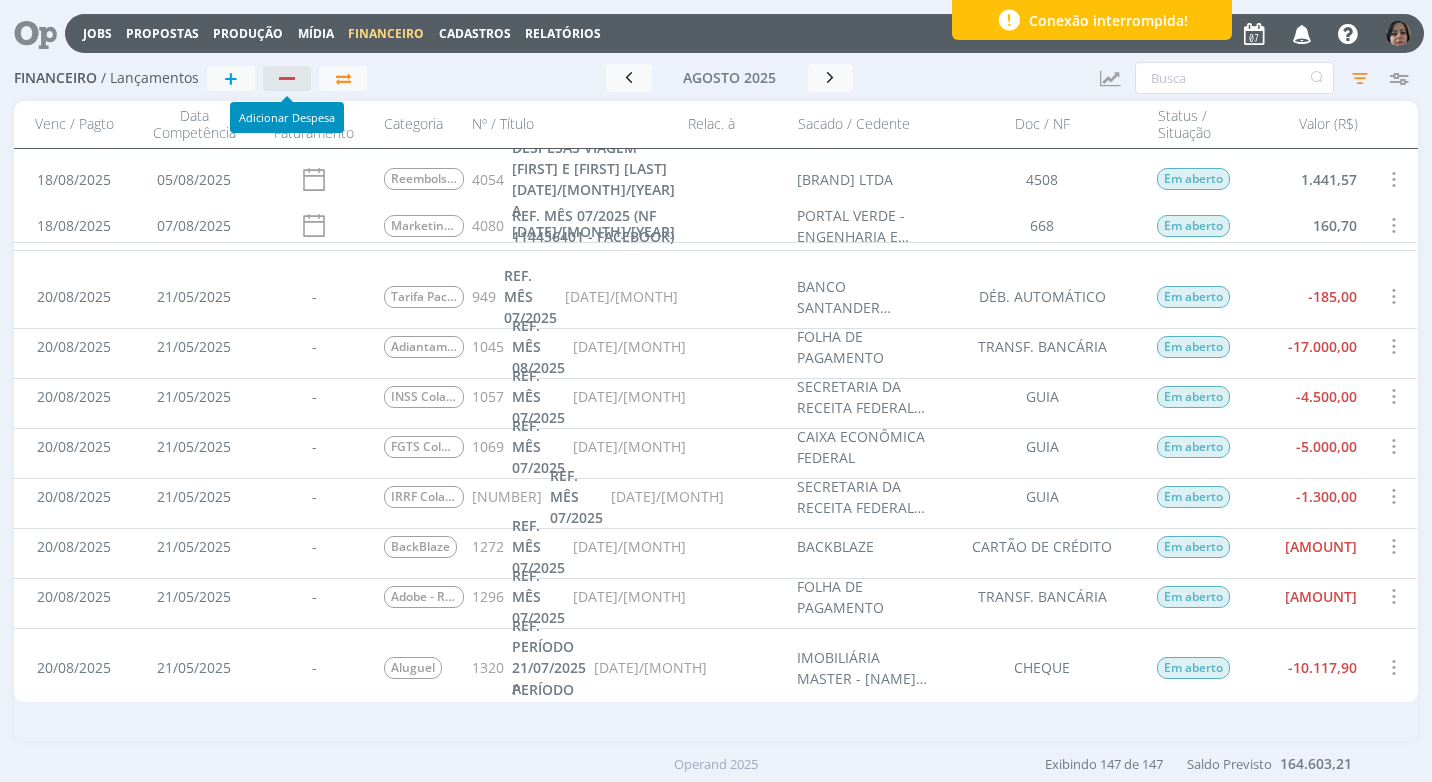 click at bounding box center [287, 78] 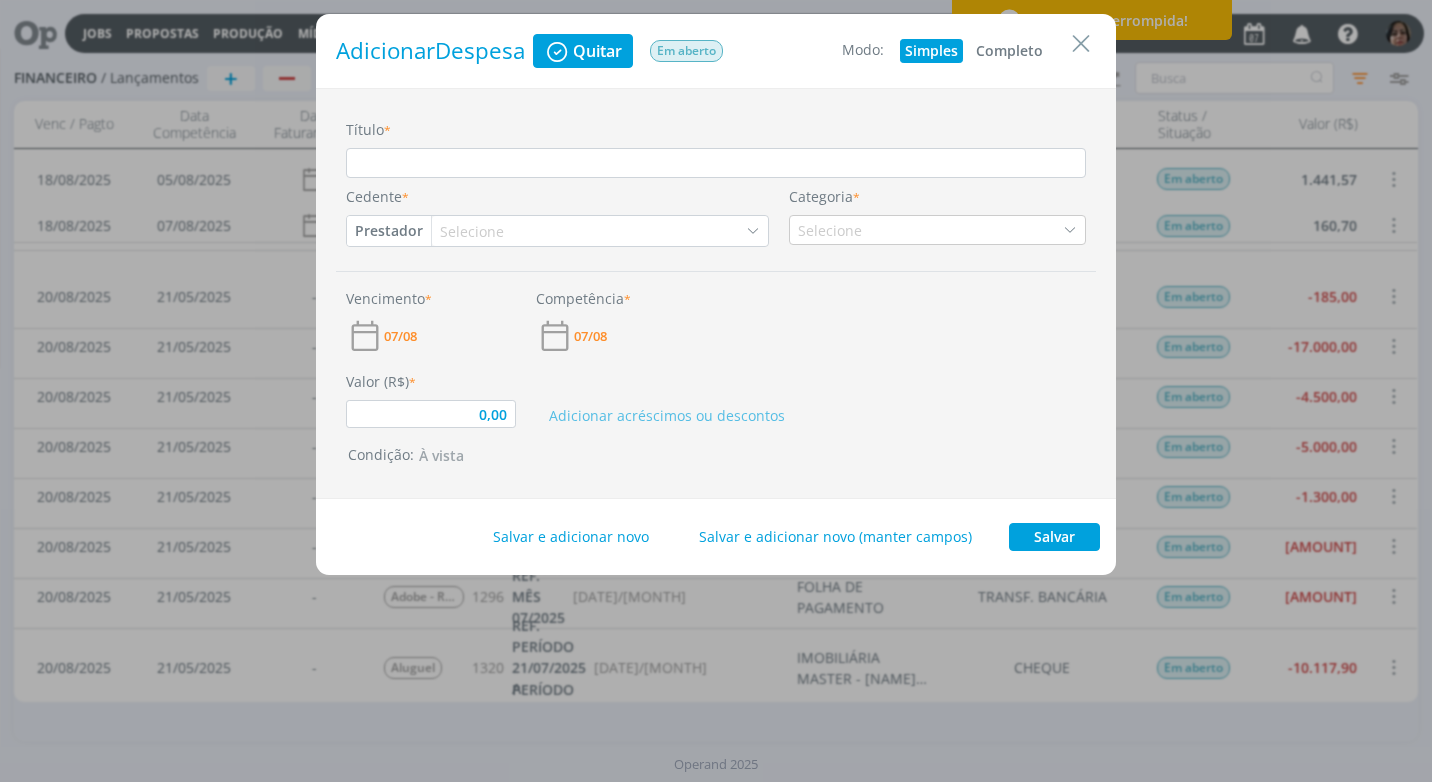 drag, startPoint x: 1016, startPoint y: 51, endPoint x: 936, endPoint y: 99, distance: 93.29523 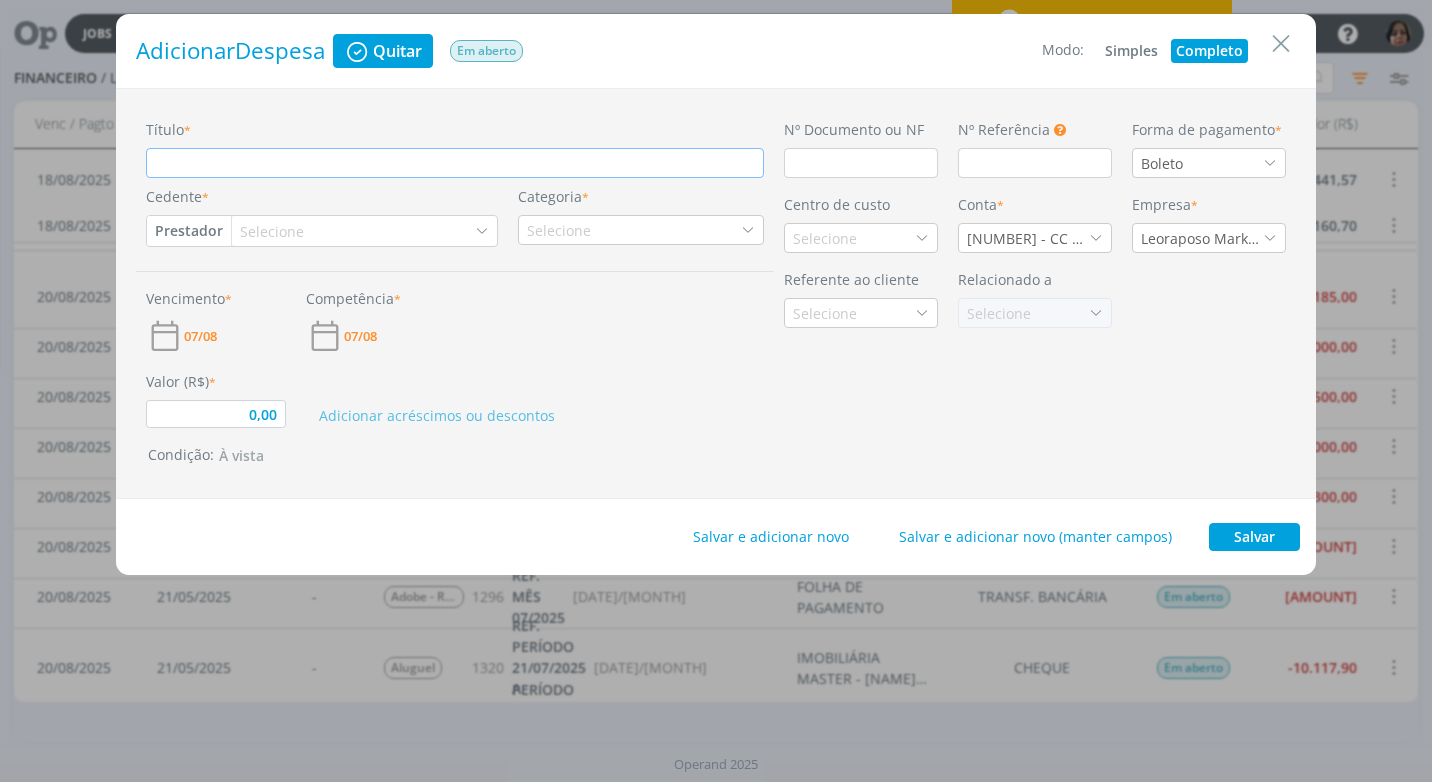 click on "Título  *" at bounding box center [455, 163] 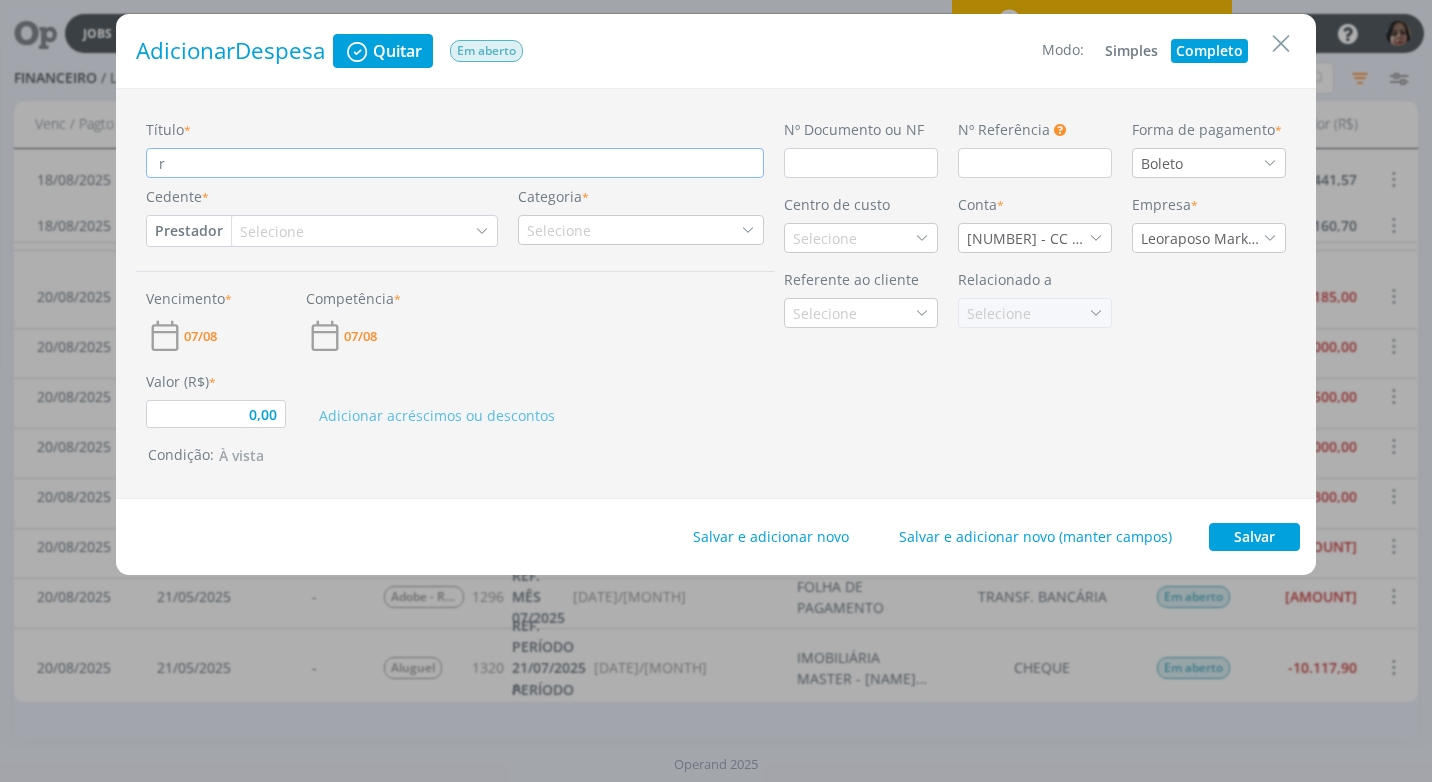 type on "rt" 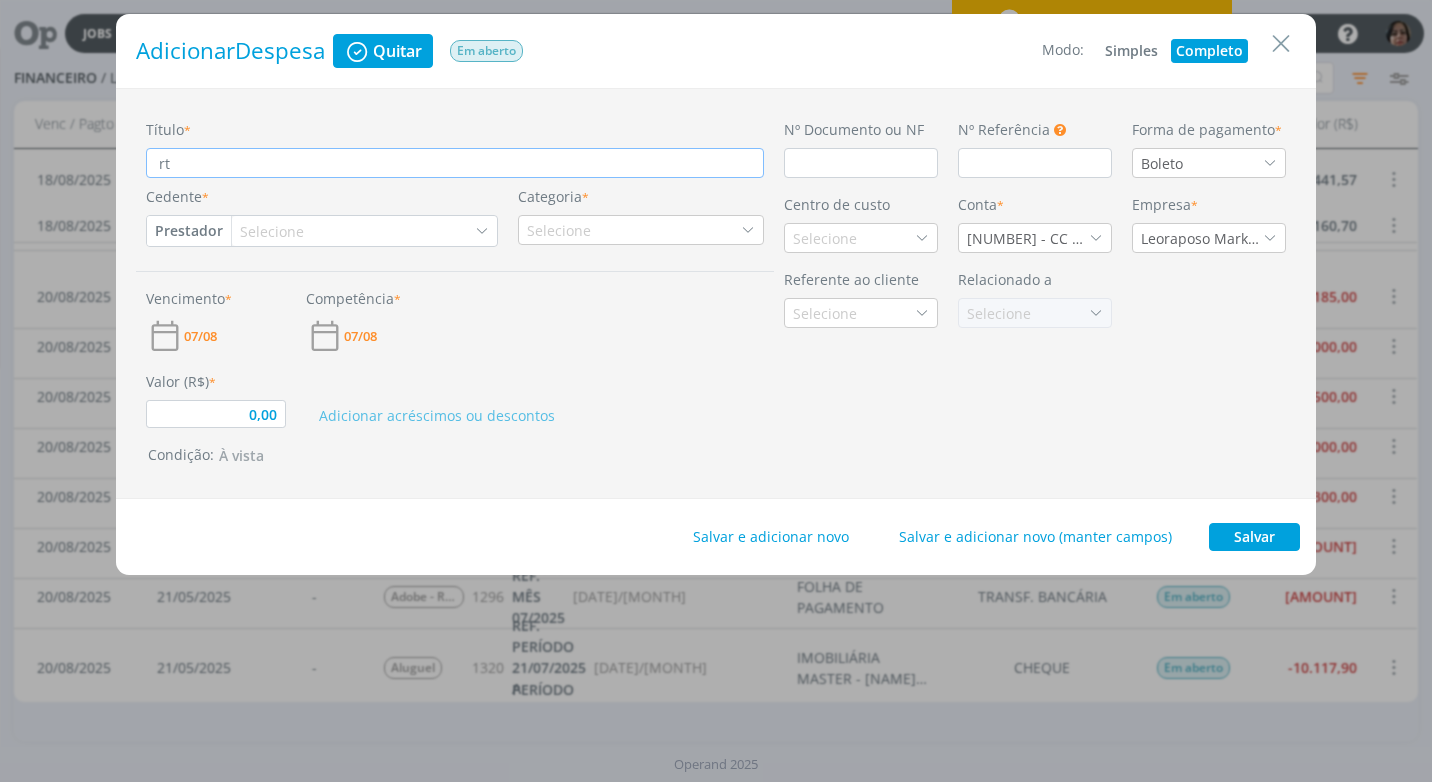 type on "0,00" 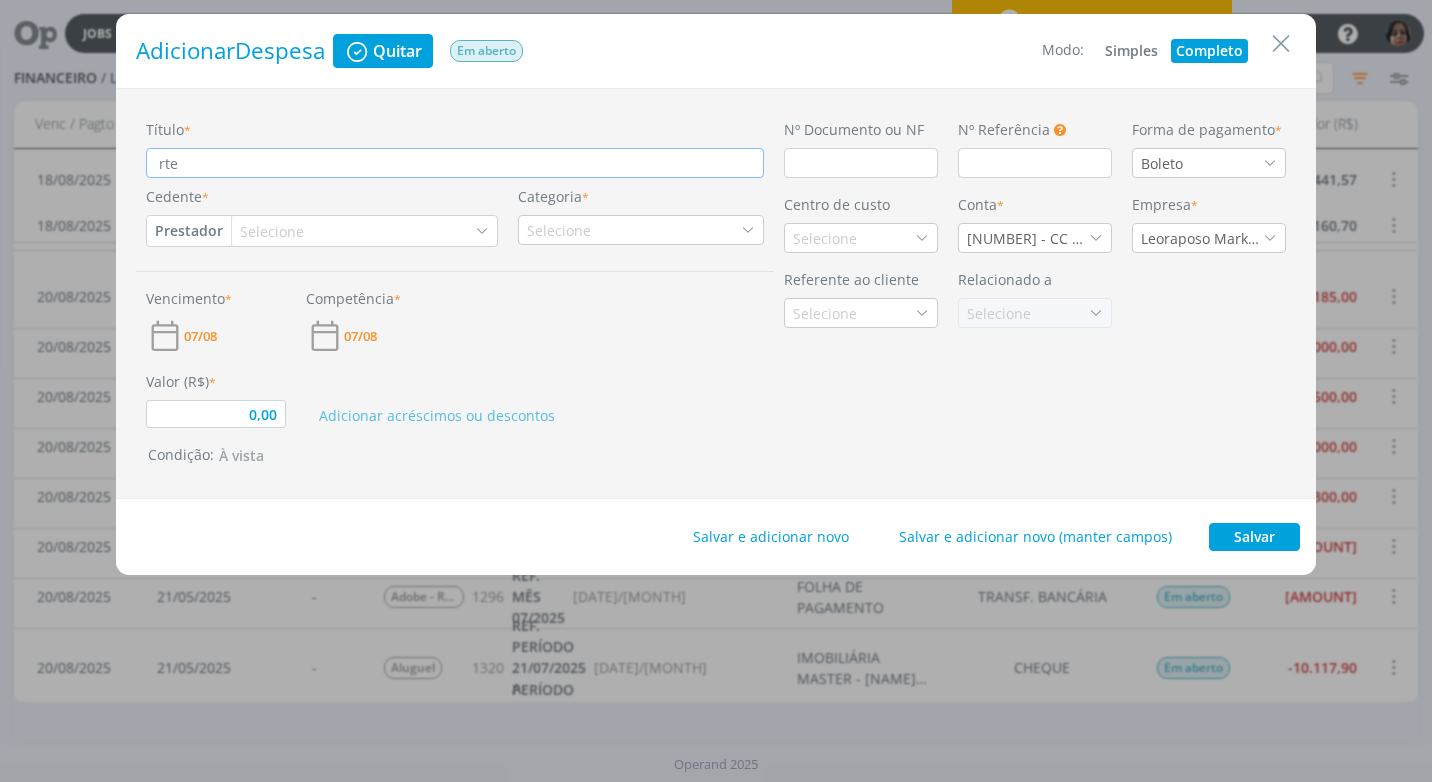 type on "rtef" 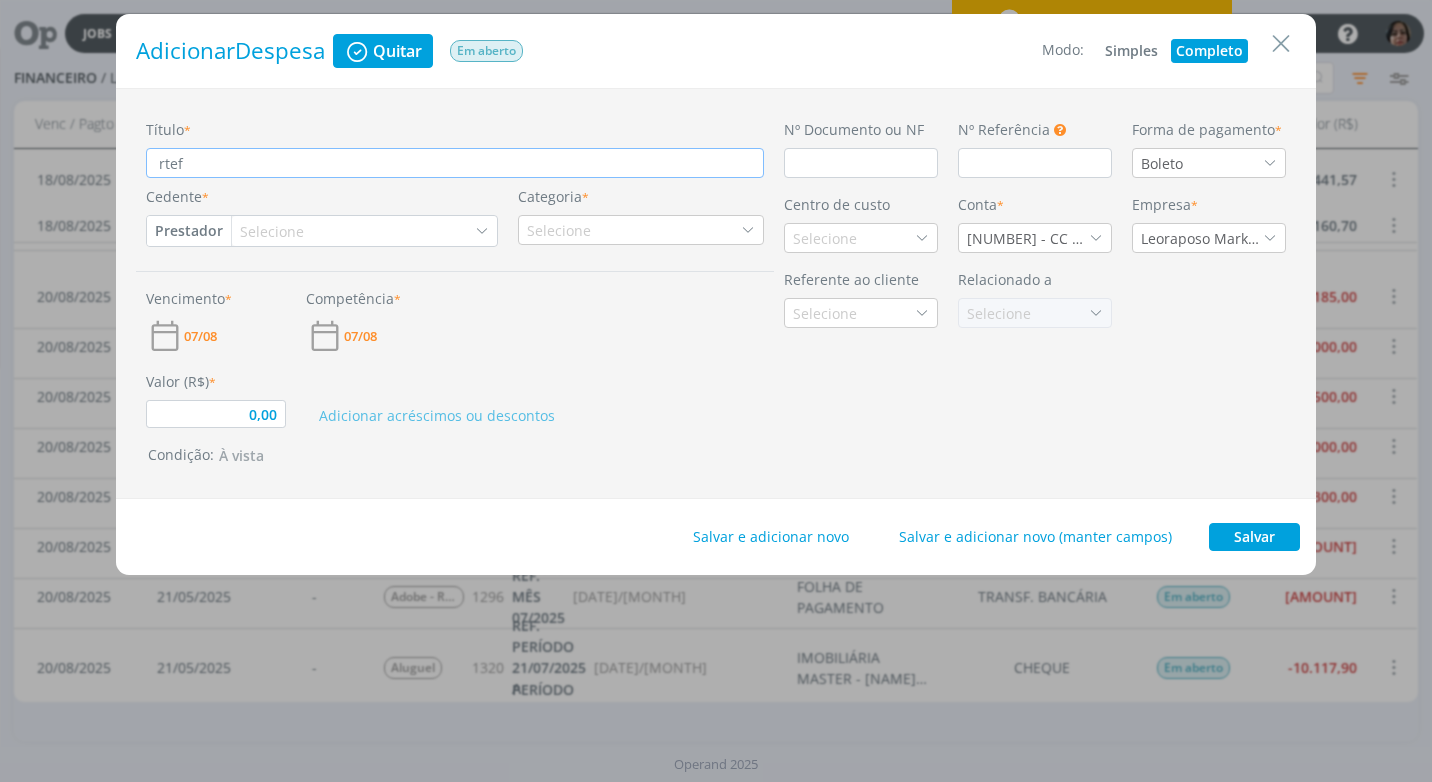 type on "rte" 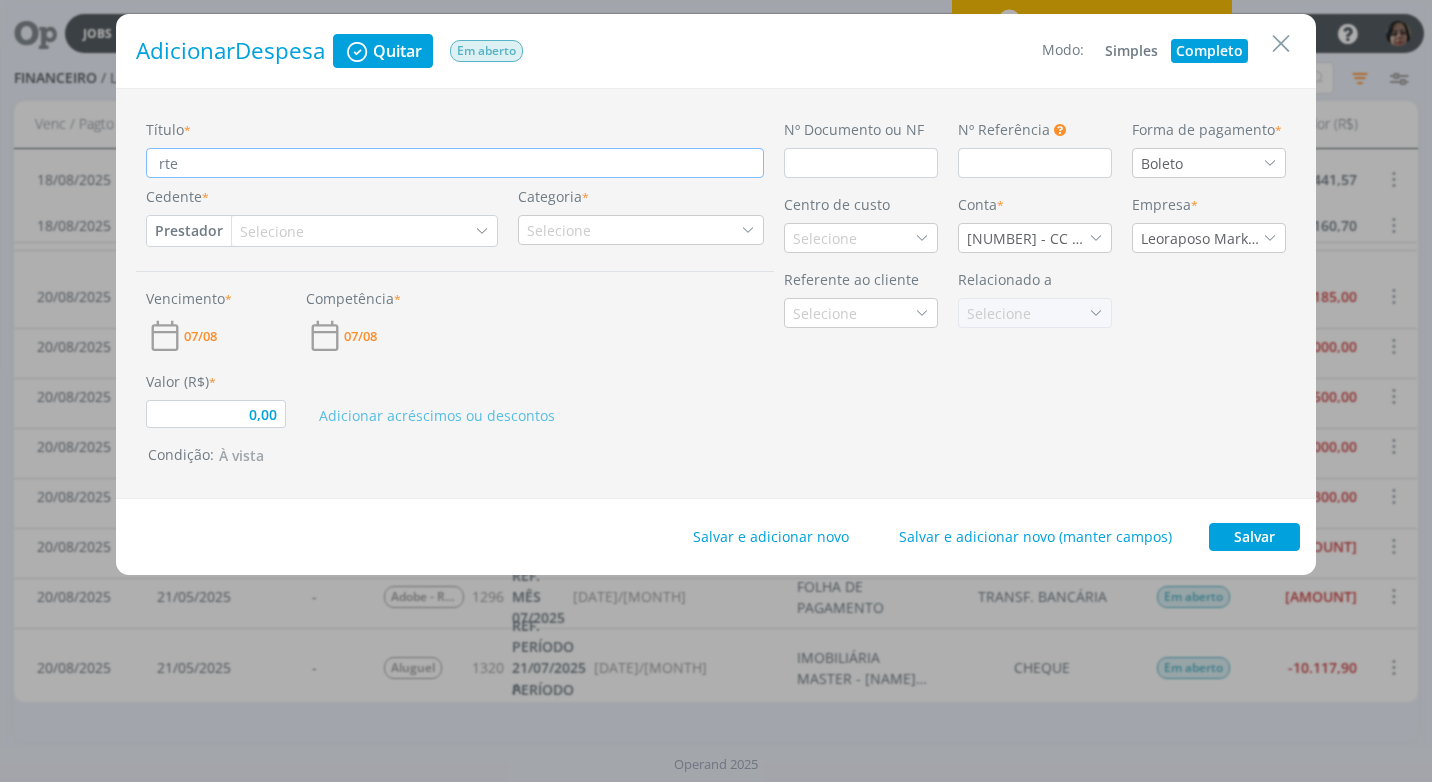type on "0,00" 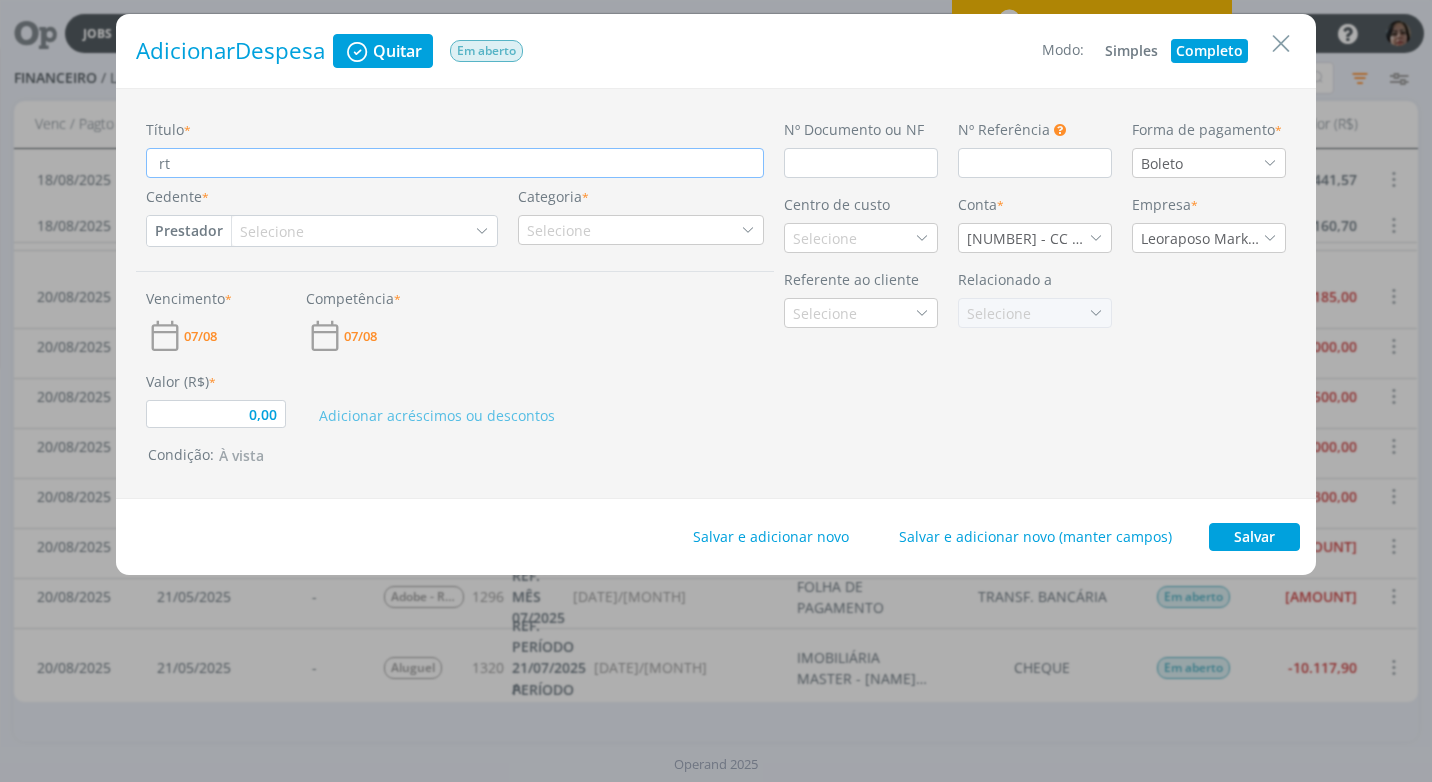type on "r" 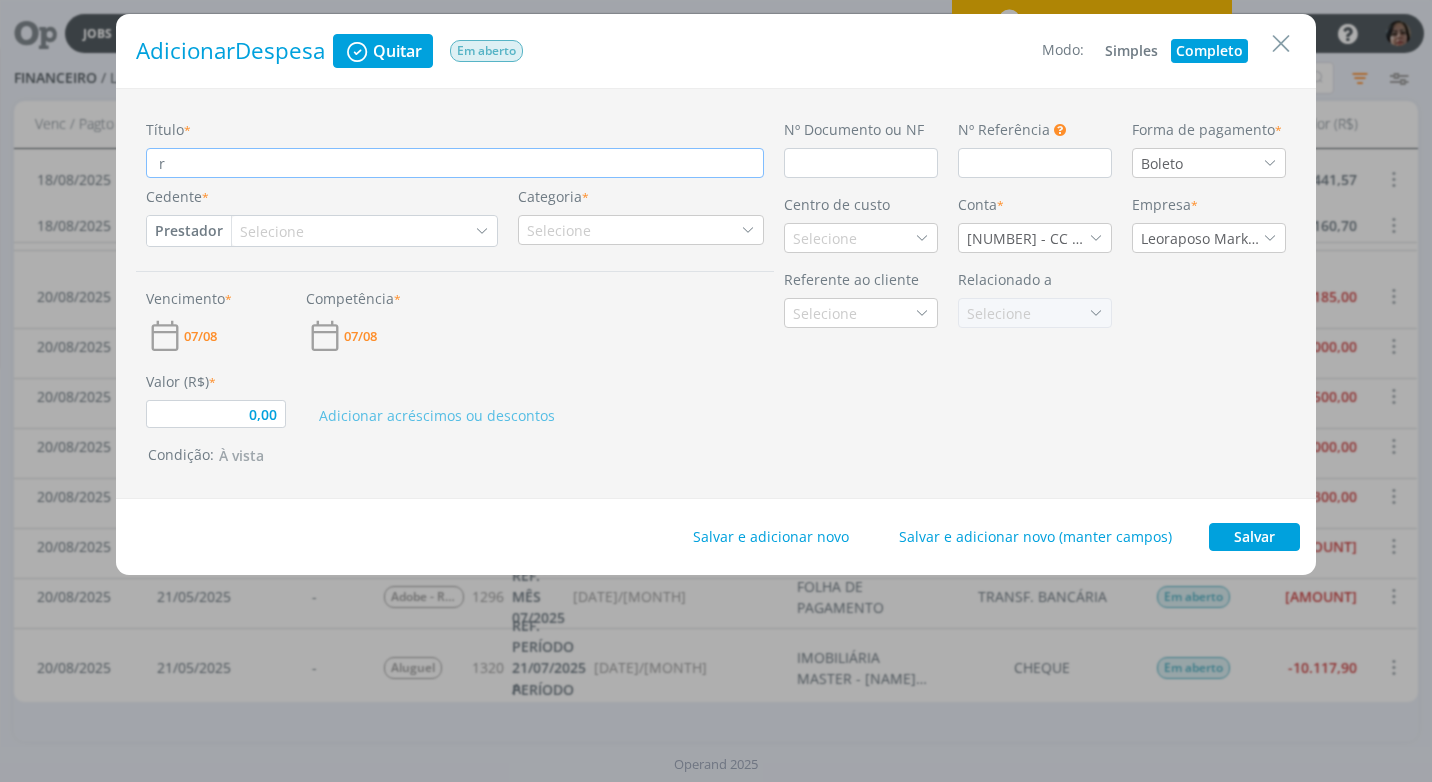 type 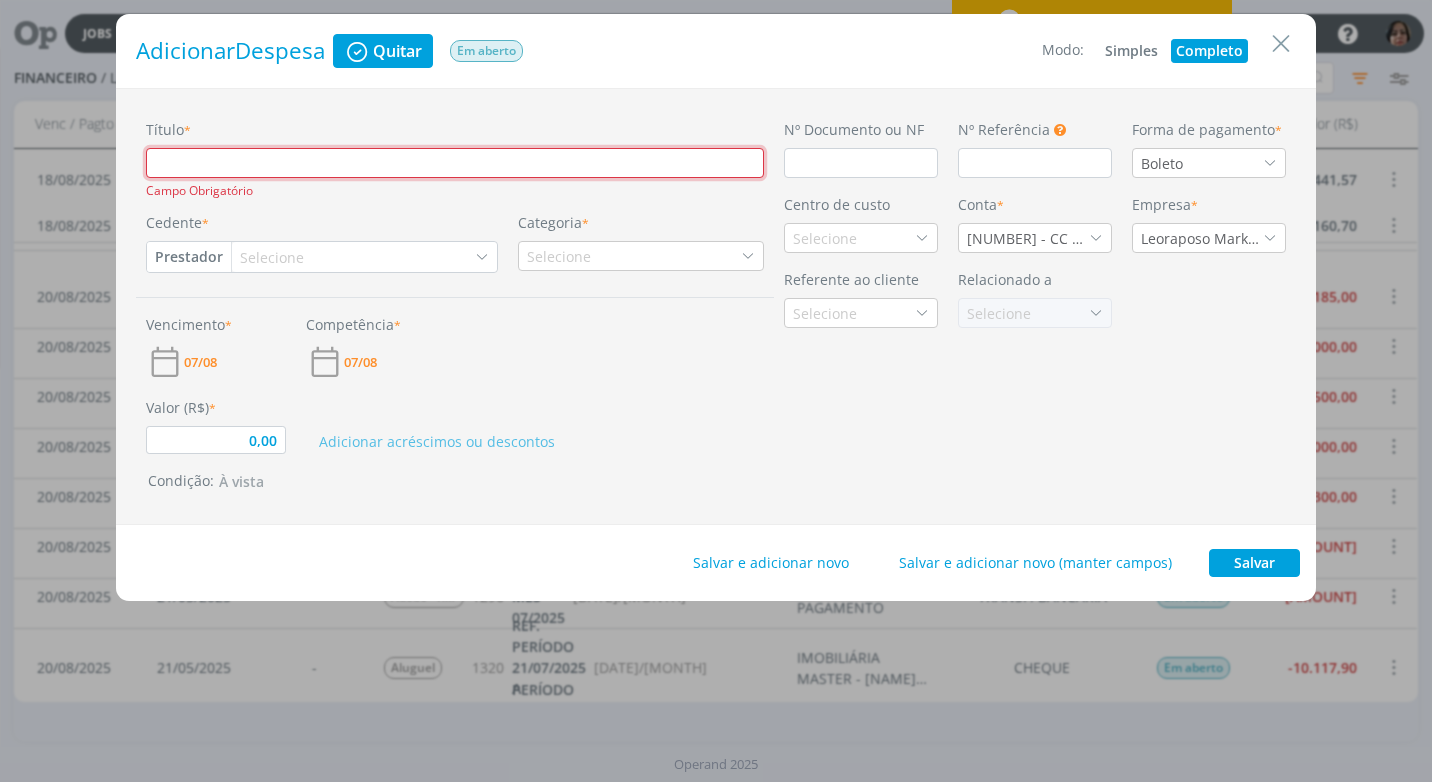 type on "R" 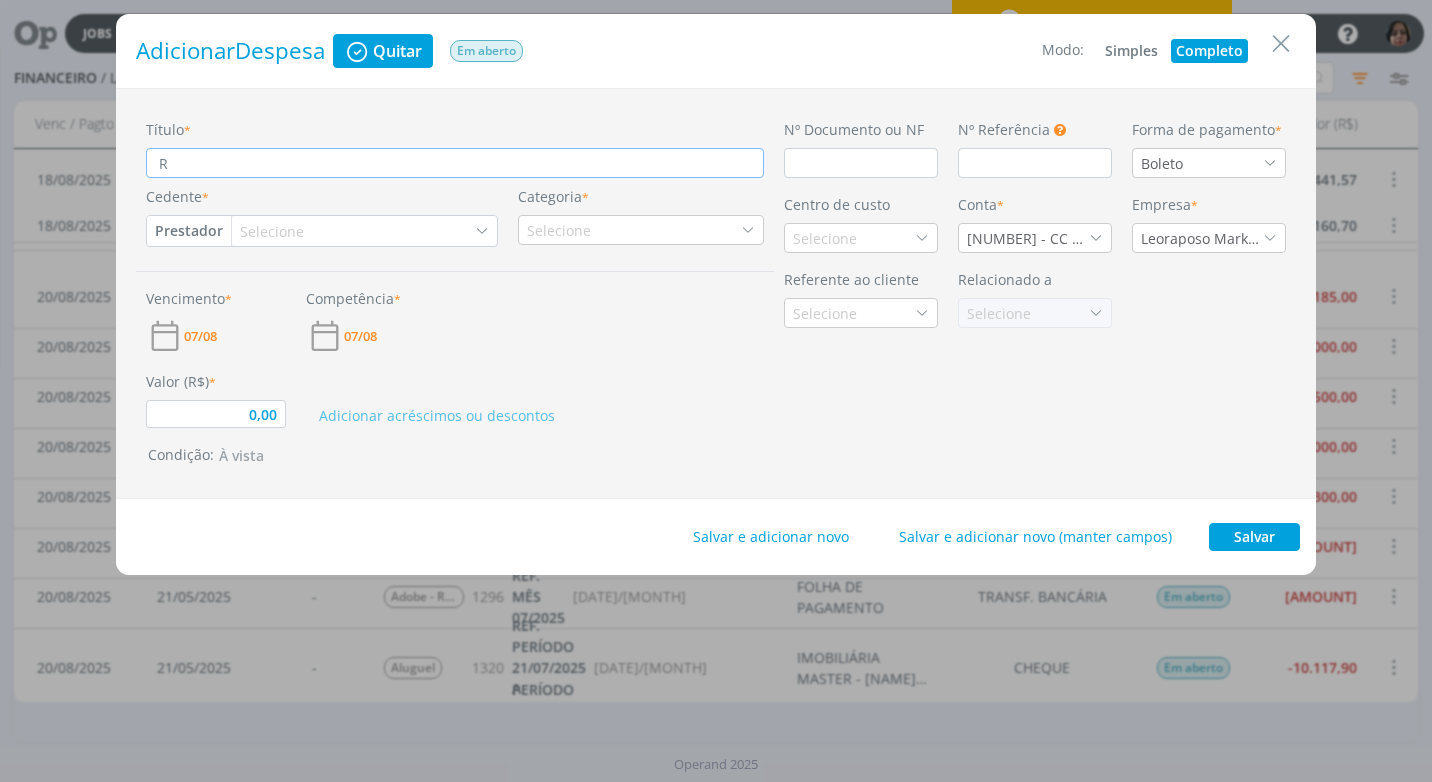 type on "RE" 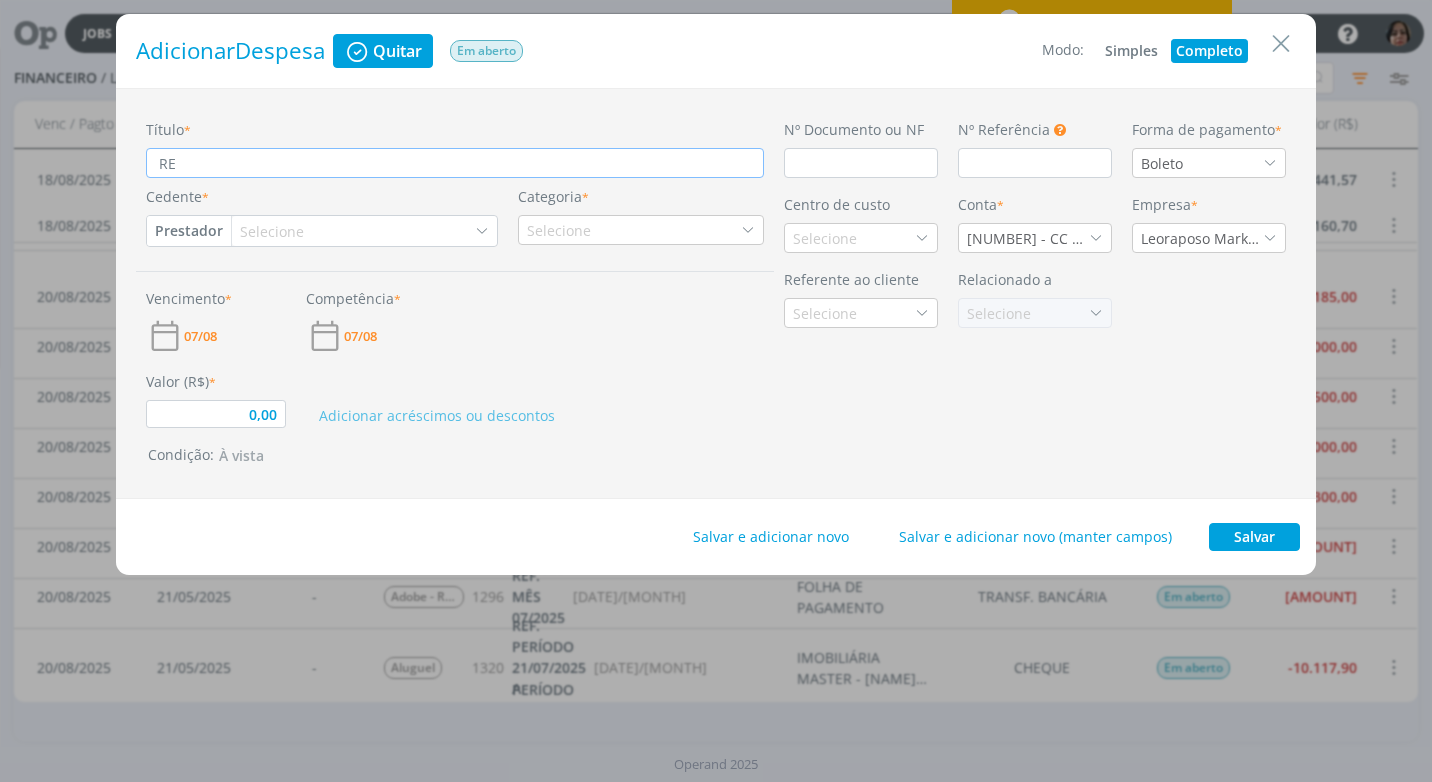 type on "RE." 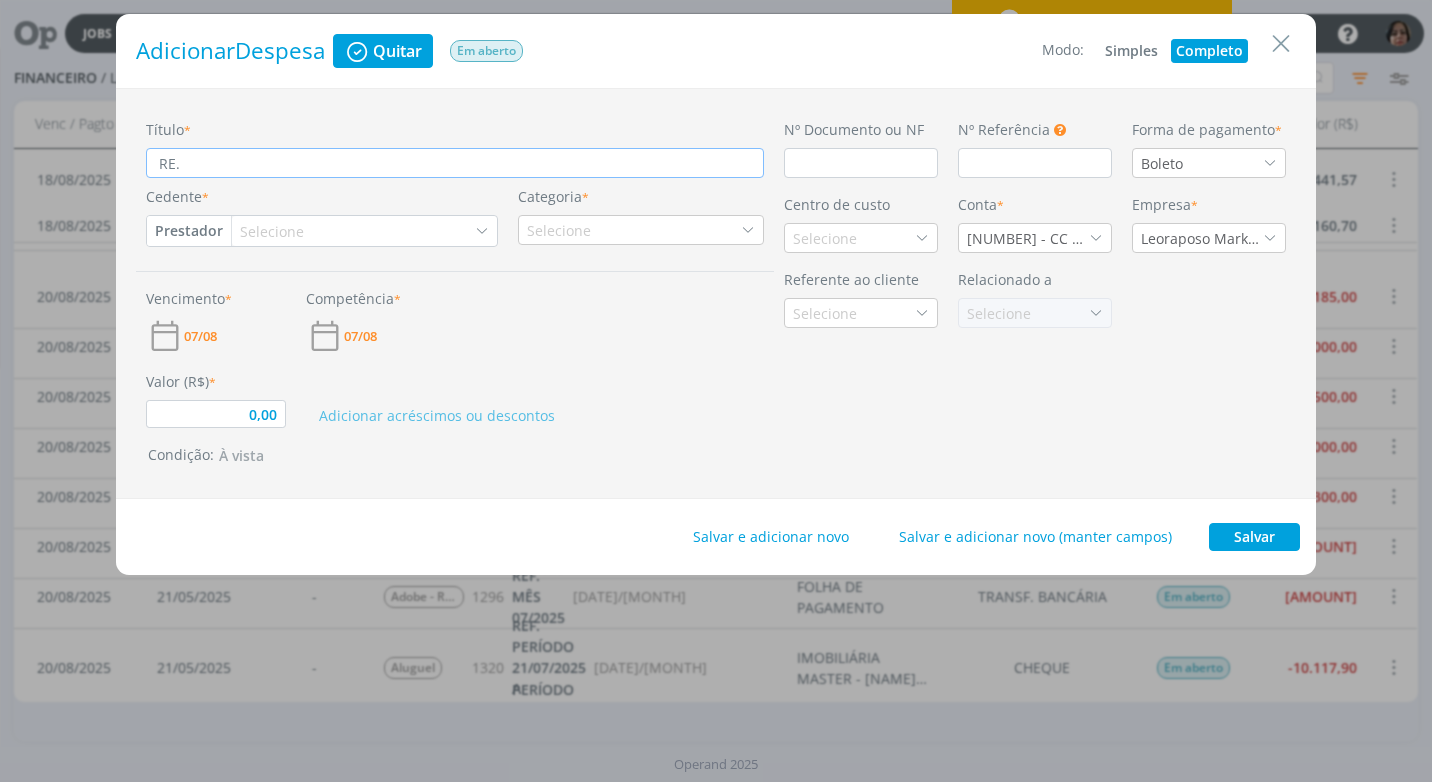 type on "0,00" 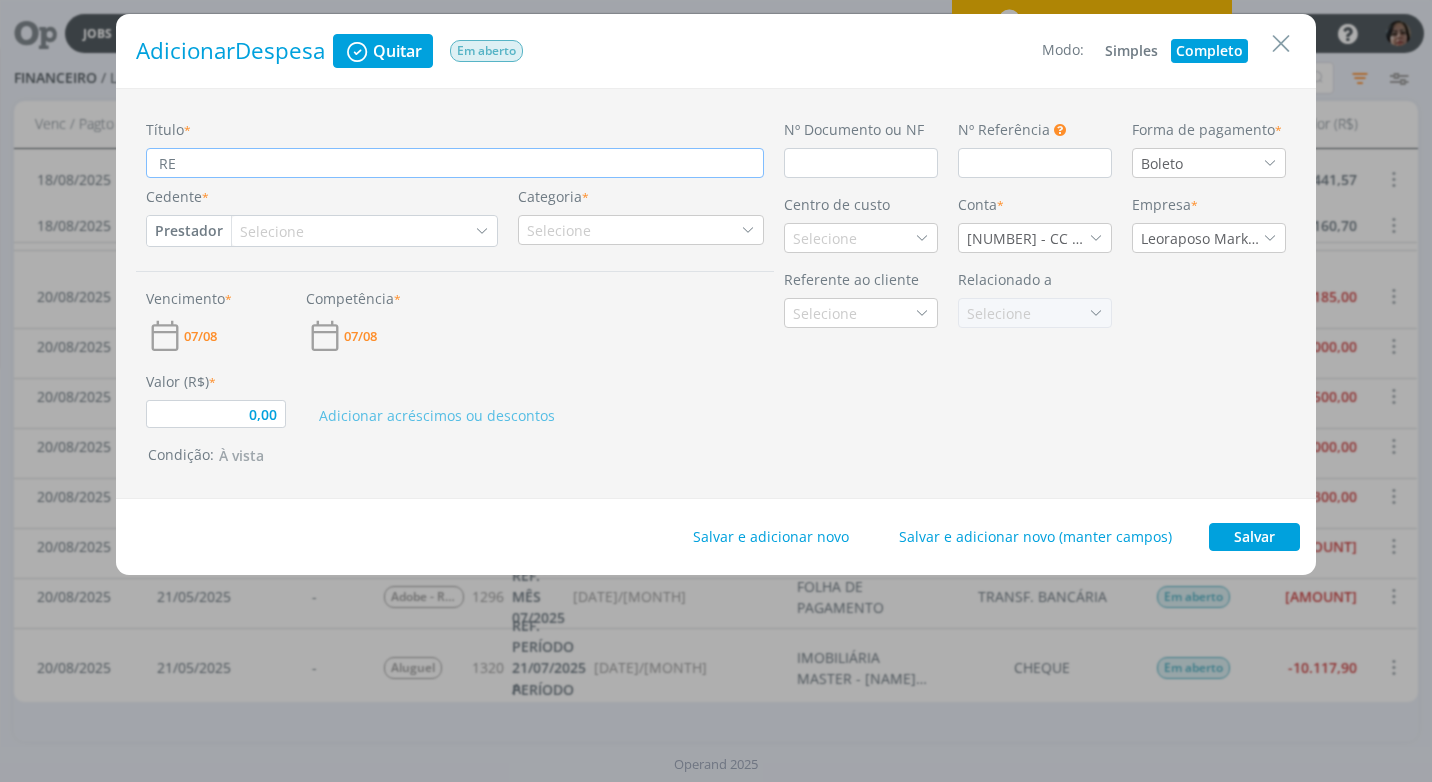 type on "0,00" 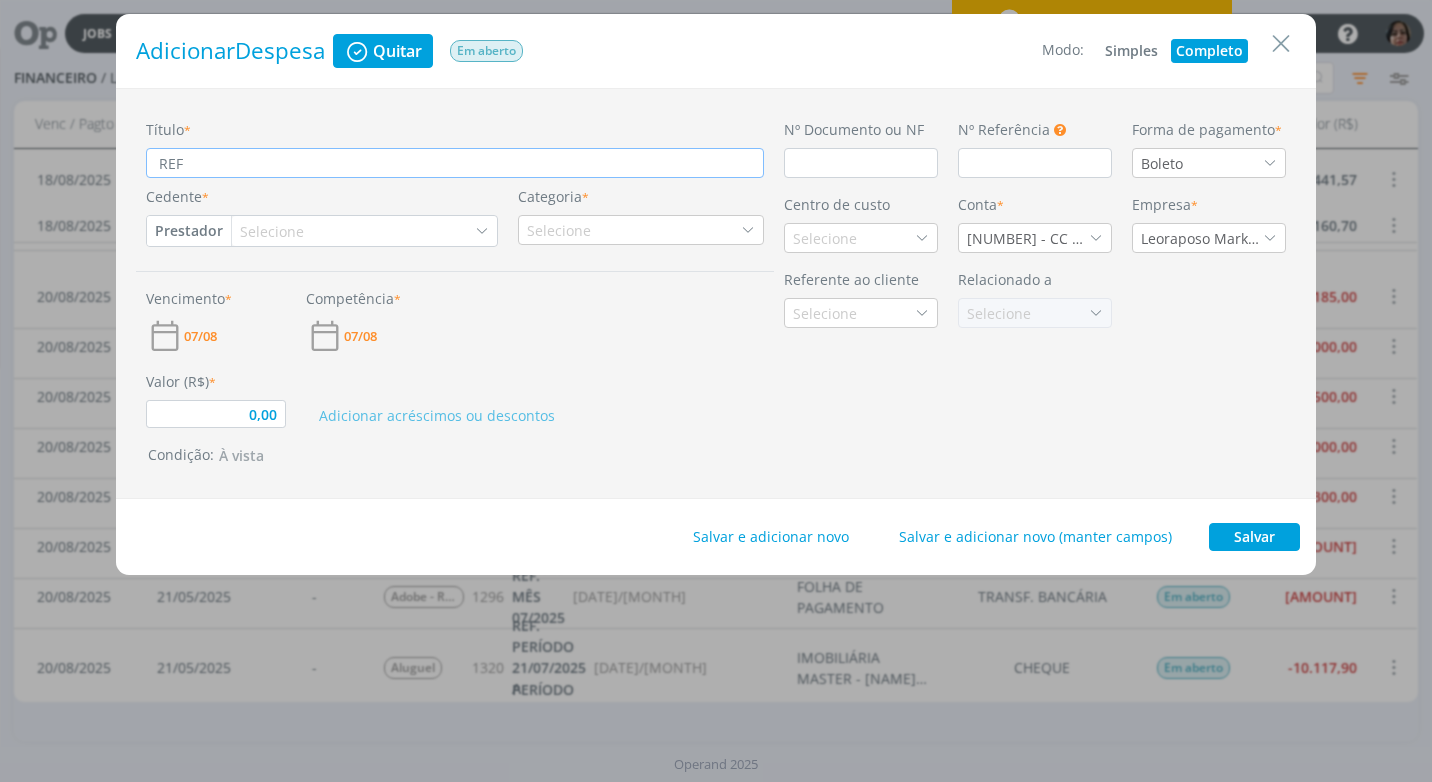type on "0,00" 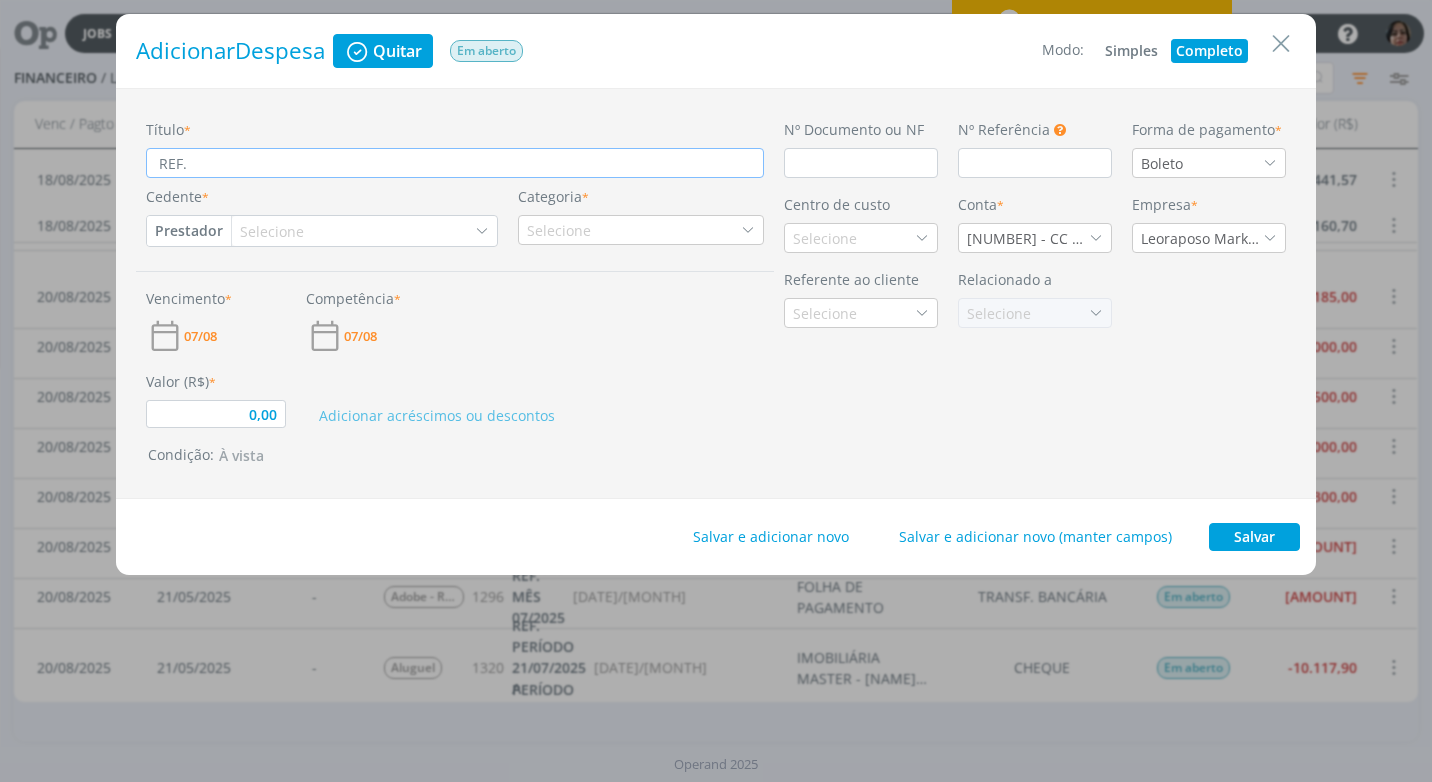 type on "0,00" 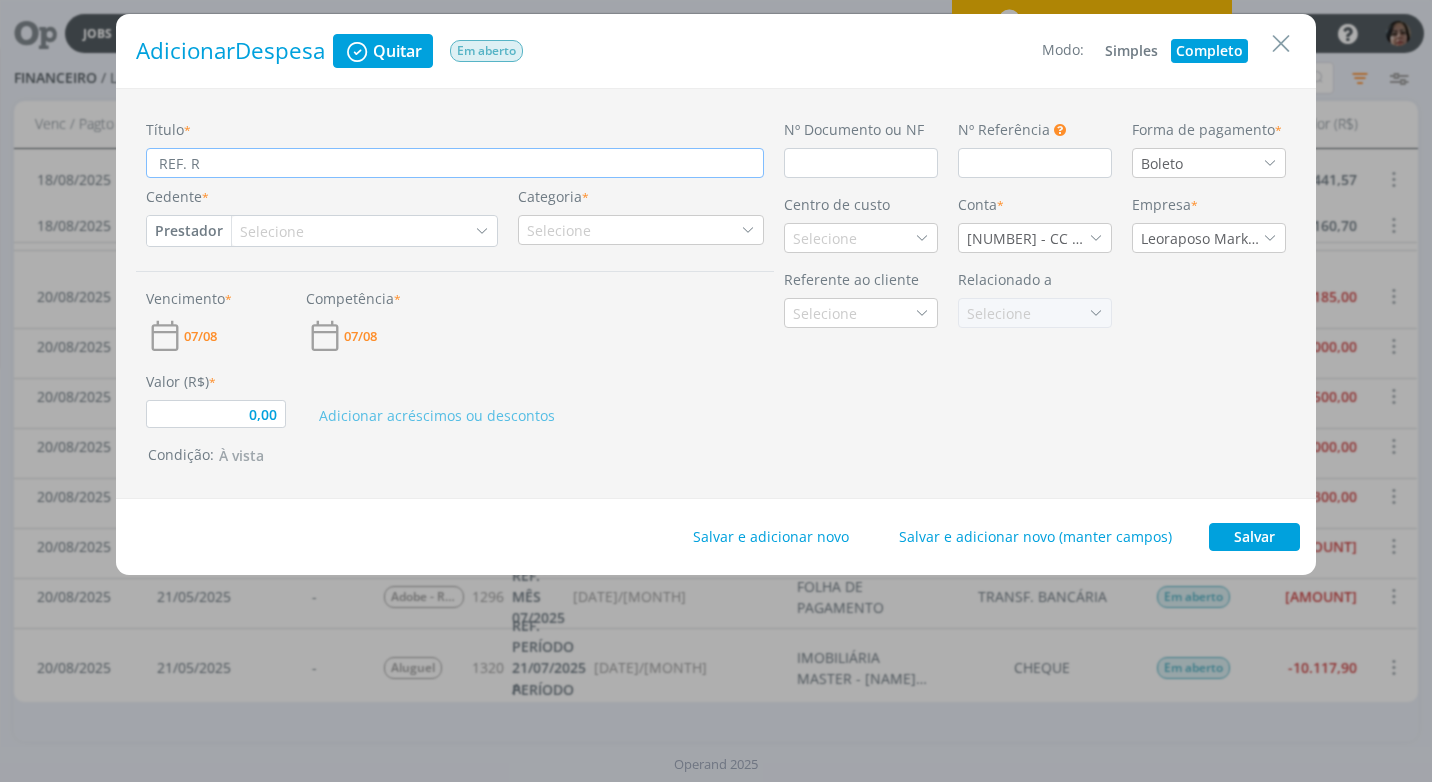 type on "0,00" 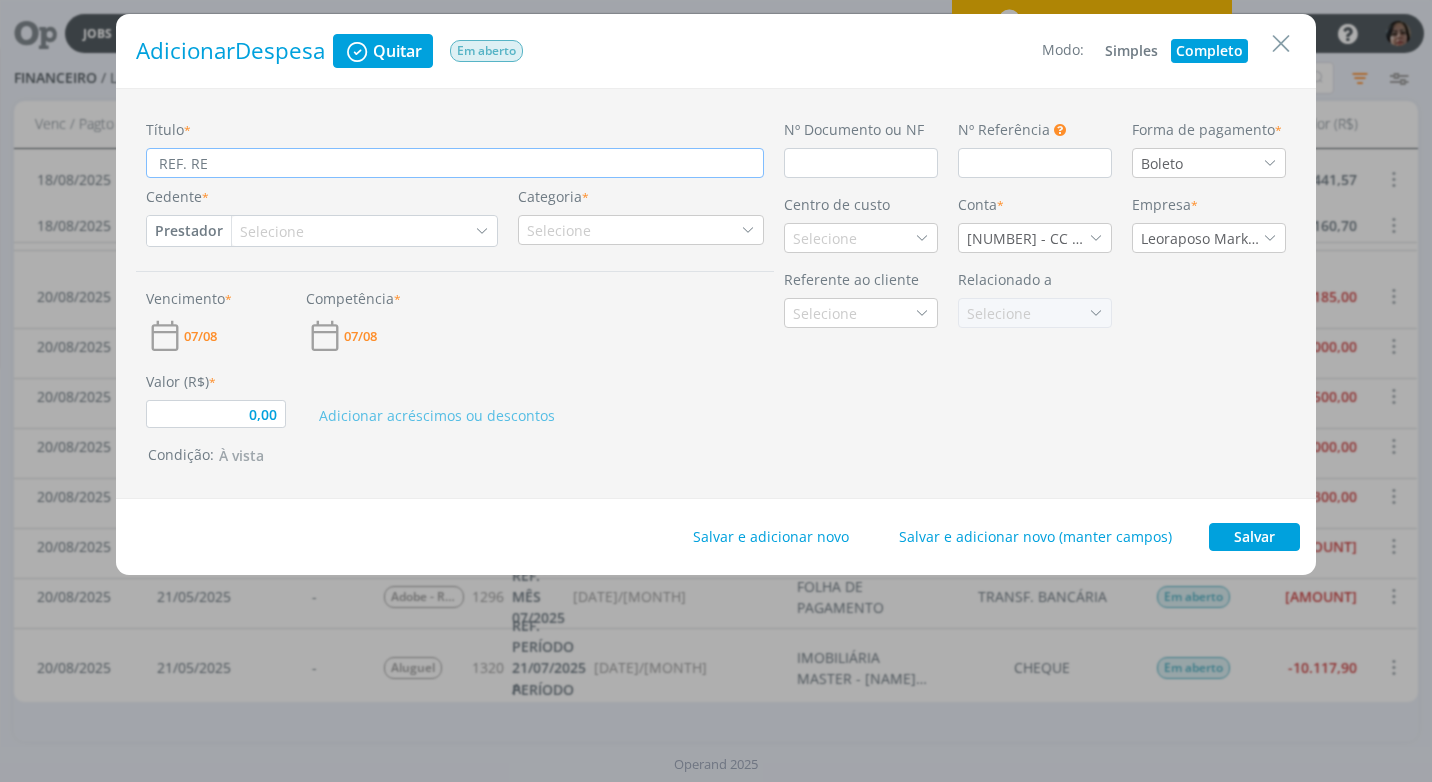 type on "REF. RES" 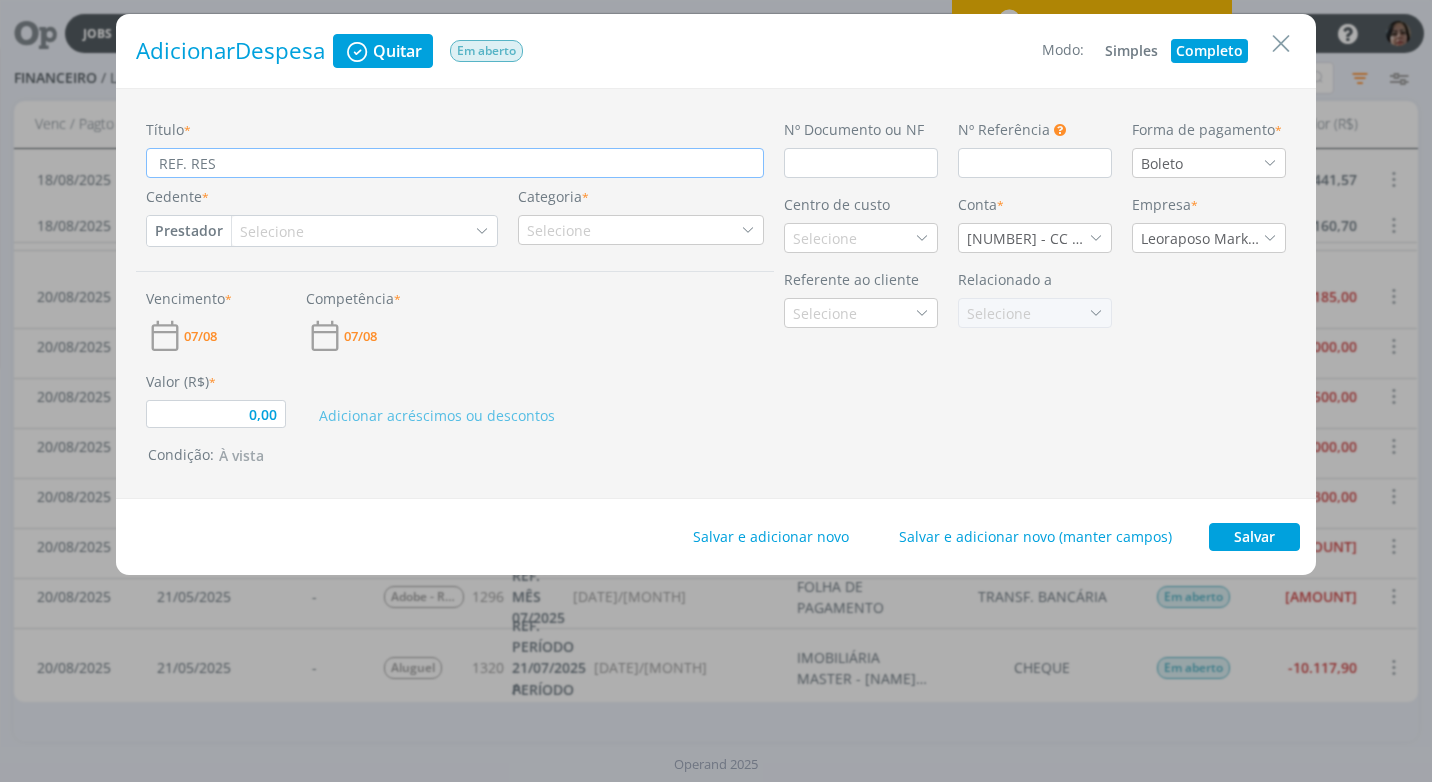 type on "REF. RESE" 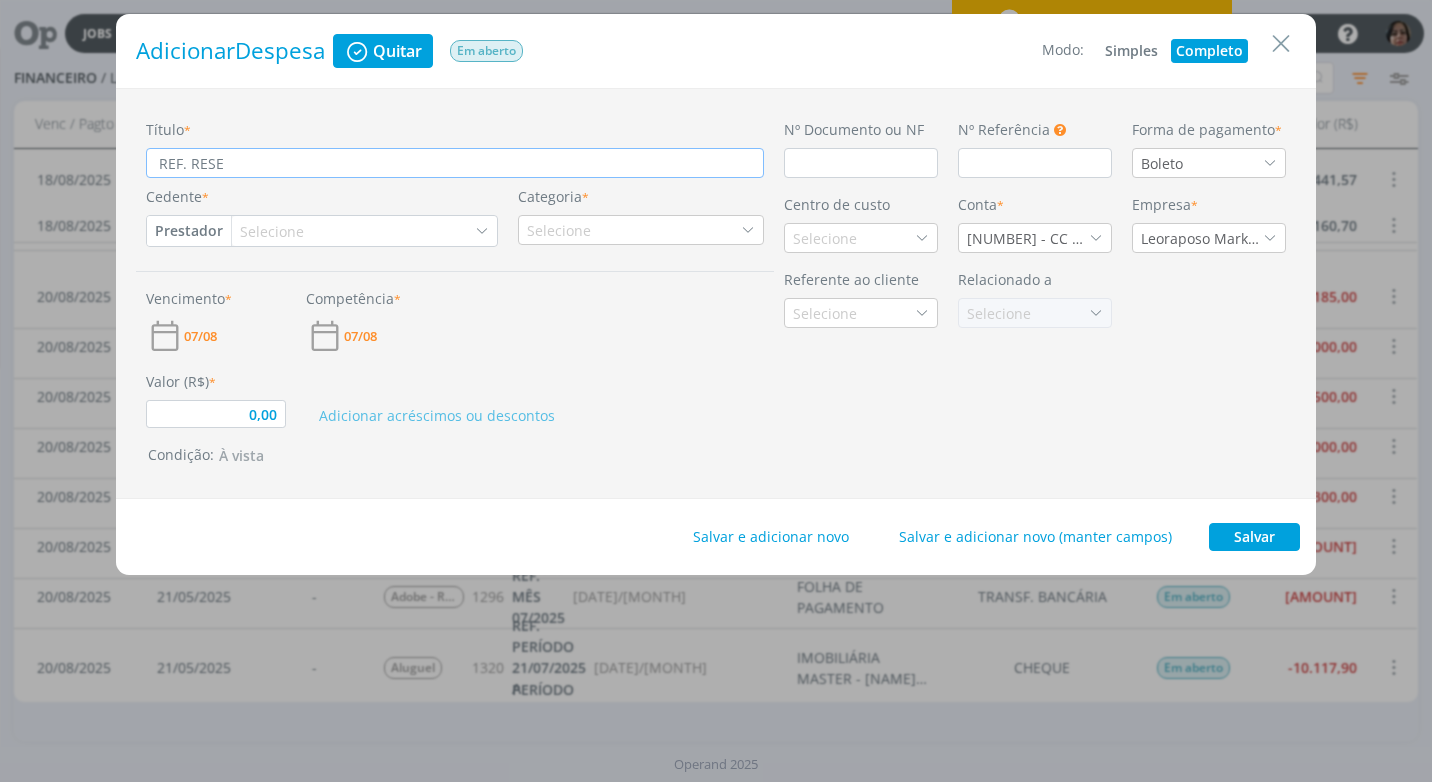 type on "REF. RESER" 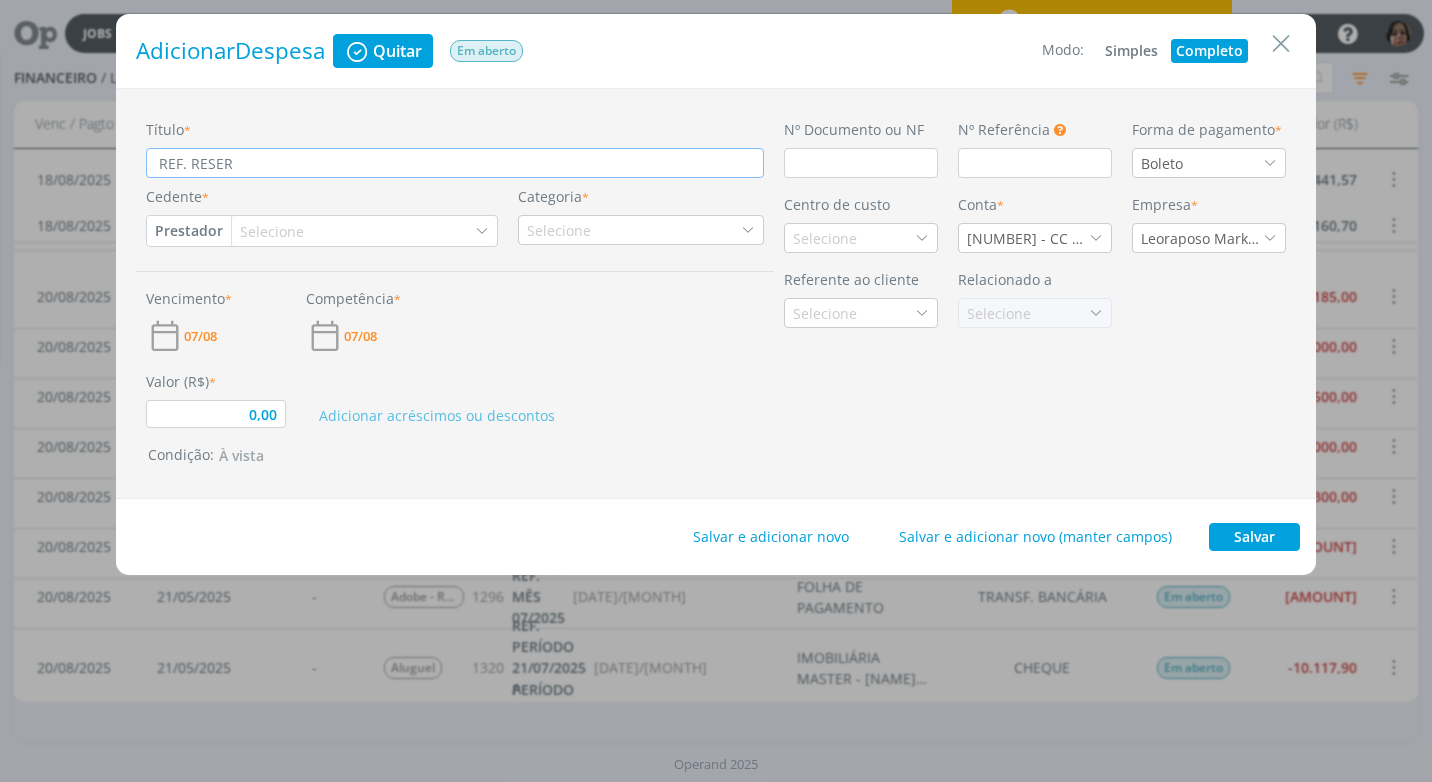 type on "REF. RESERV" 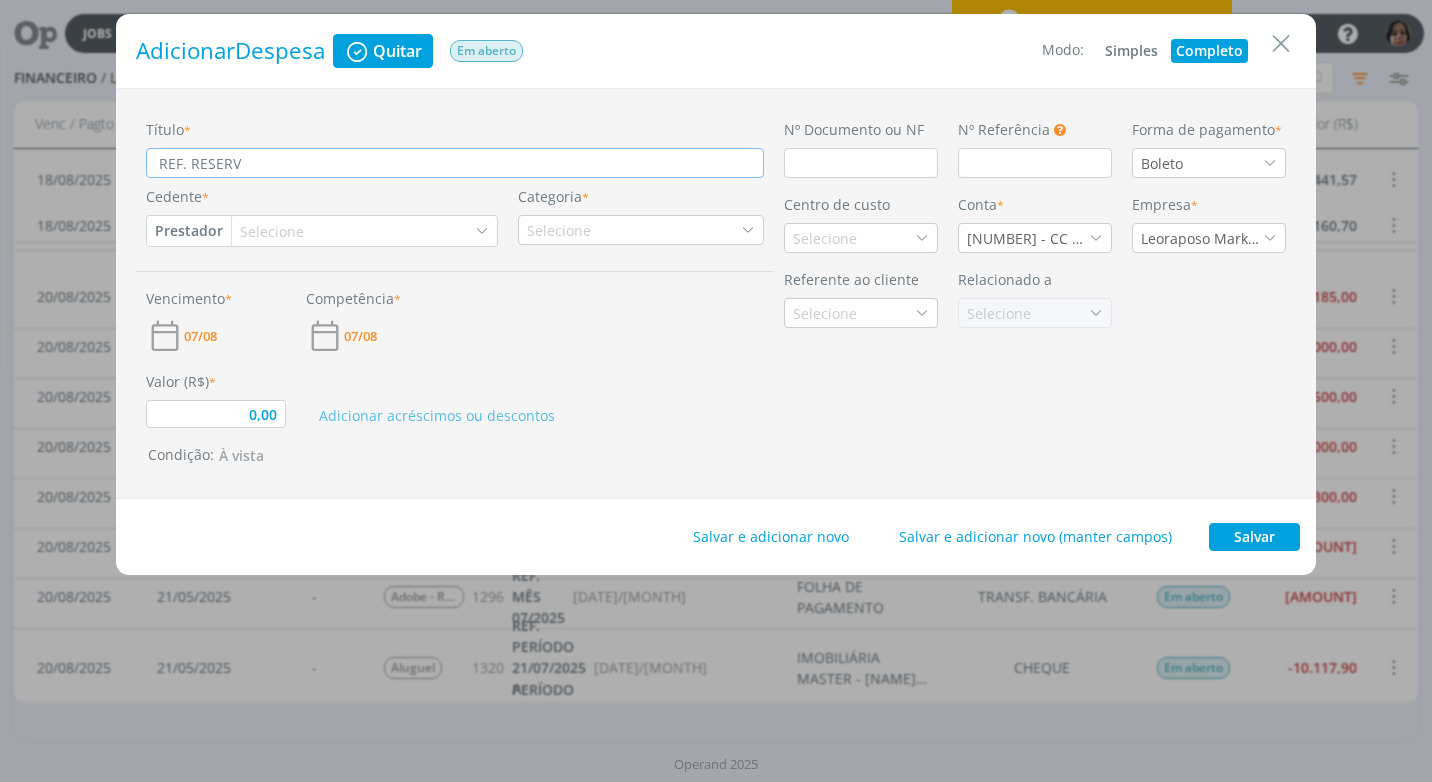 type on "REF. RESERVA" 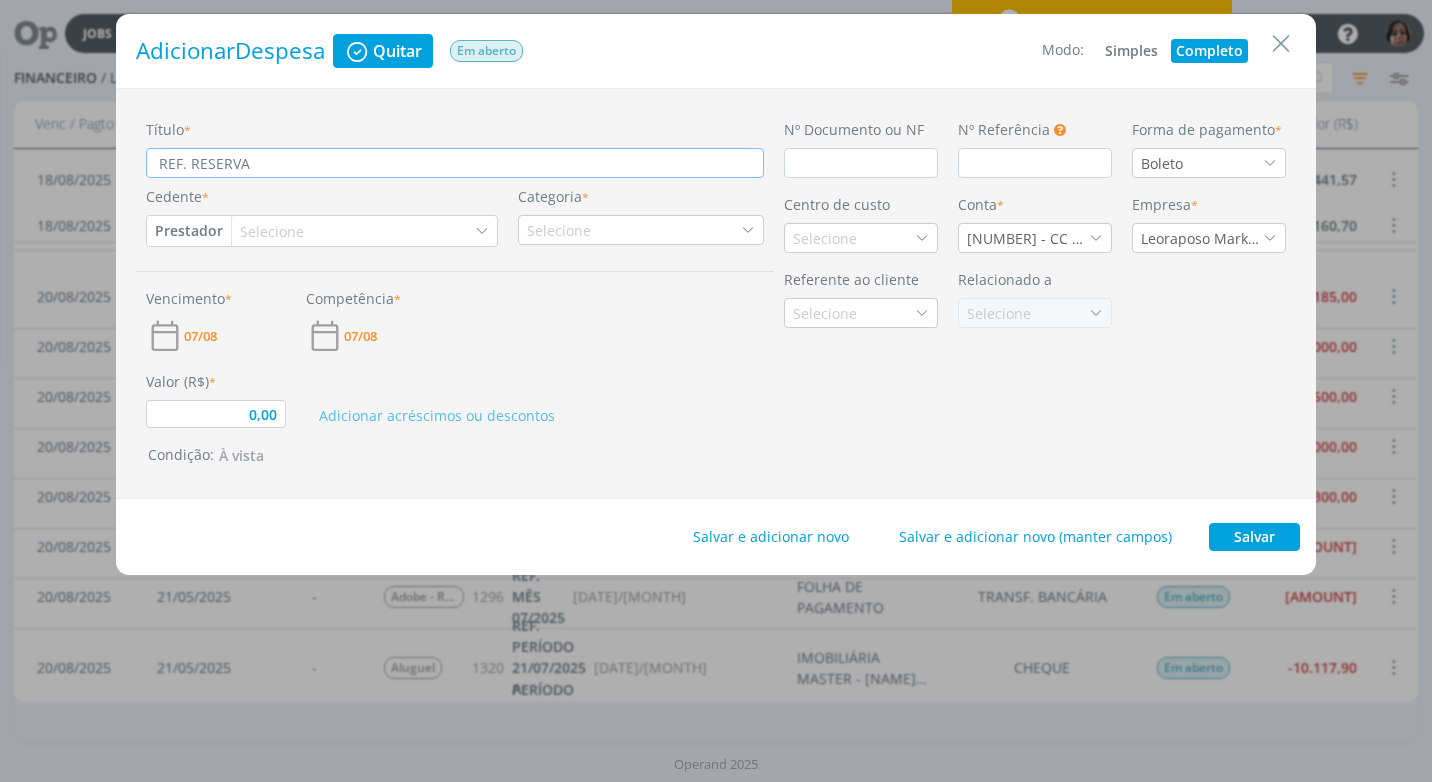 type on "REF. RESERVA" 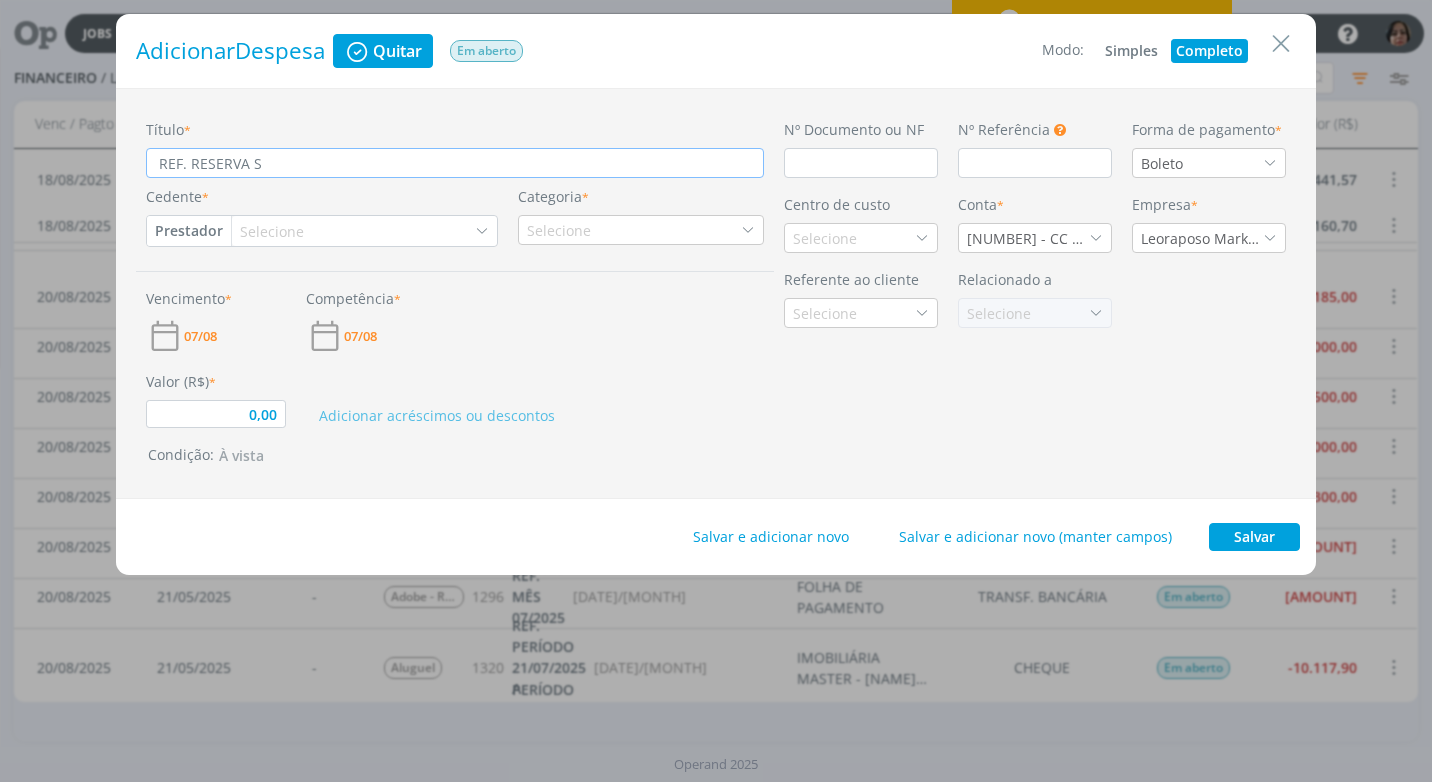 type on "0,00" 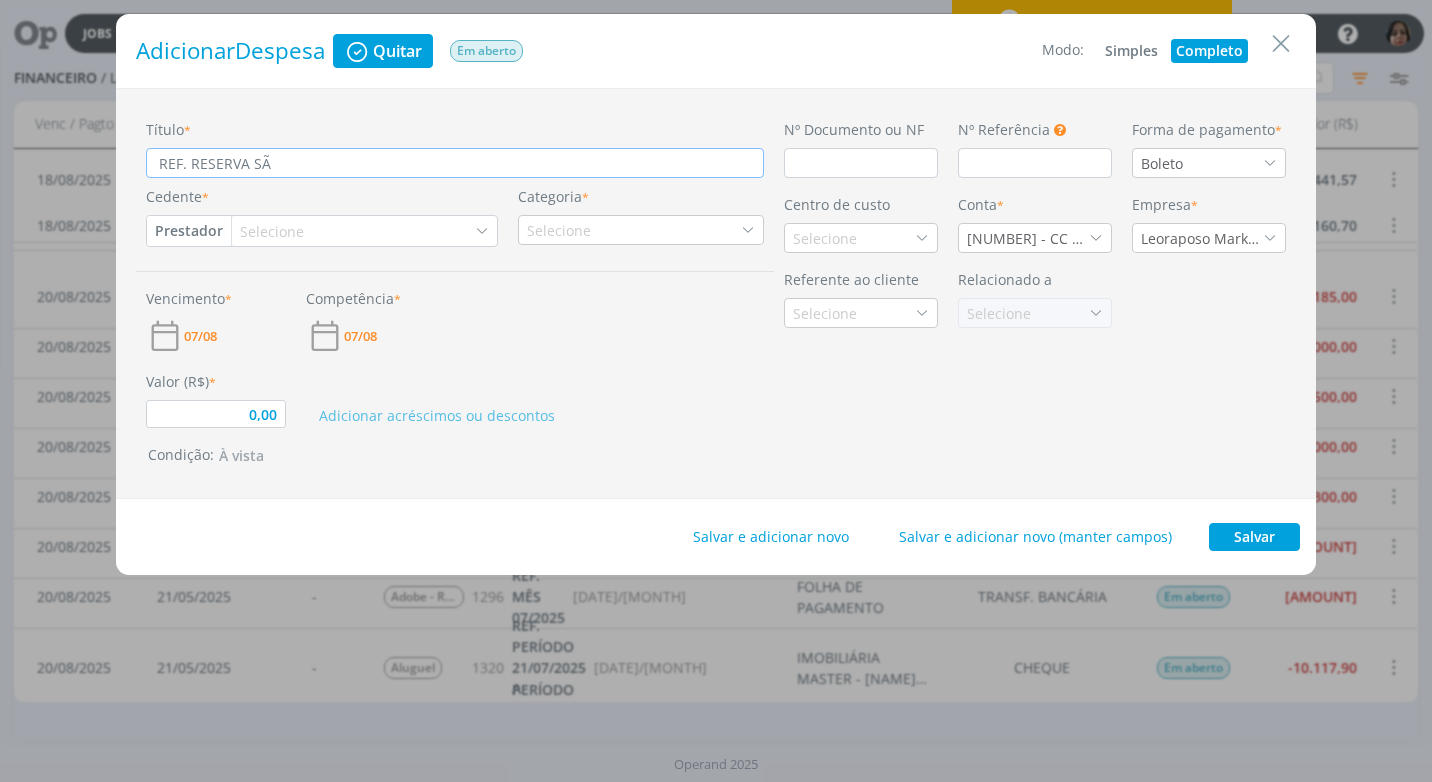 type on "REF. RESERVA SÃO" 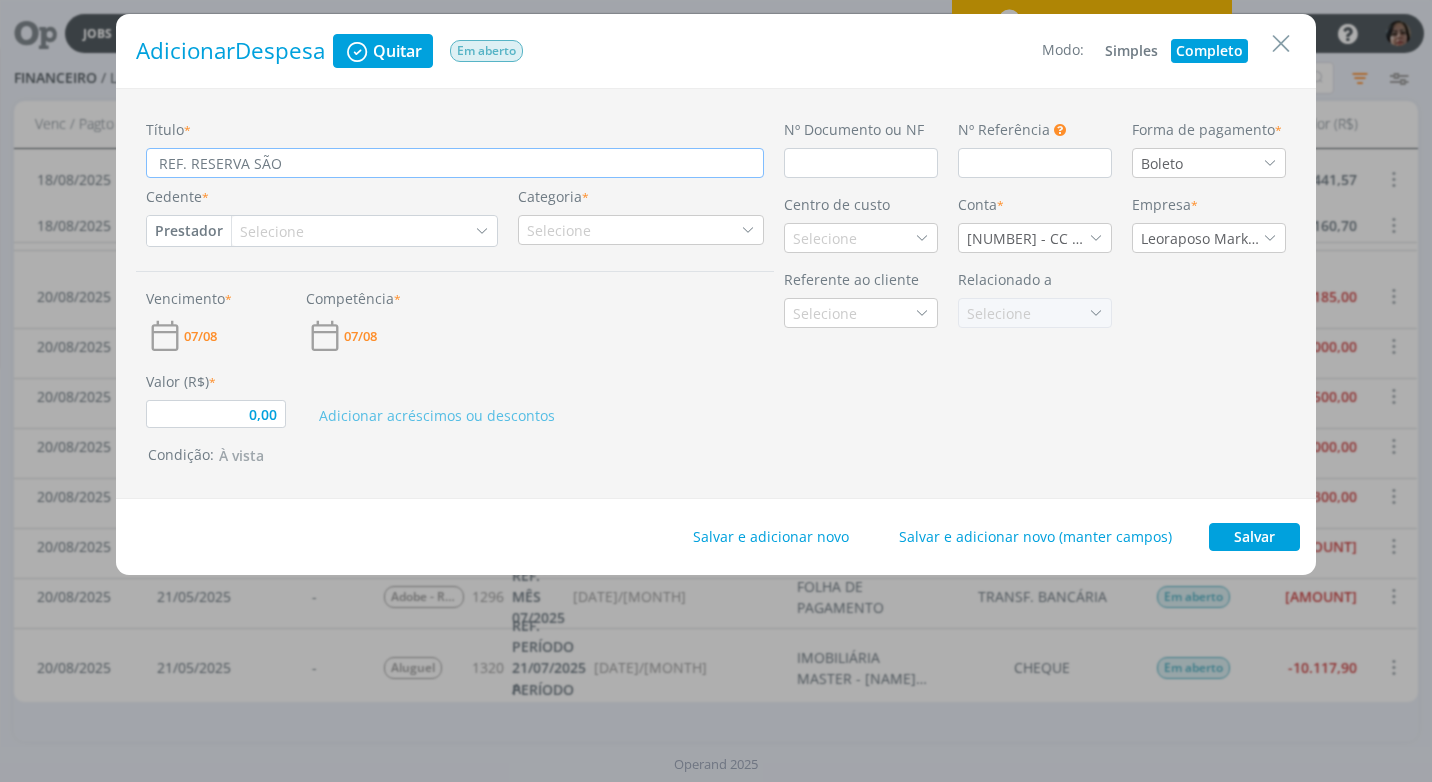 type on "REF. RESERVA SÃO" 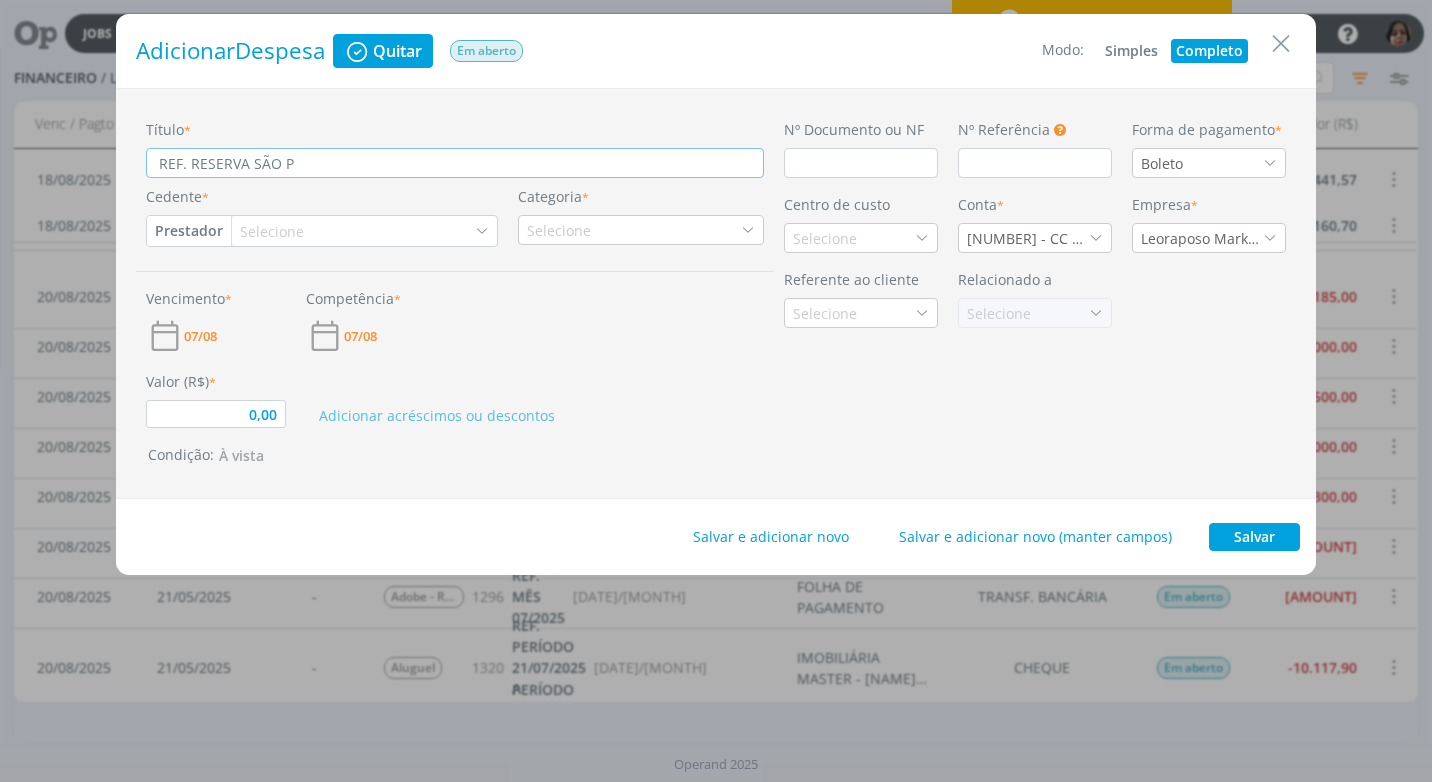 type on "REF. RESERVA [CITY] PA" 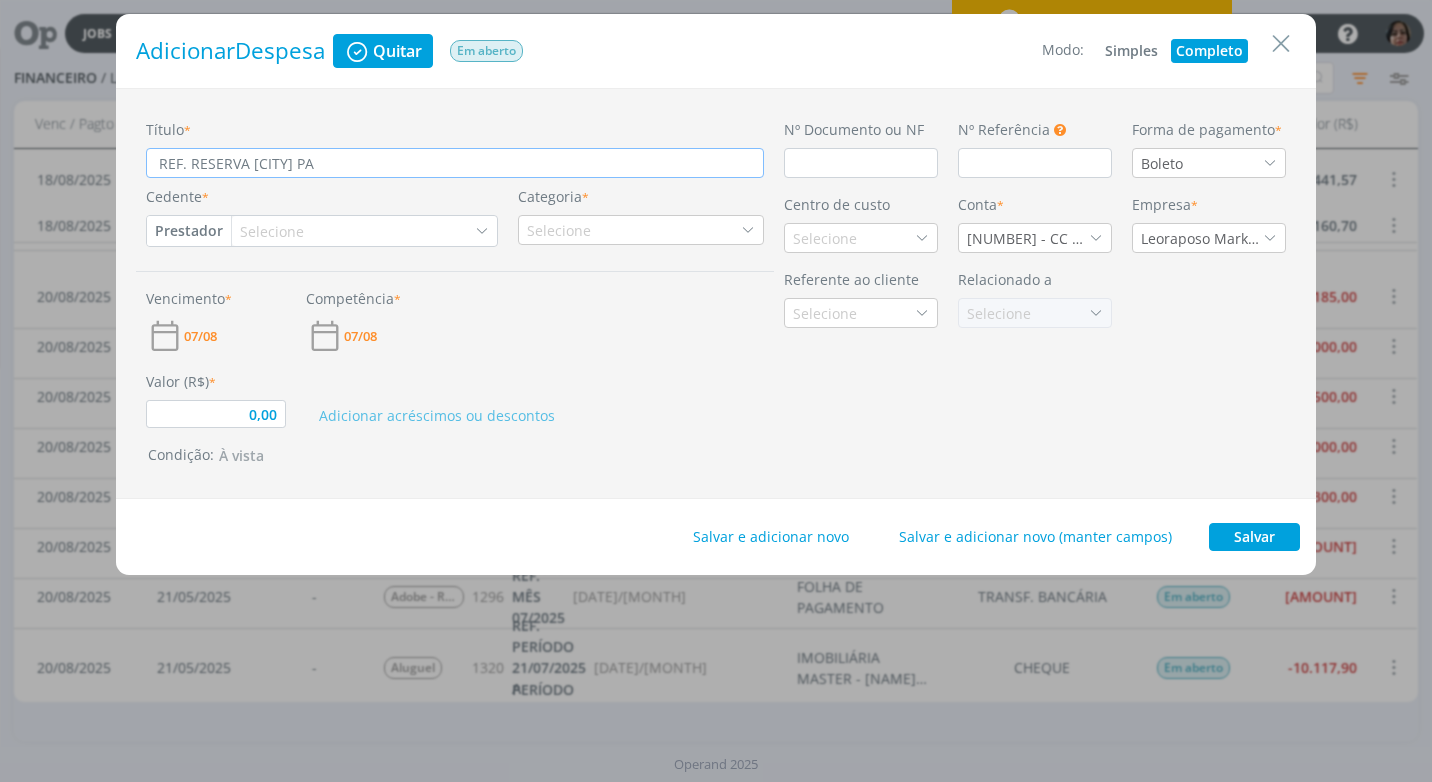 type on "REF. RESERVA [CITY] PAU" 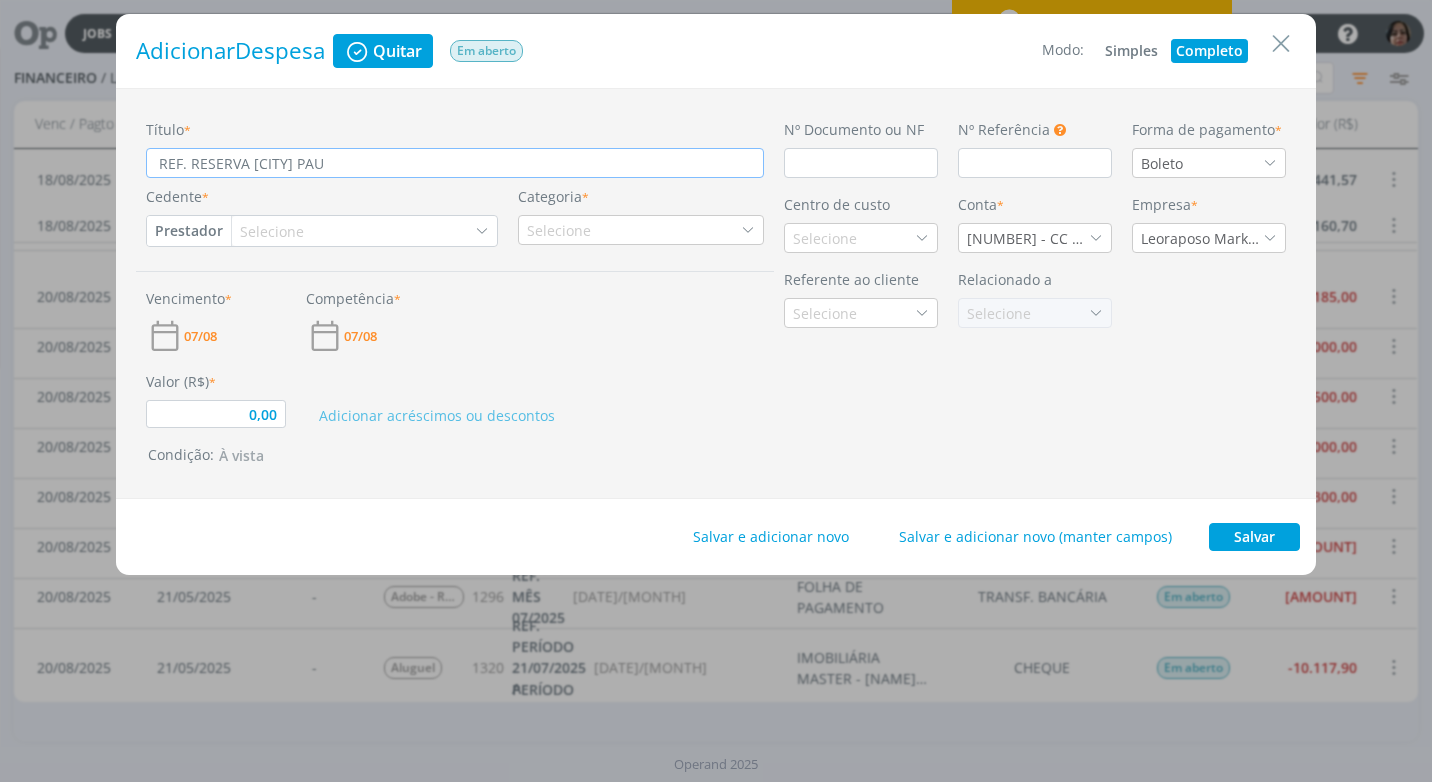 type on "REF. RESERVA [CITY]" 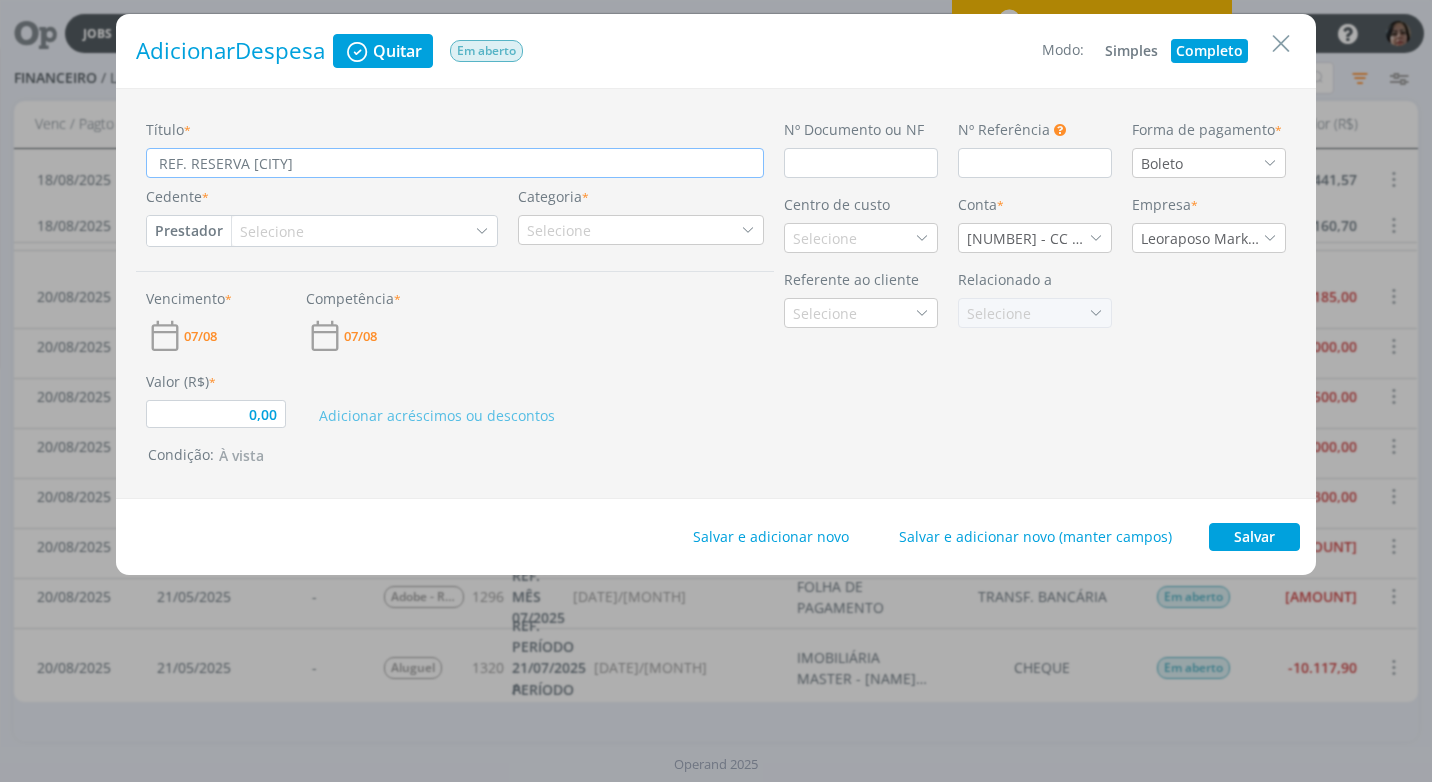 type on "REF. RESERVA SÃO PAULO" 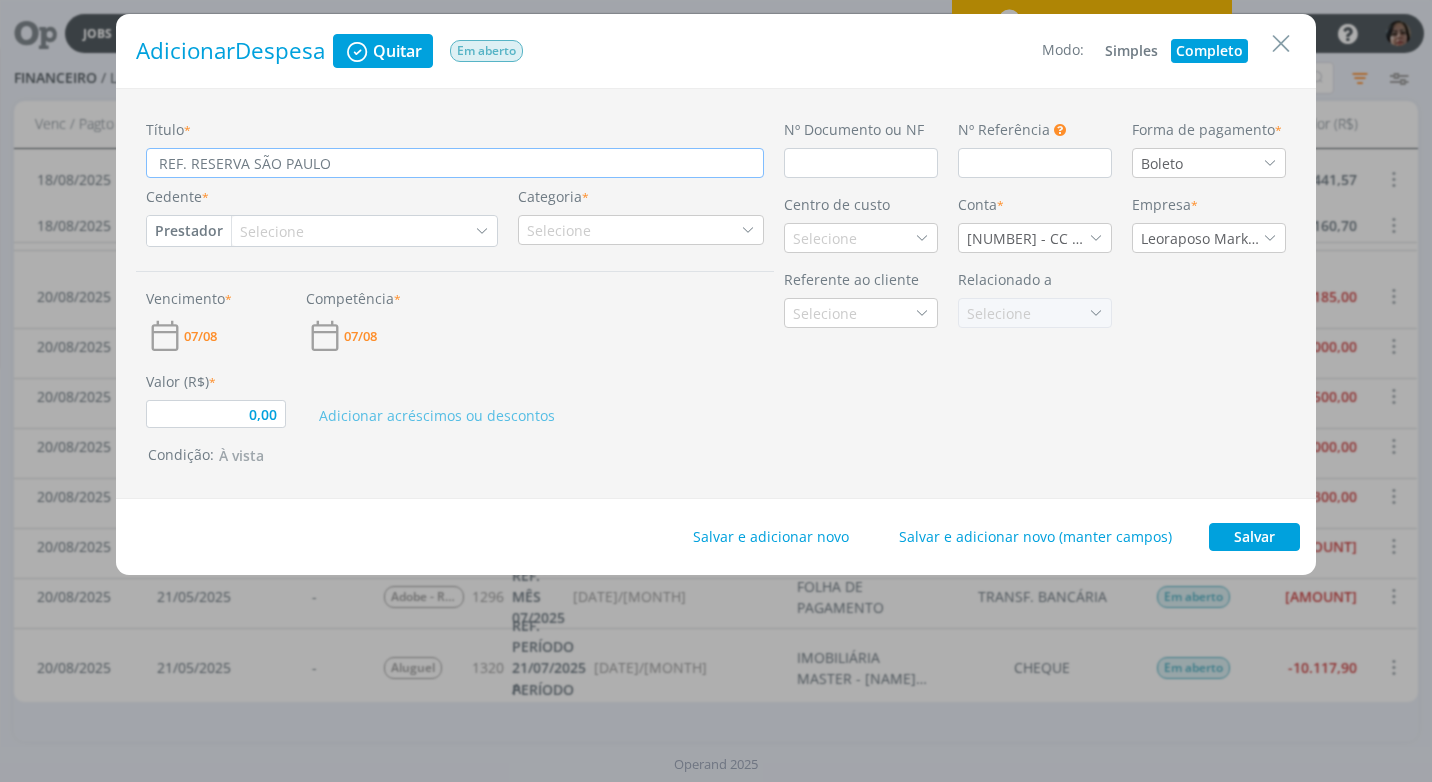 type on "0,00" 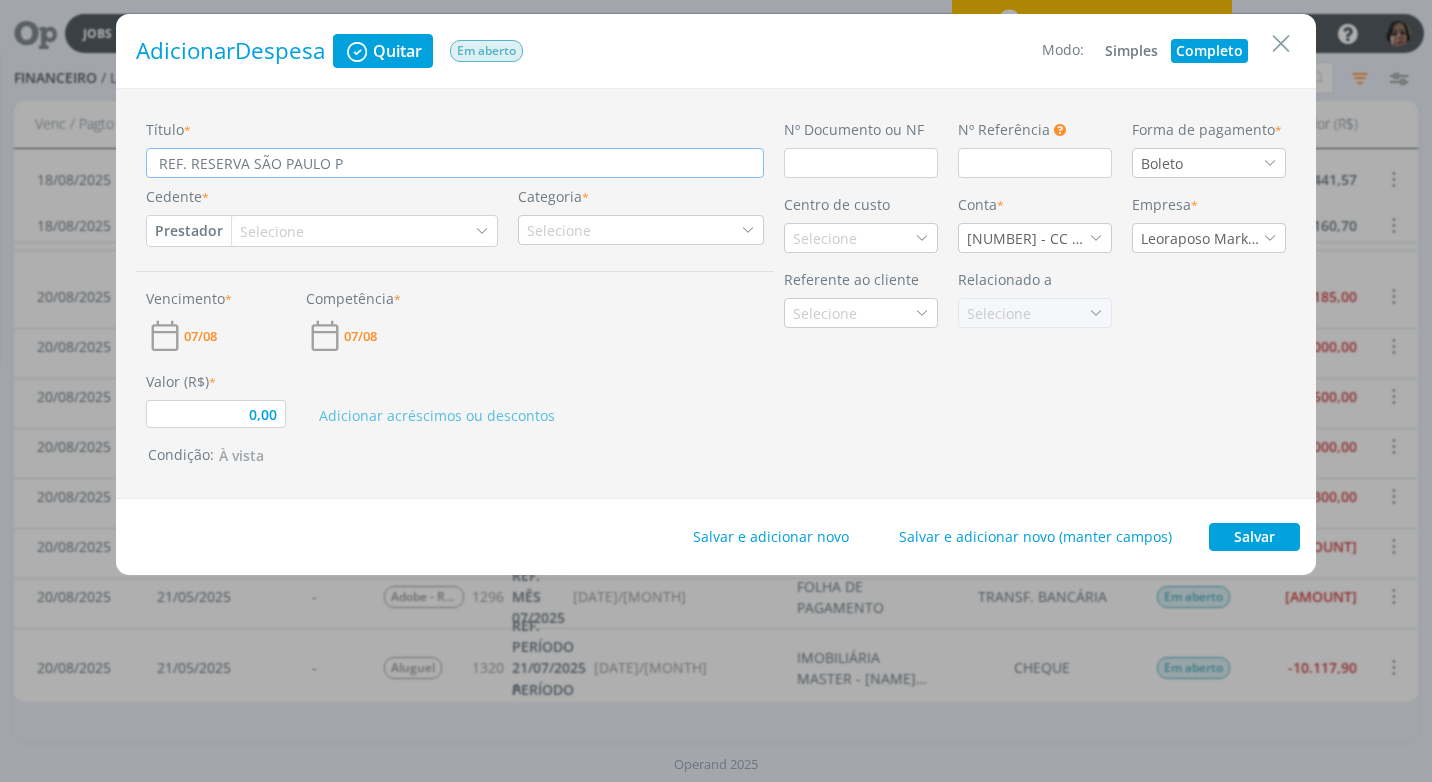 type on "REF. RESERVA [CITY] PA" 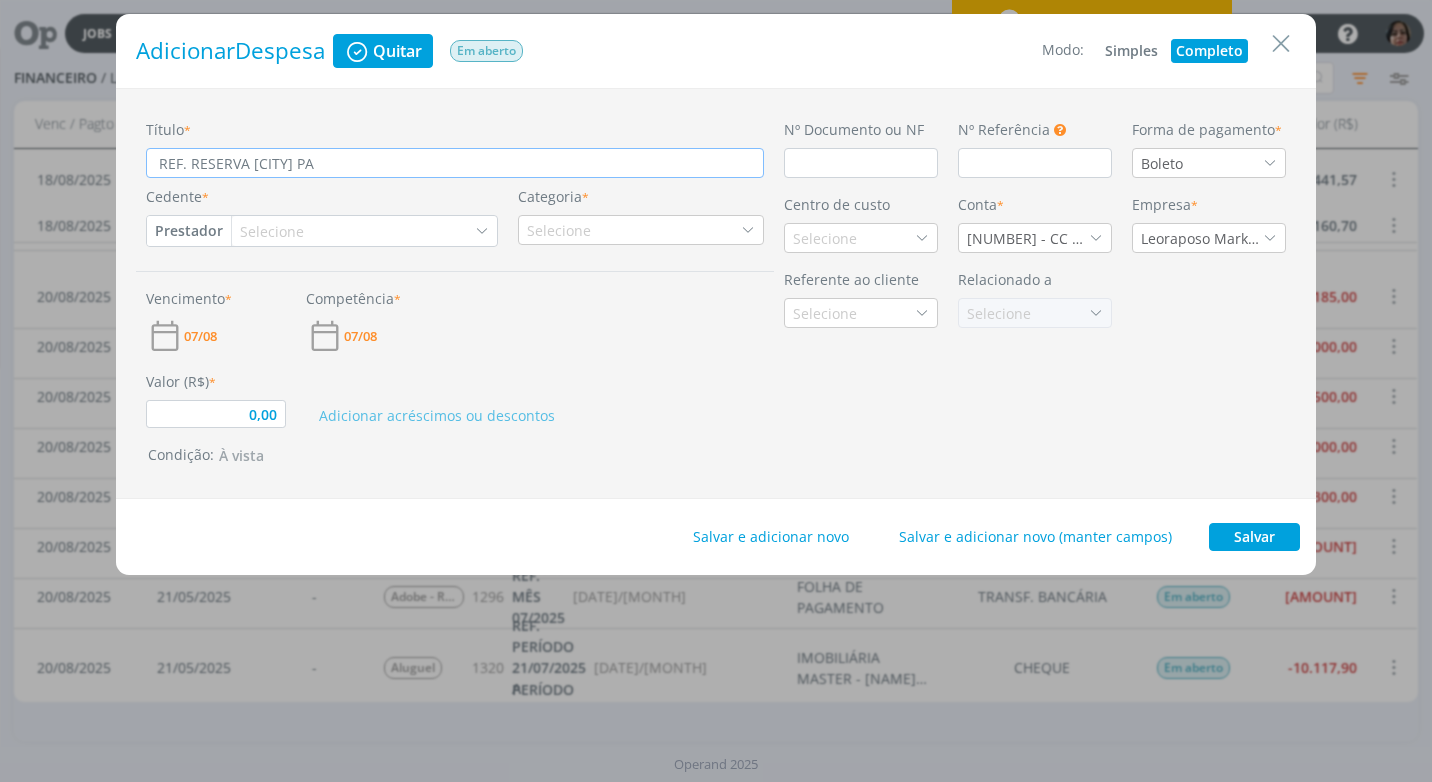 type on "REF. RESERVA SÃO" 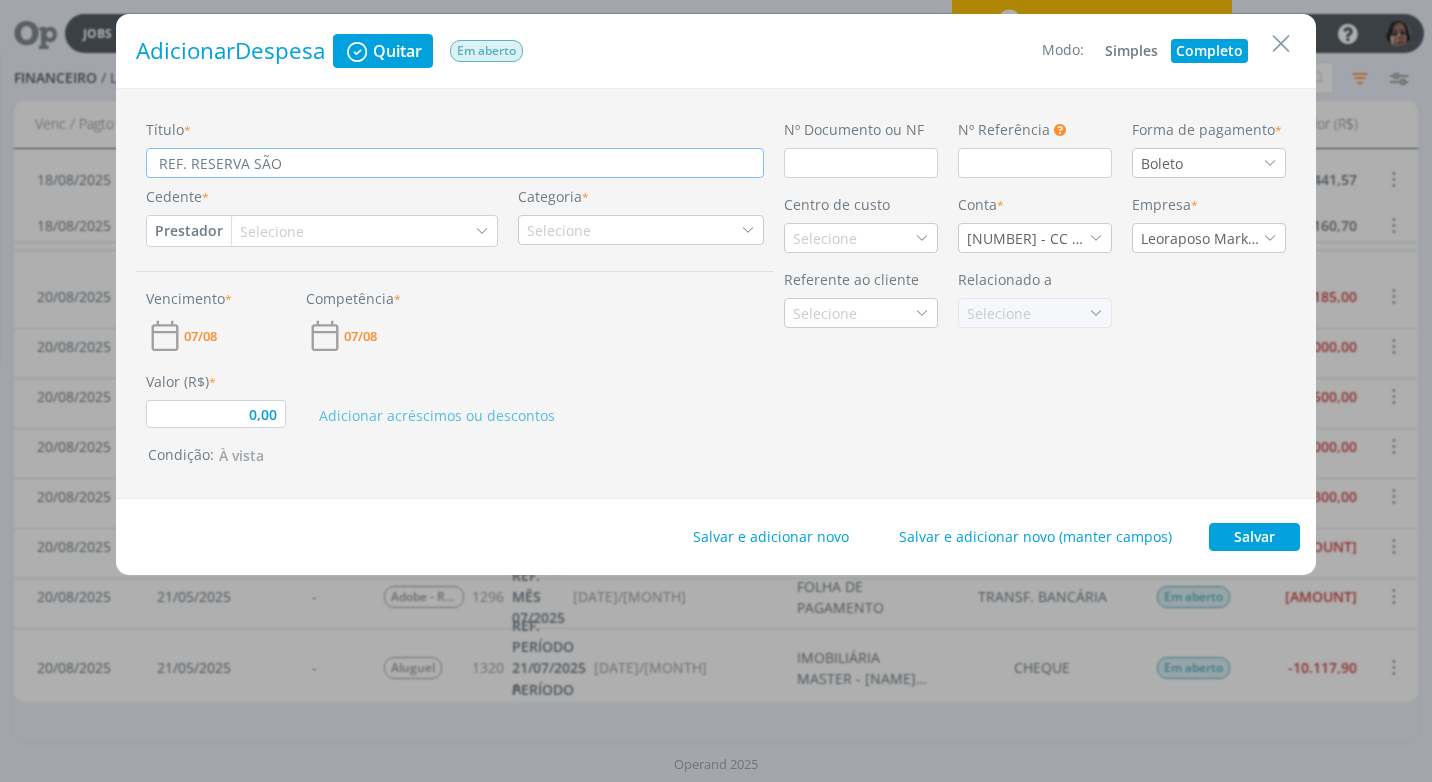 type on "0,00" 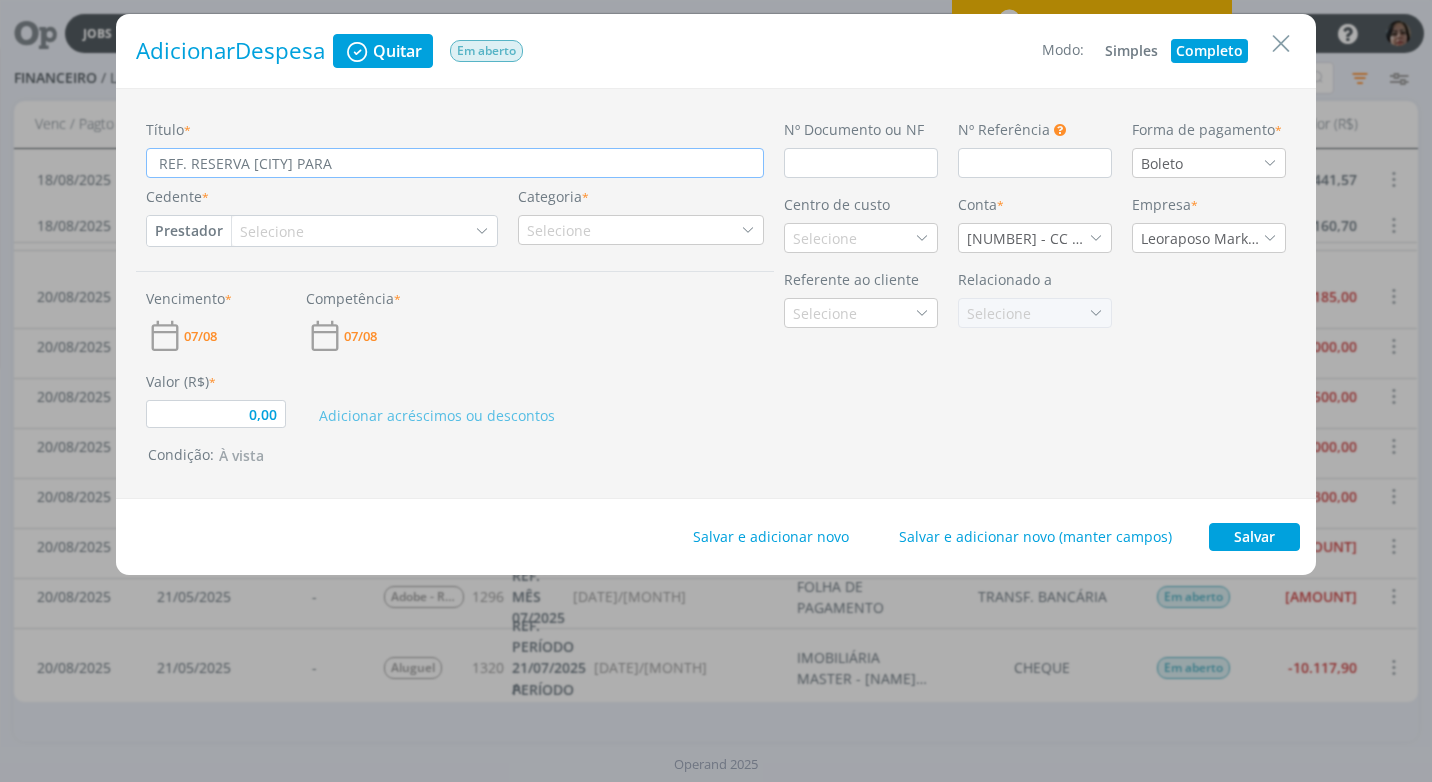 type on "REF. RESERVA [CITY] PARA" 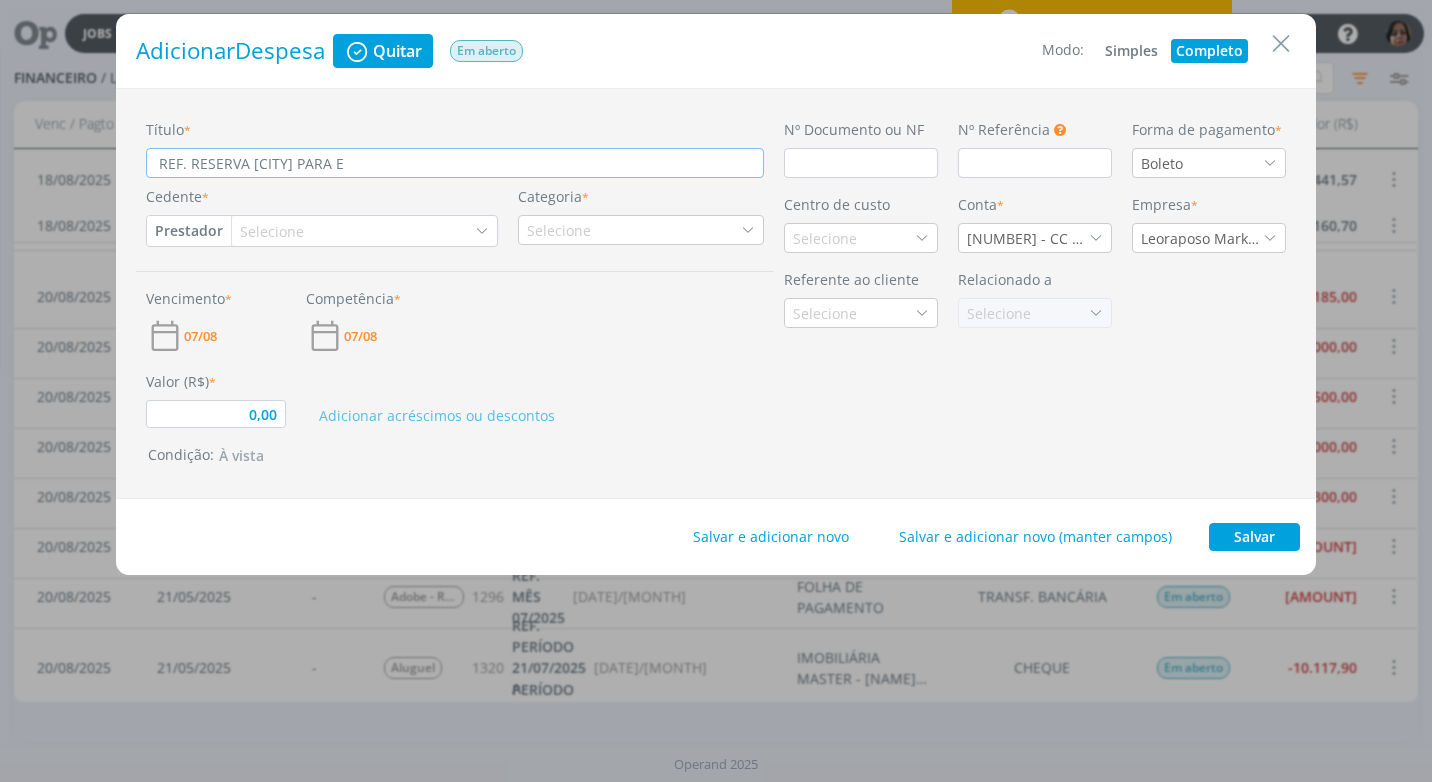 type on "REF. RESERVA [CITY] PARA EV" 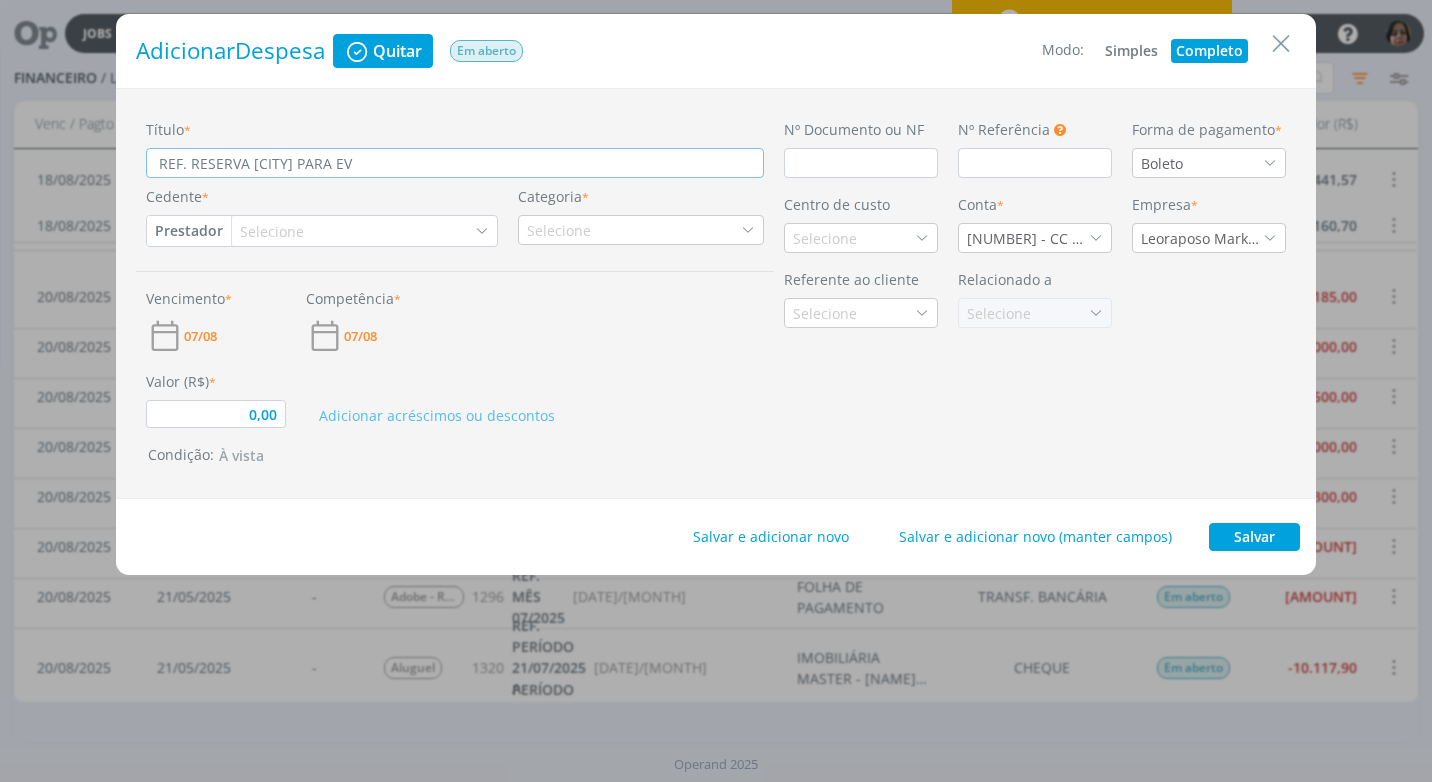 type on "REF. RESERVA [CITY] PARA EVE" 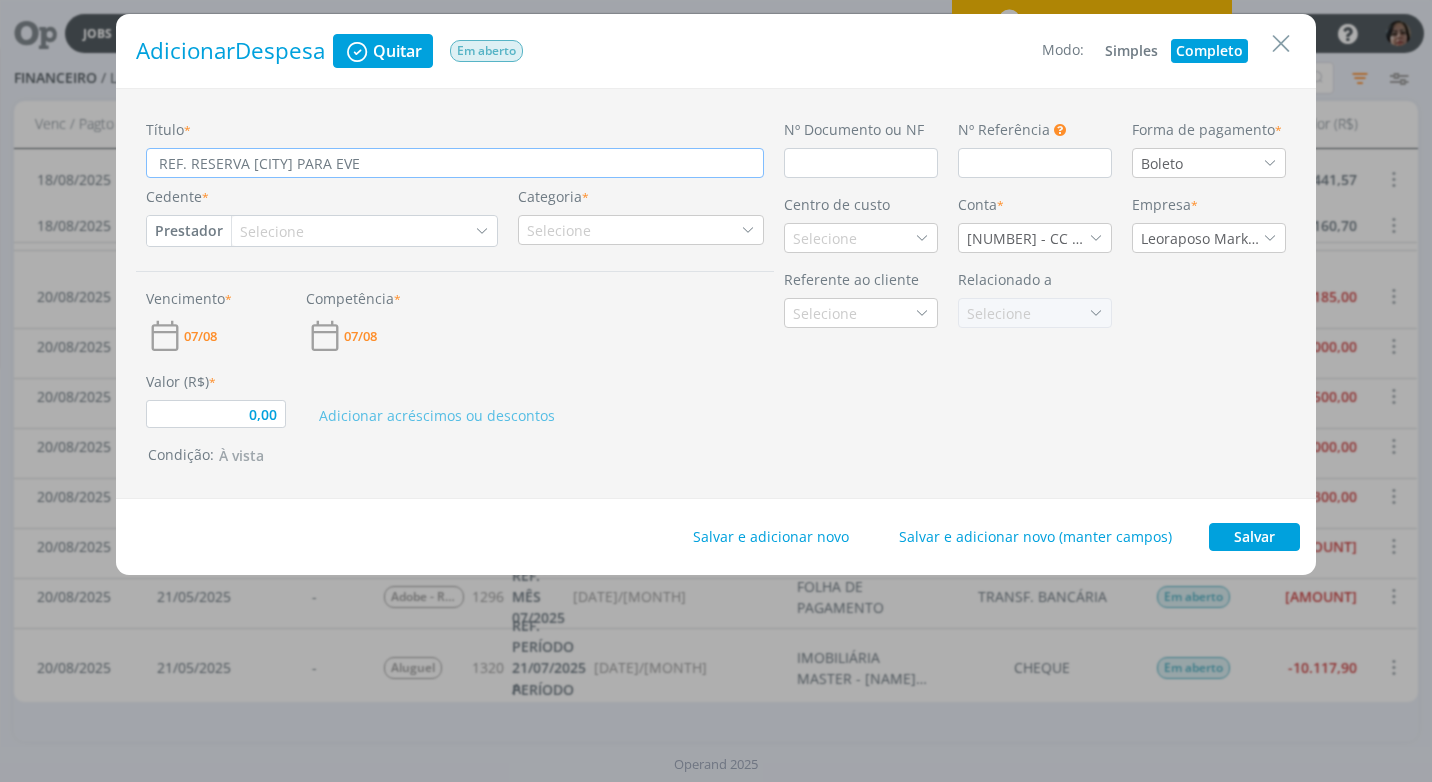 type on "REF. RESERVA SÃO PAULO PARA EVEN" 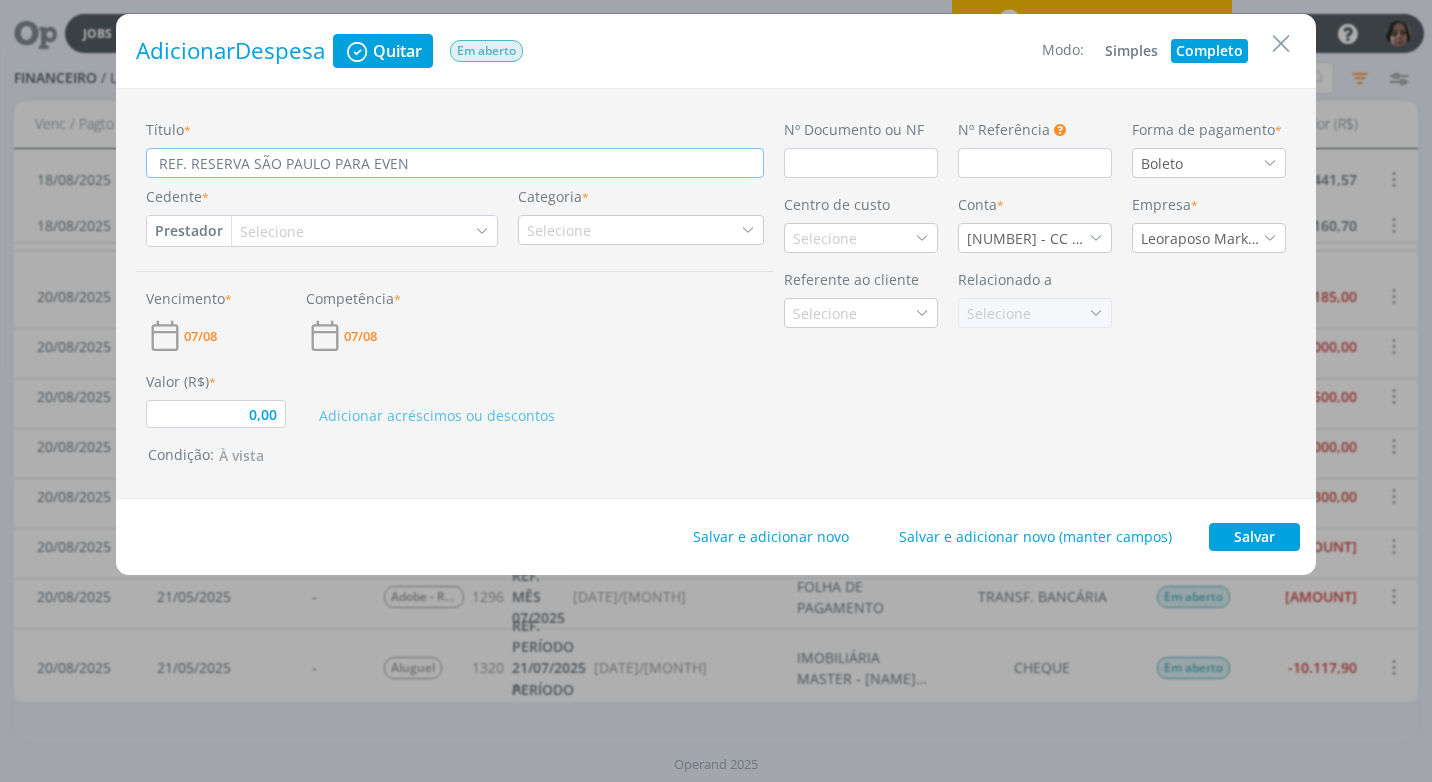 type on "REF. RESERVA SÃO PAULO PARA EVENT" 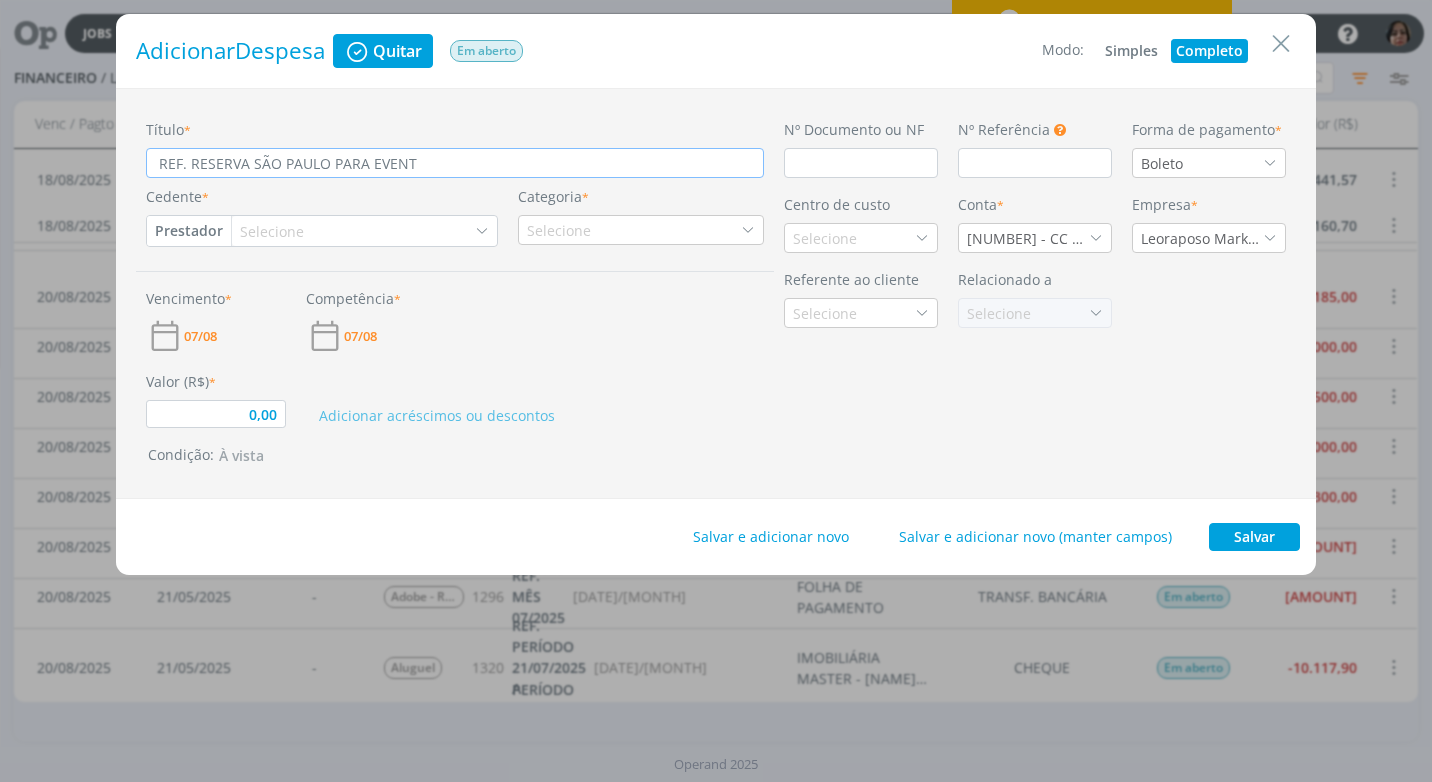 type on "REF. RESERVA SÃO PAULO PARA EVENTE" 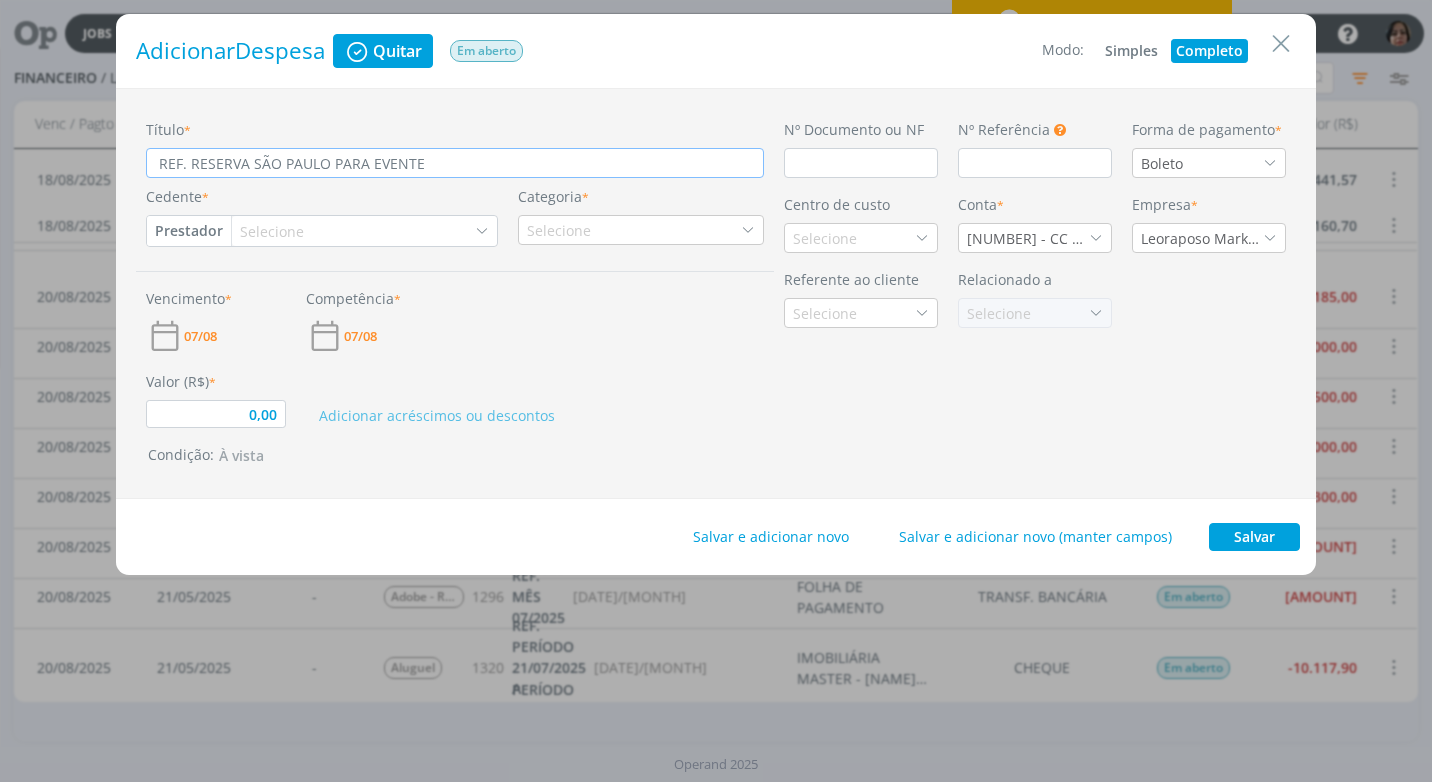 type on "REF. RESERVA SÃO PAULO PARA EVENTE" 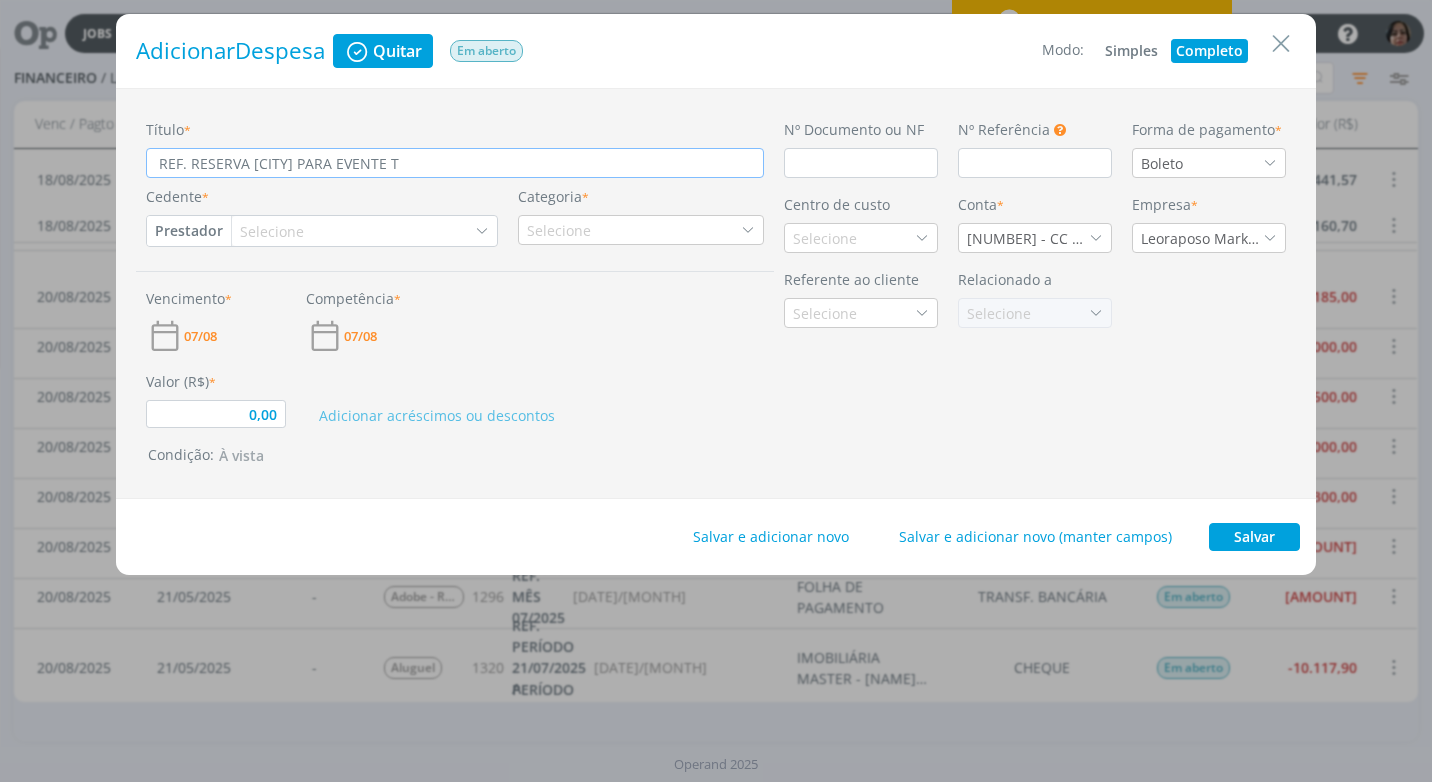 type on "REF. RESERVA [CITY] PARA EVENTE TR" 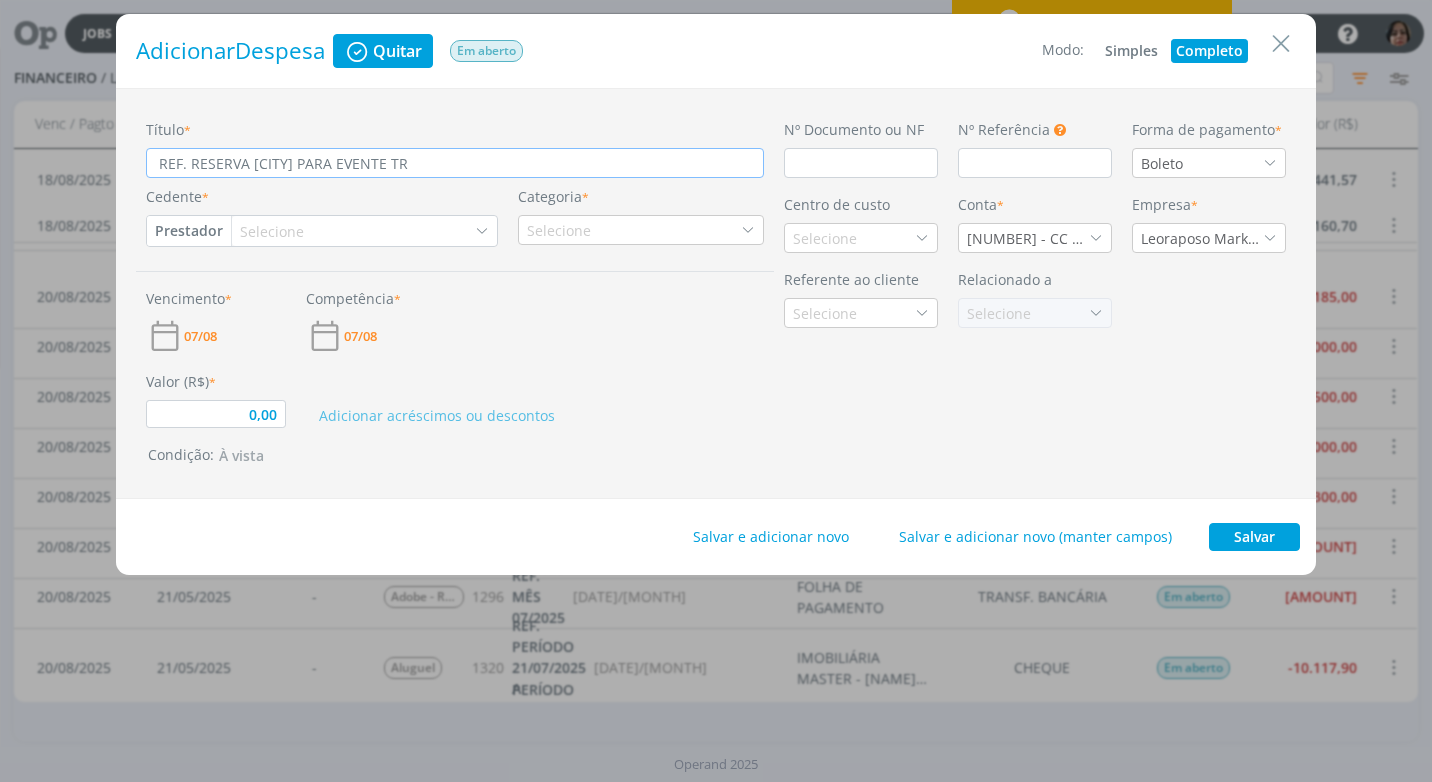 type on "REF. RESERVA SÃO PAULO PARA EVENTE TRA" 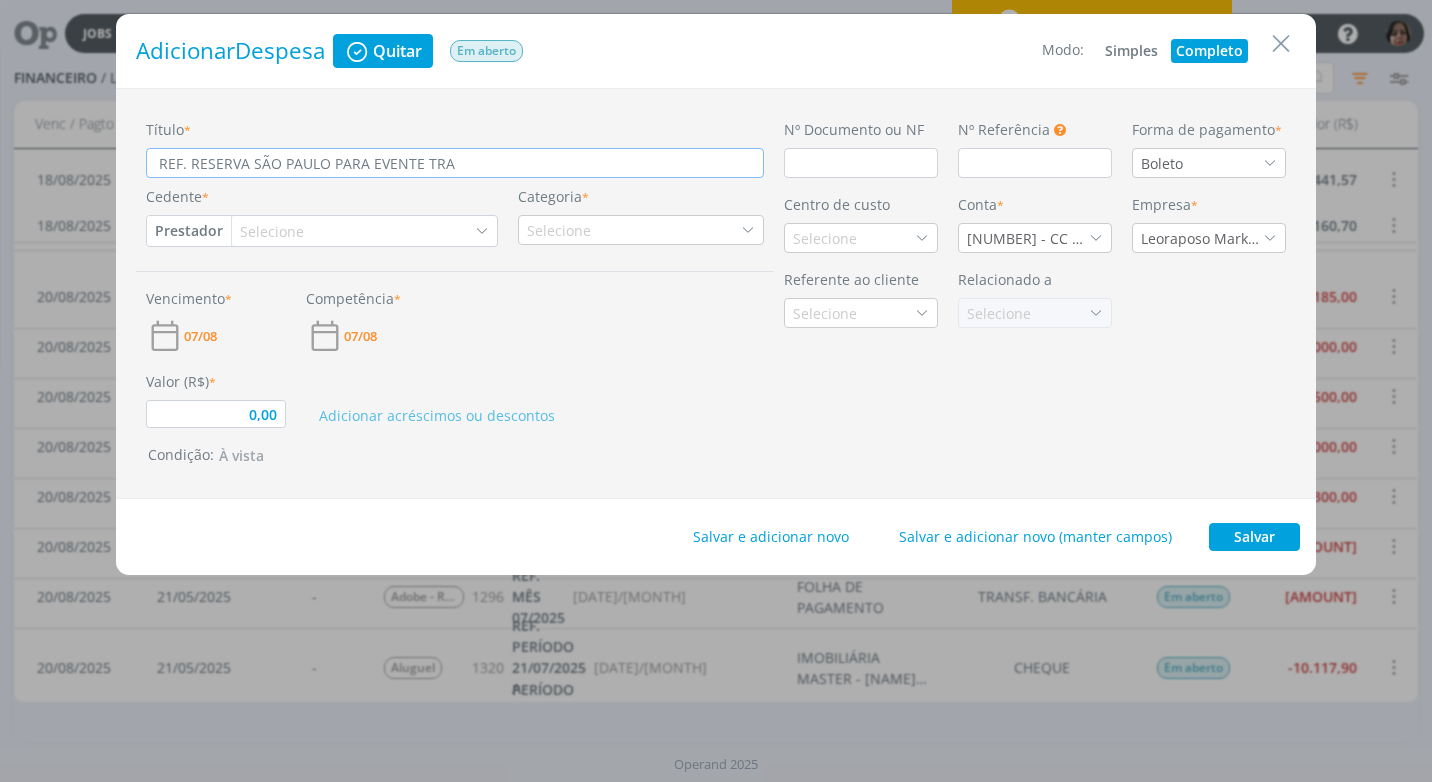type on "REF. RESERVA [CITY] PARA EVENTE TRAN" 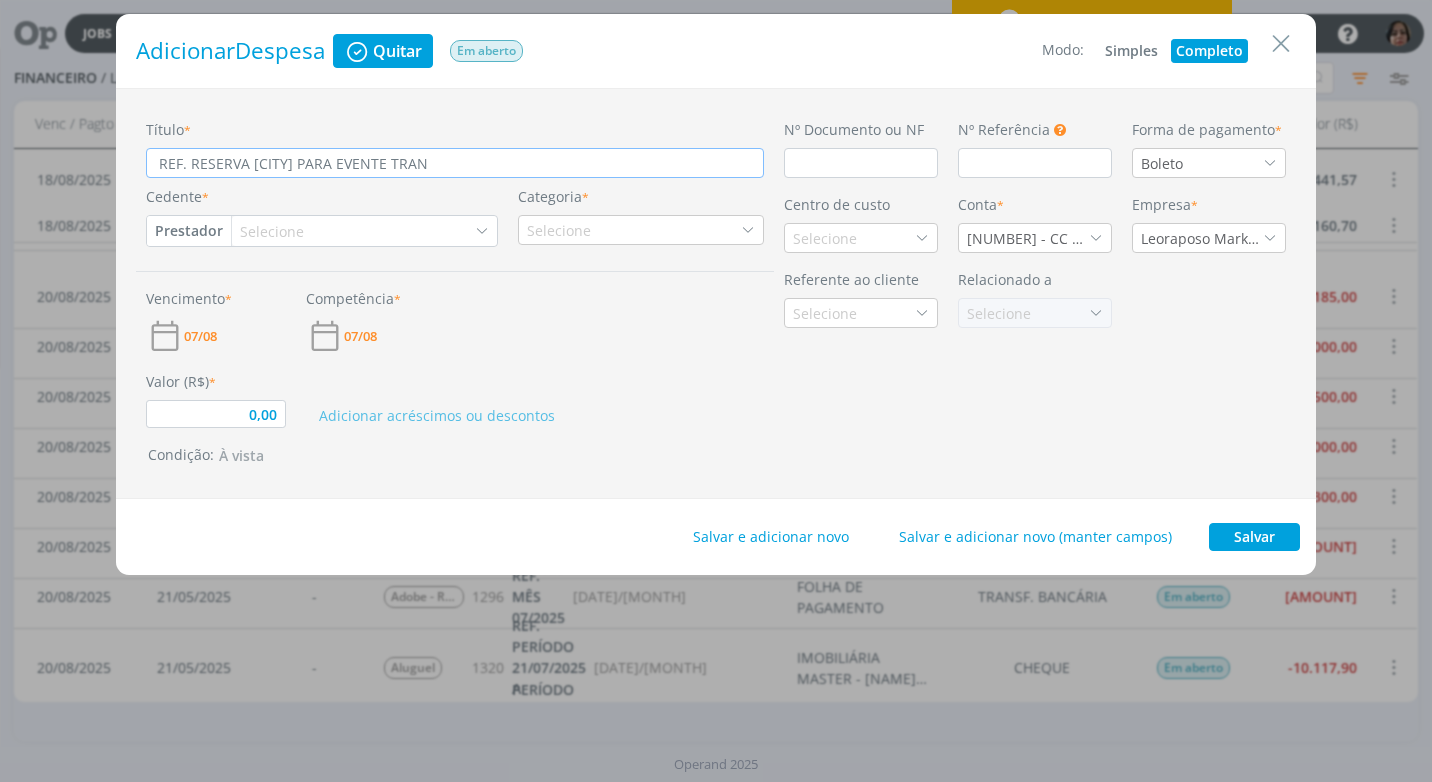 type on "REF. RESERVA SÃO PAULO PARA EVENTE TRANE" 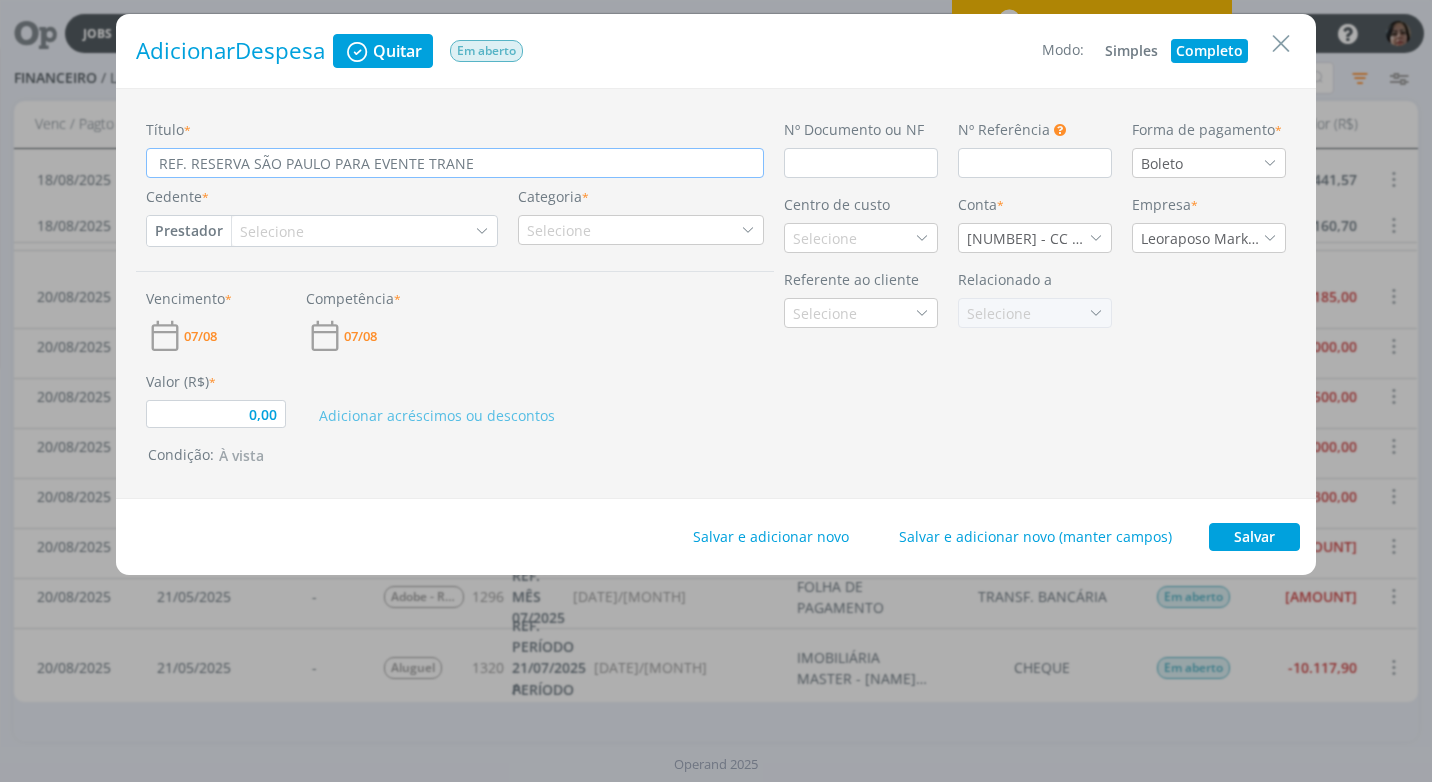 type on "REF. RESERVA [CITY] PARA EVENTE TRANEN" 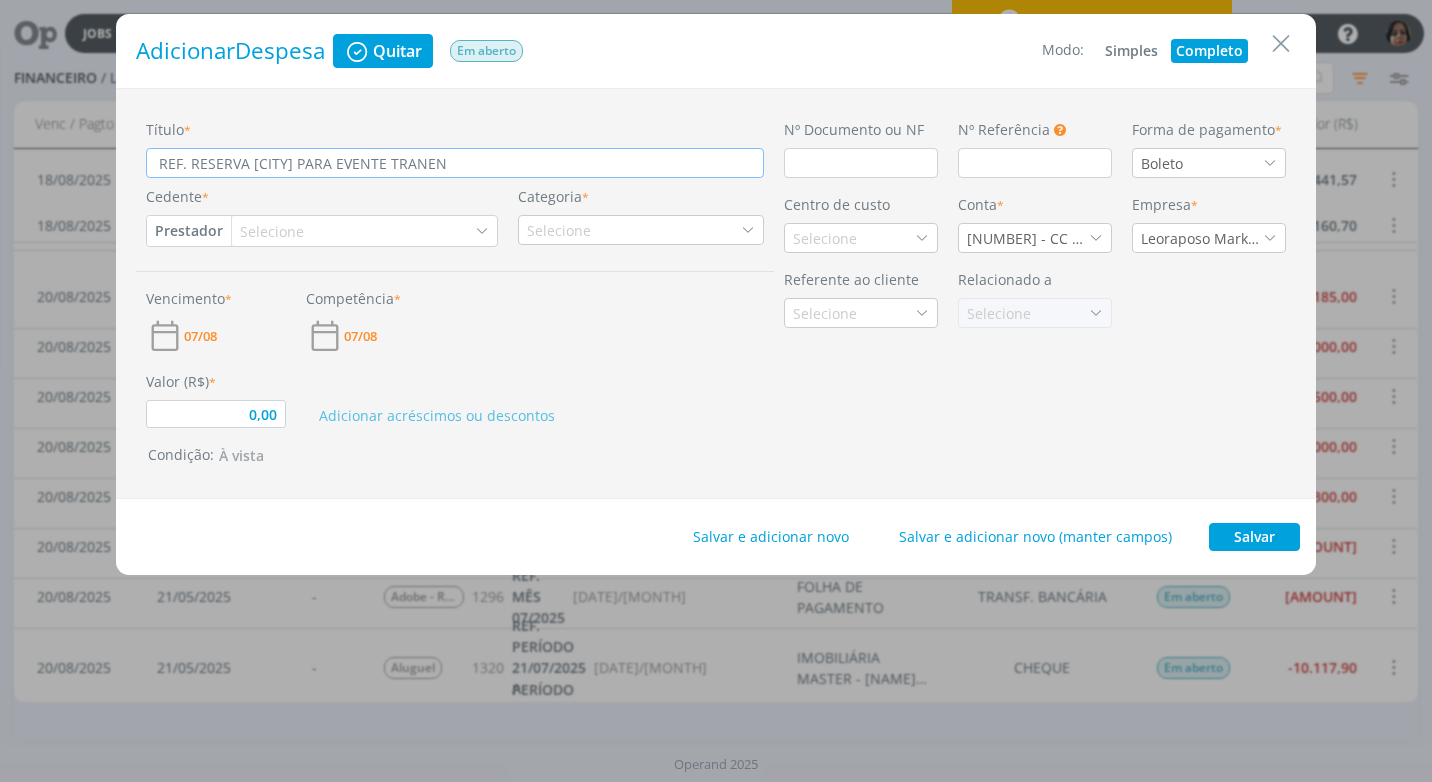 type on "0,00" 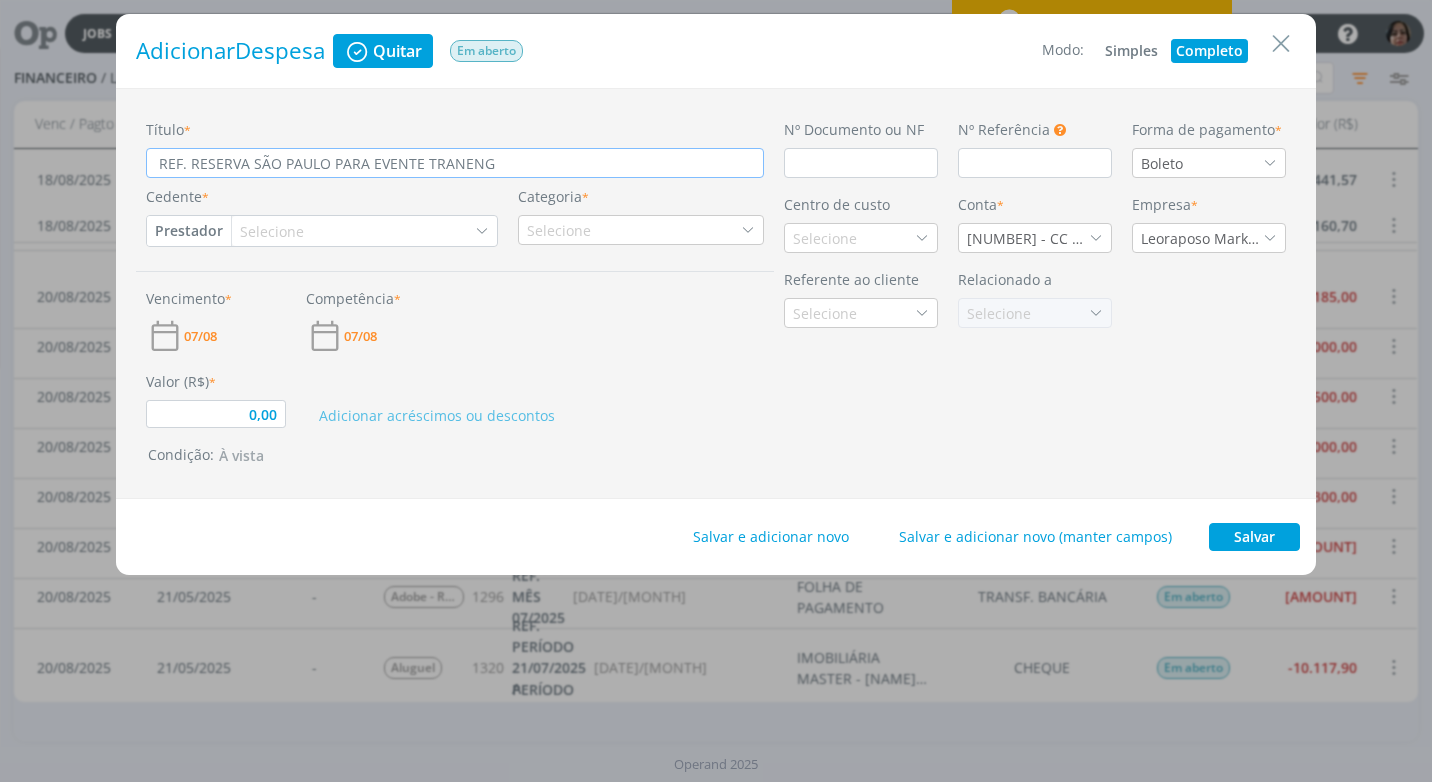 type on "REF. RESERVA SÃO PAULO PARA EVENTE TRANENG" 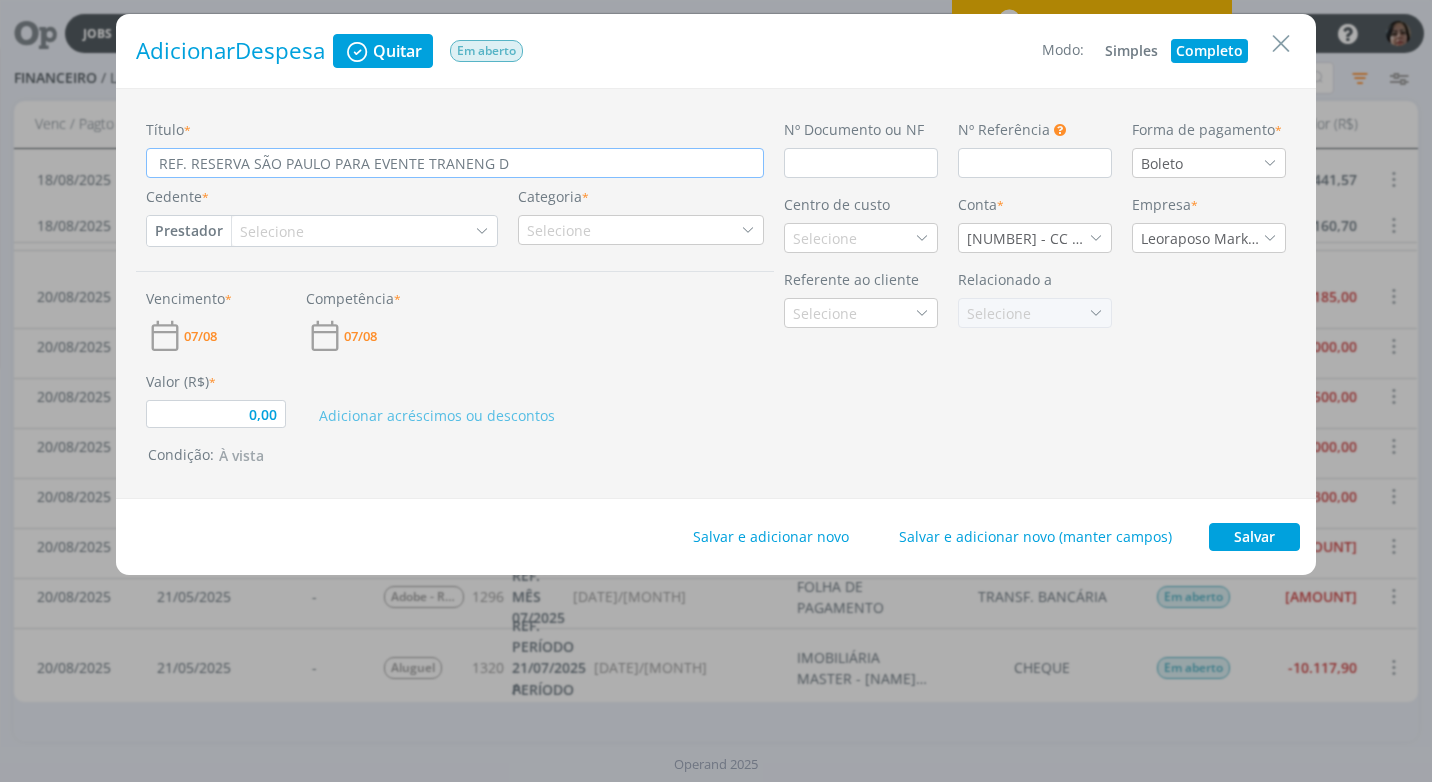type on "REF. RESERVA [CITY] PARA EVENTE TRANENG DI" 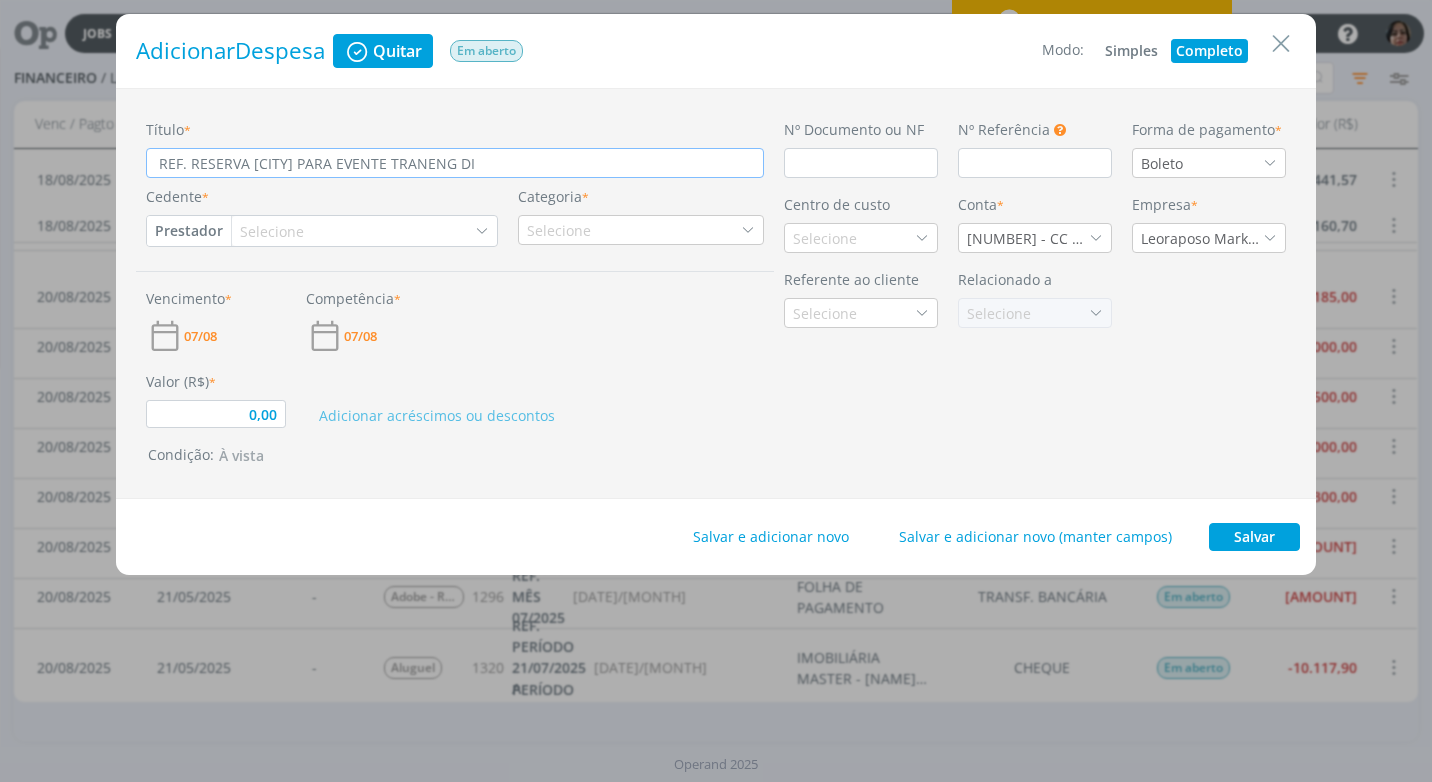 type on "0,00" 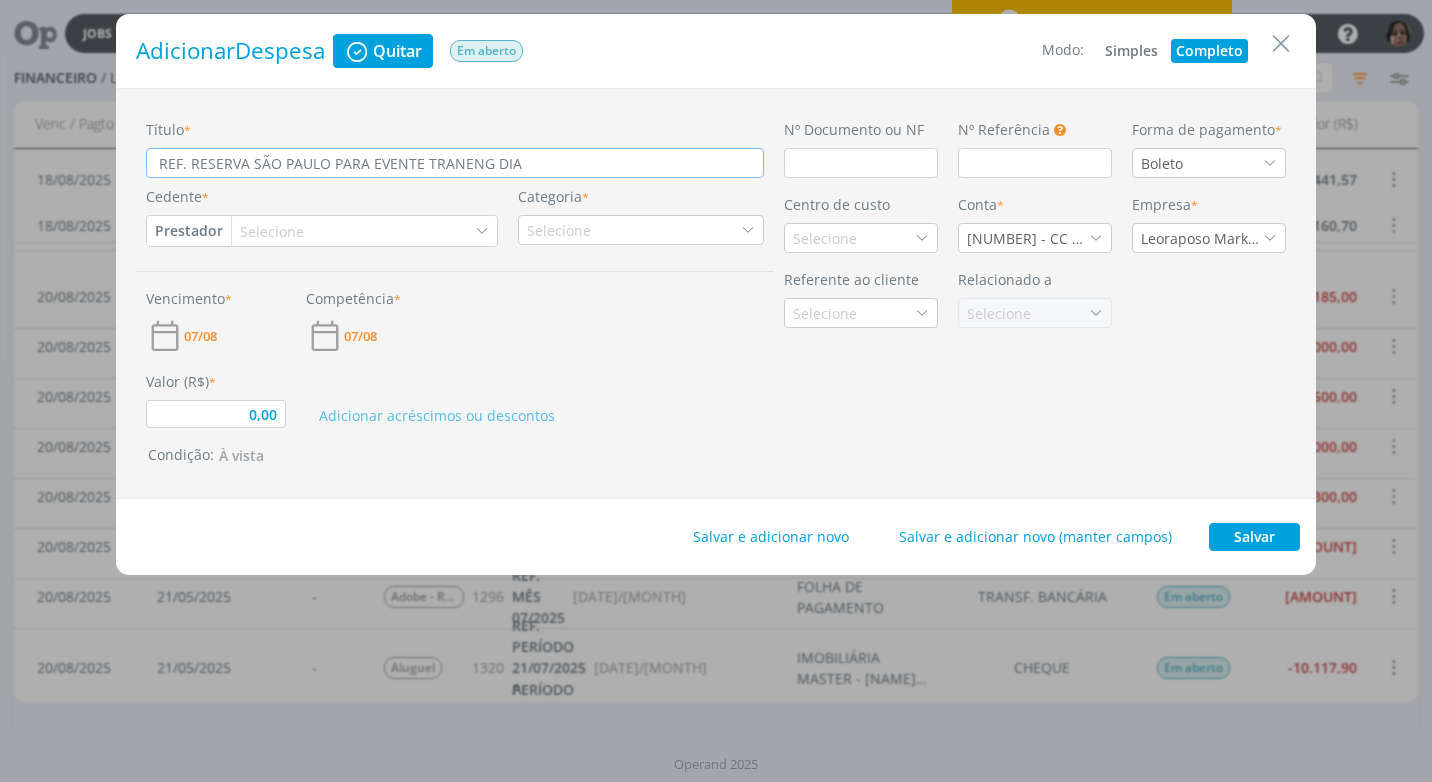 type on "REF. RESERVA [CITY] PARA EVENTE TRANENG DIAS" 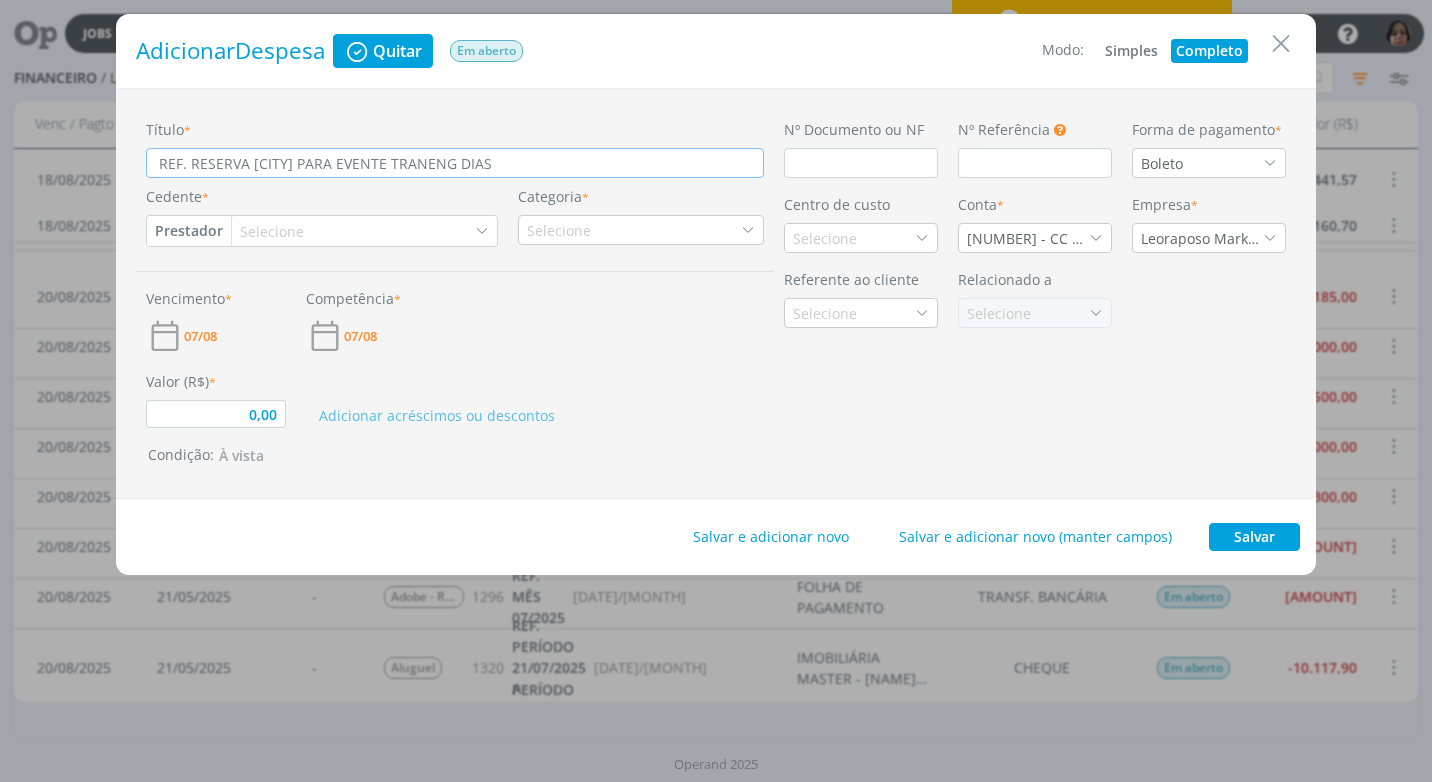 type on "0,00" 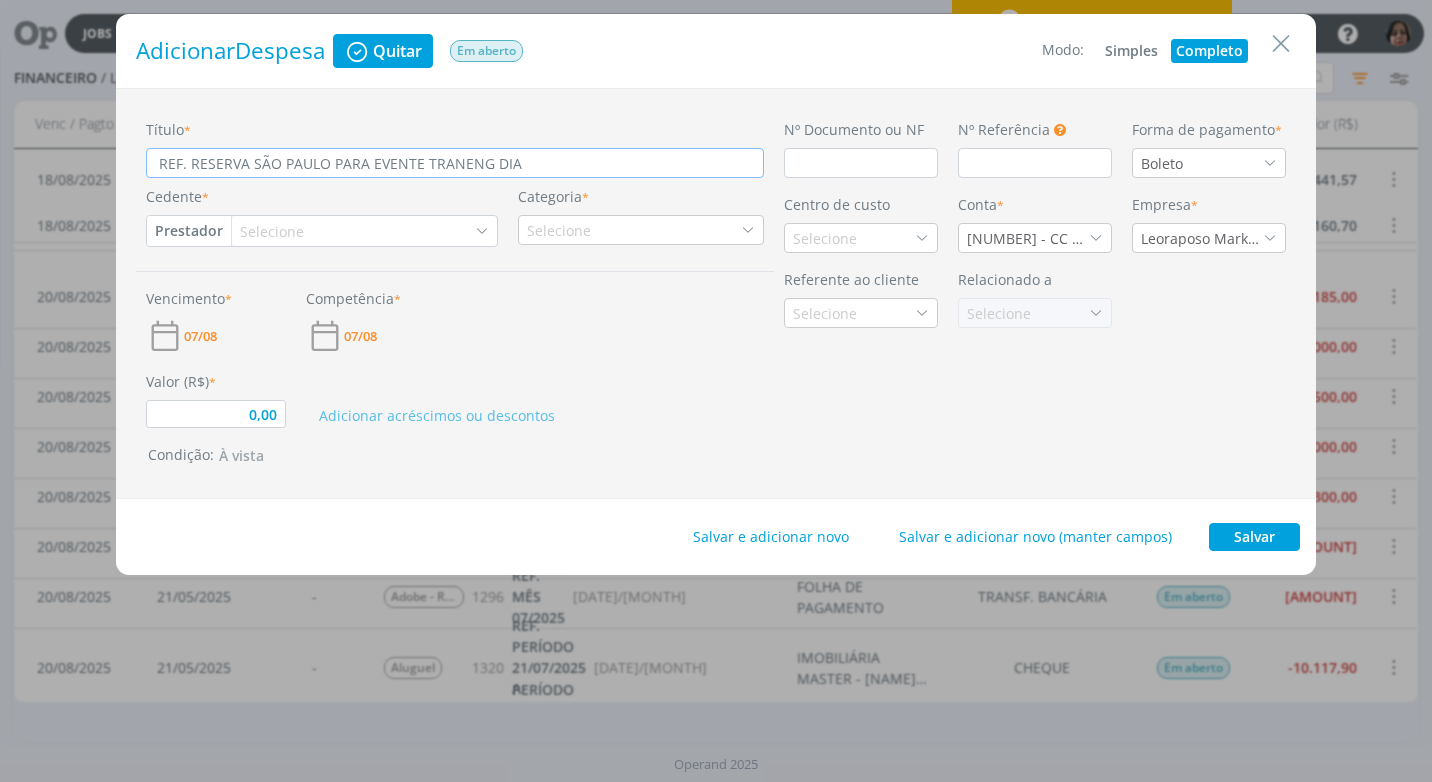 type on "0,00" 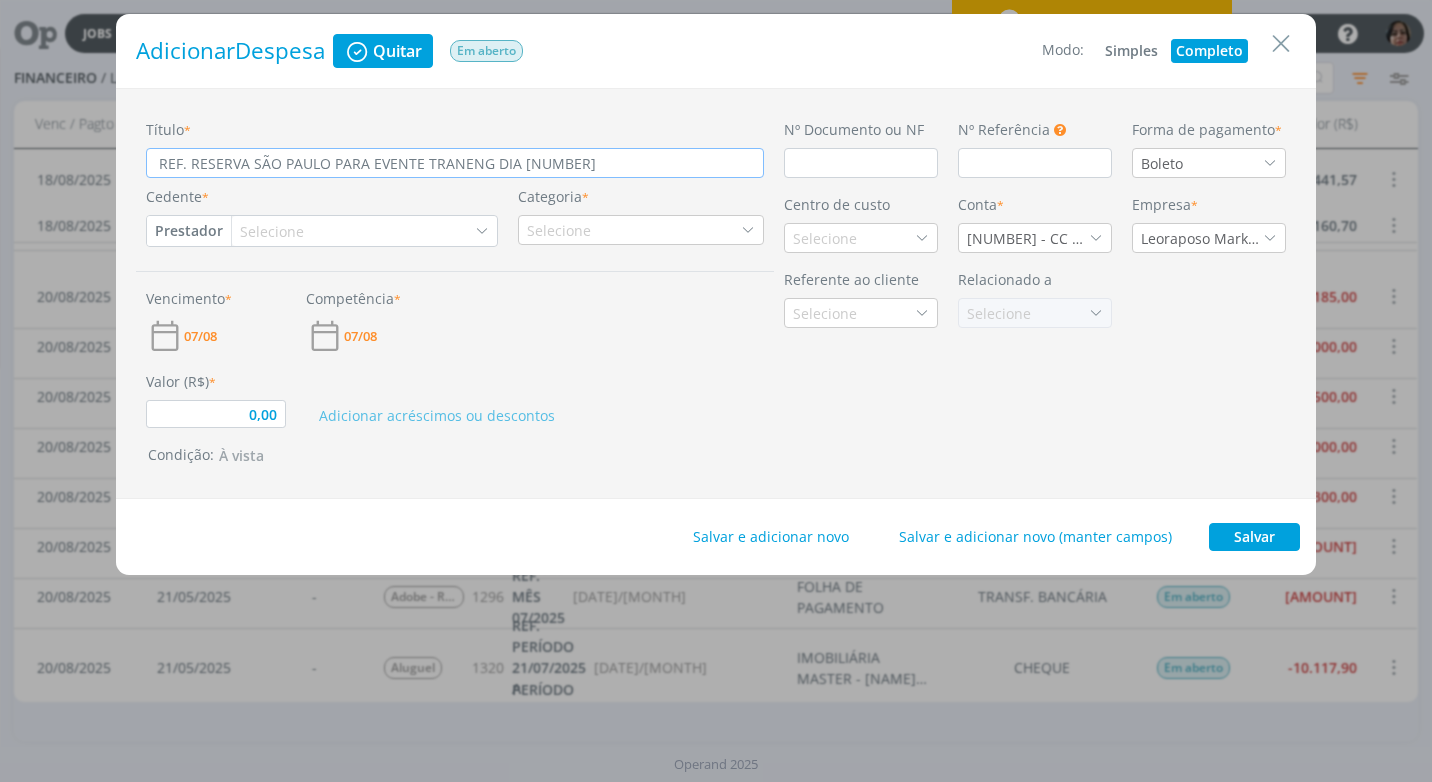 type on "REF. RESERVA SÃO PAULO PARA EVENTE TRANENG DIA 13" 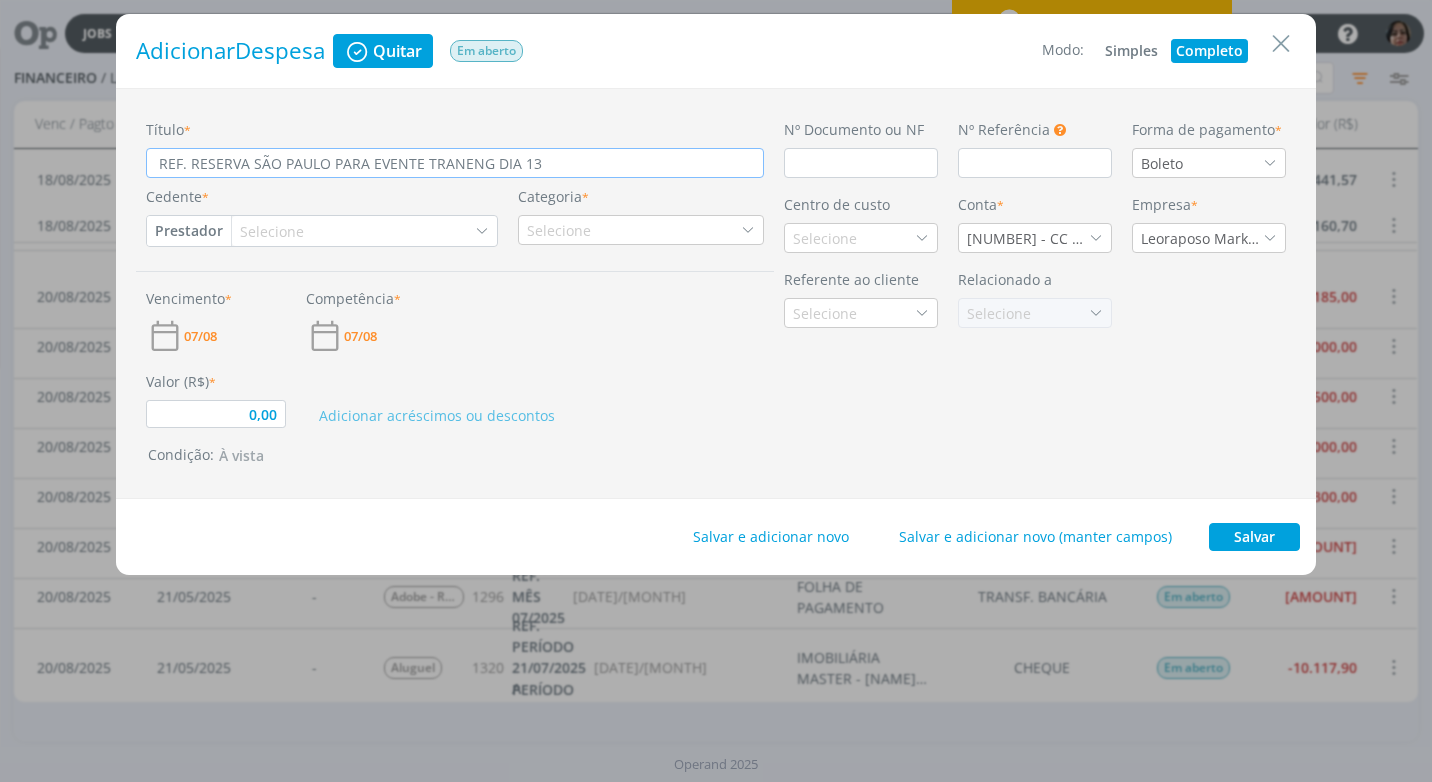 type on "REF. RESERVA SÃO PAULO PARA EVENTE TRANENG DIA 13" 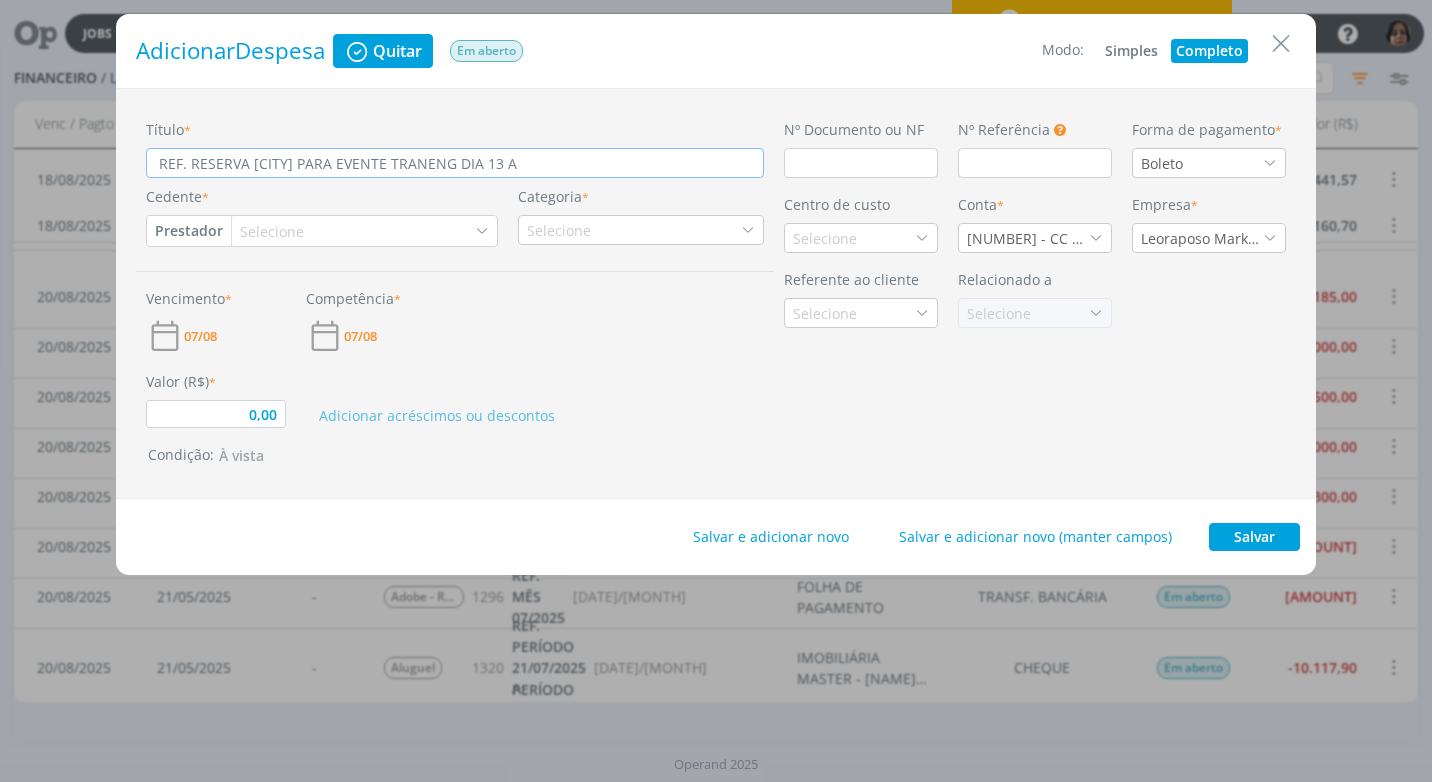 type on "REF. RESERVA [CITY] PARA EVENTE TRANENG DIA 13 A" 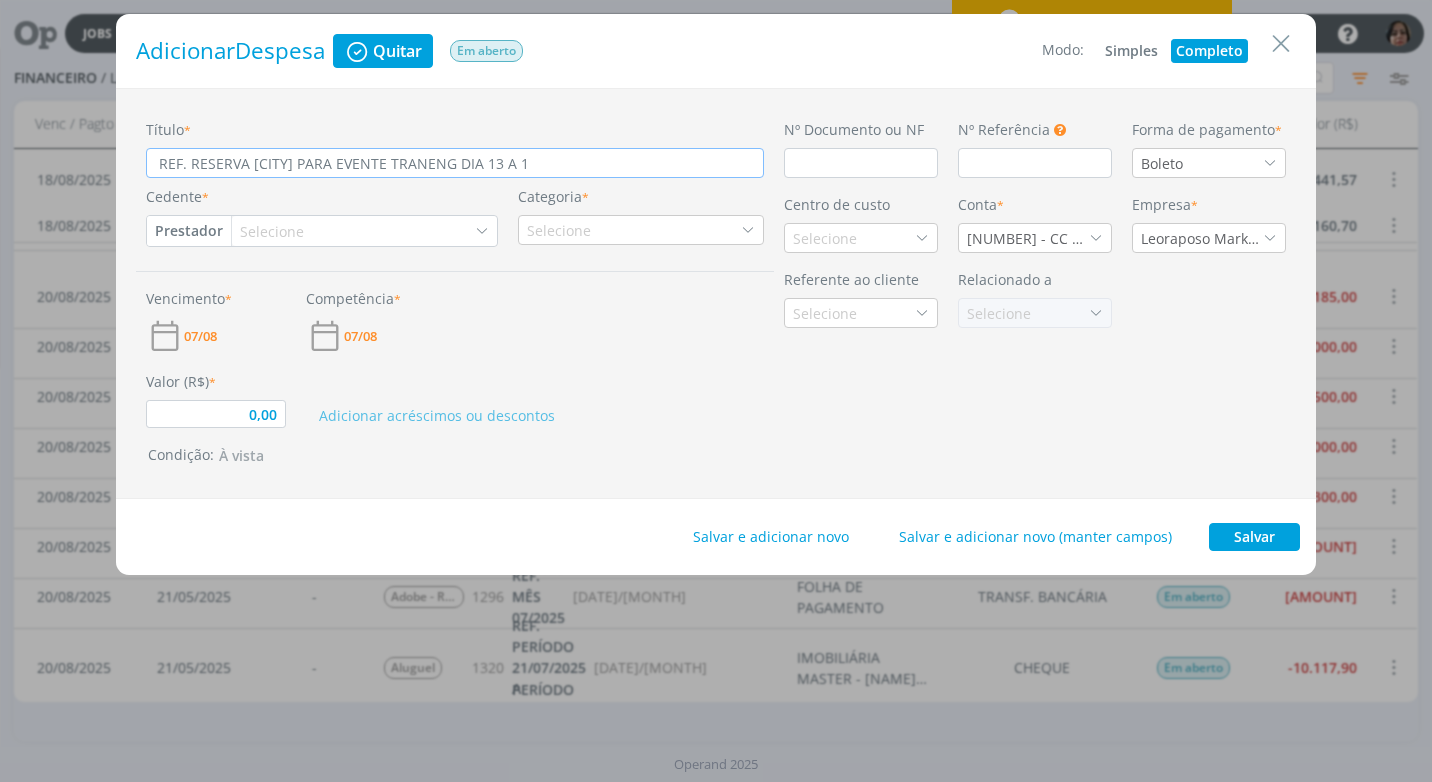 type on "REF. RESERVA SÃO PAULO PARA EVENTE TRANENG DIA [NUMBER] A [NUMBER]" 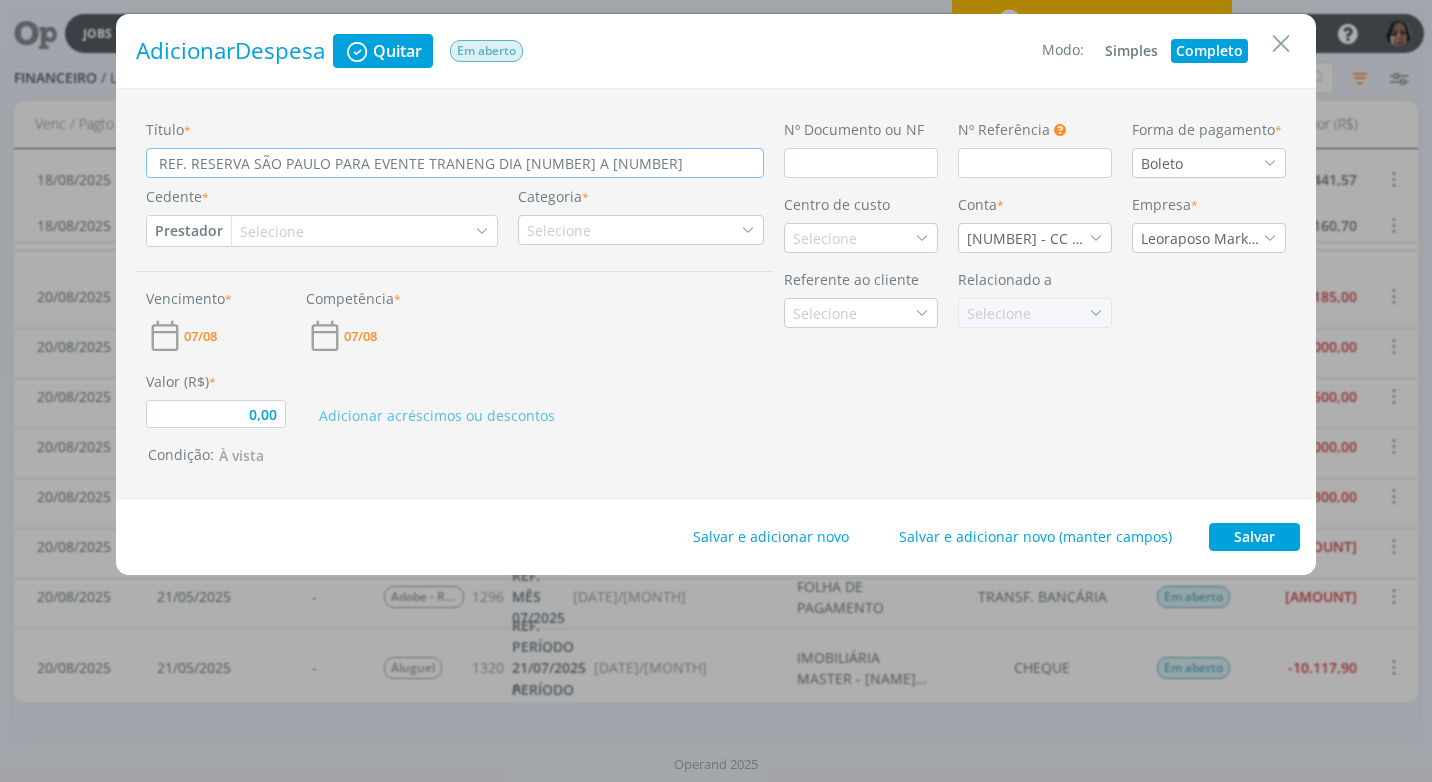type on "REF. RESERVA SÃO PAULO PARA EVENTE TRANENG DIA [NUMBER] A [NUMBER]" 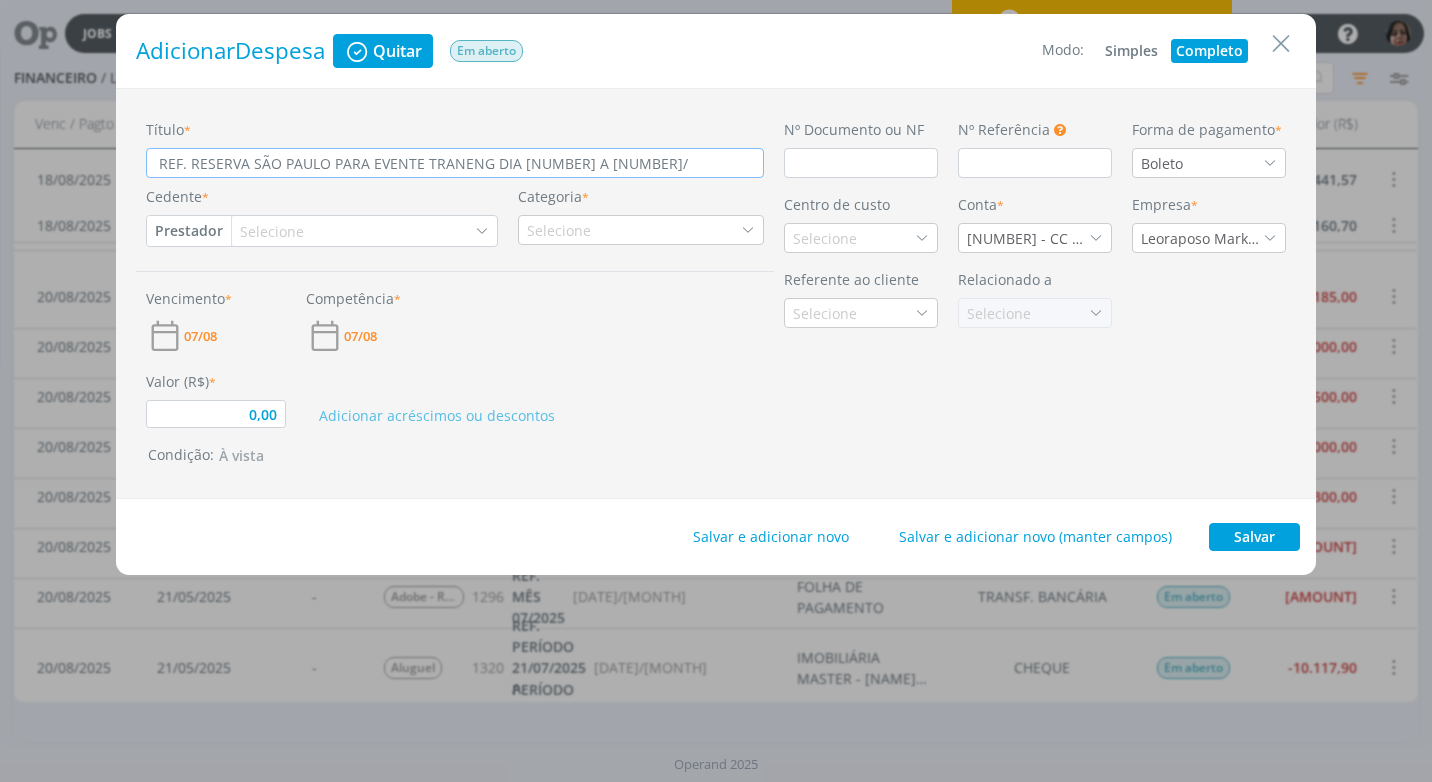type on "REF. RESERVA SÃO PAULO PARA EVENTE TRANENG DIA [NUMBER] A [NUMBER]/[MONTH]" 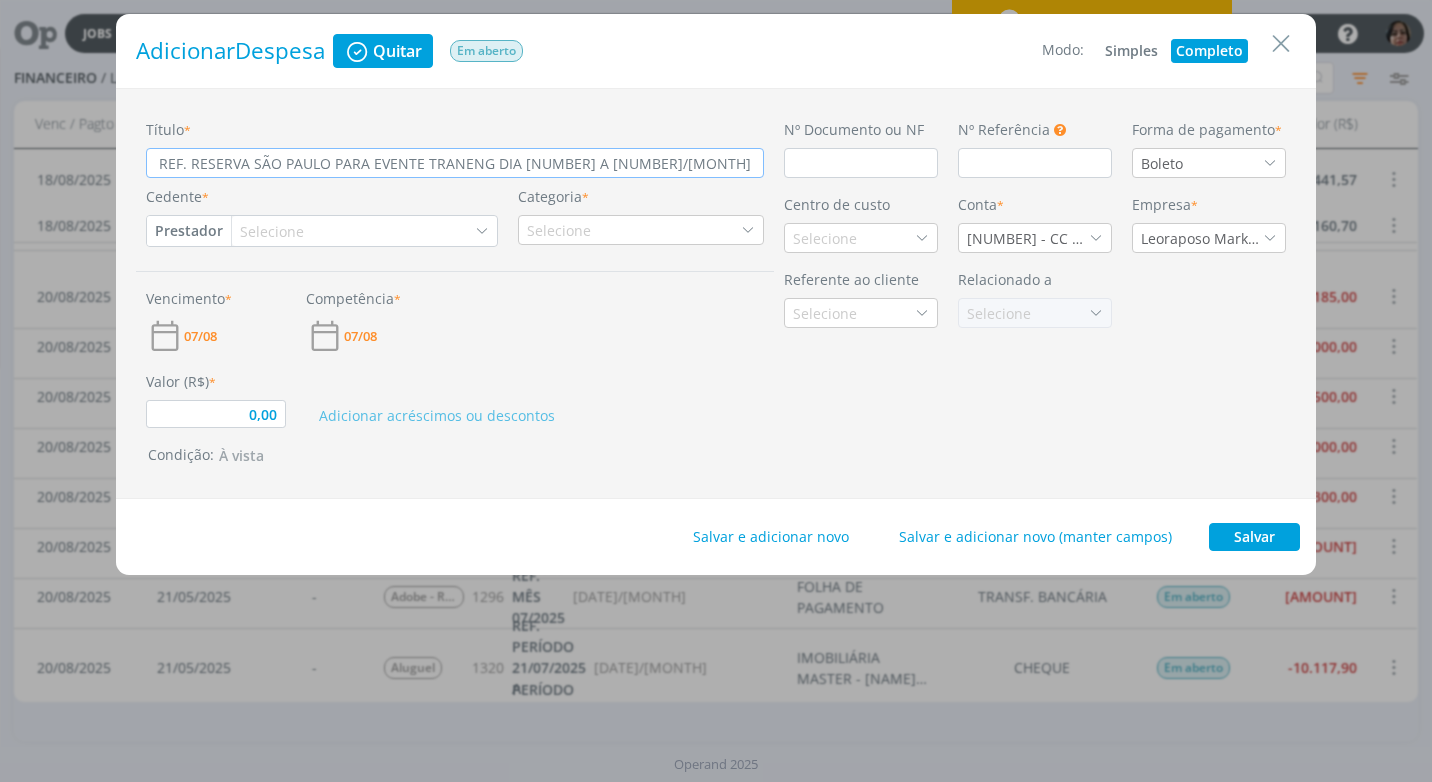 type on "REF. RESERVA [CITY] PARA EVENTE TRANENG DIA 13 A 15/08" 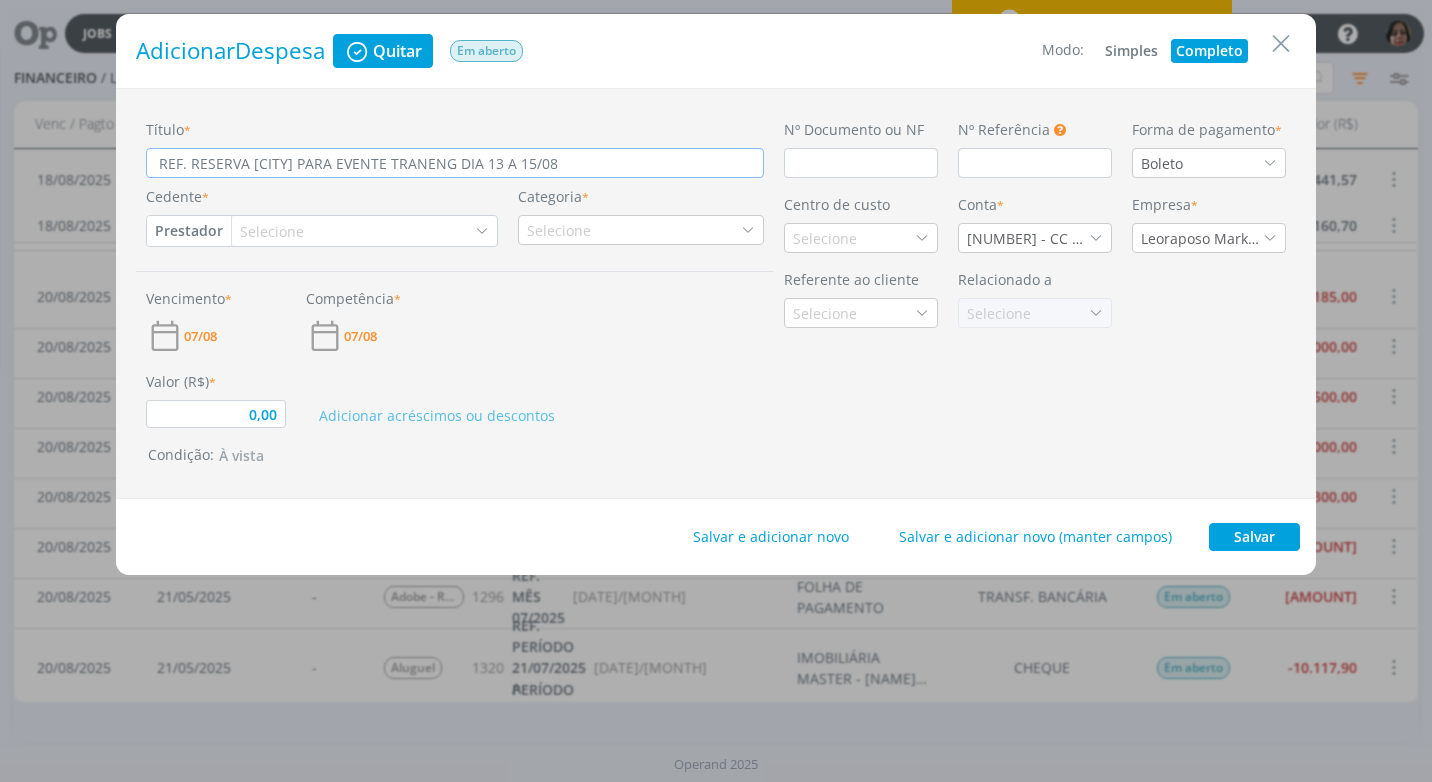 type on "REF. RESERVA [CITY] PARA EVENTE TRANENG DIA 13 A 15/08/" 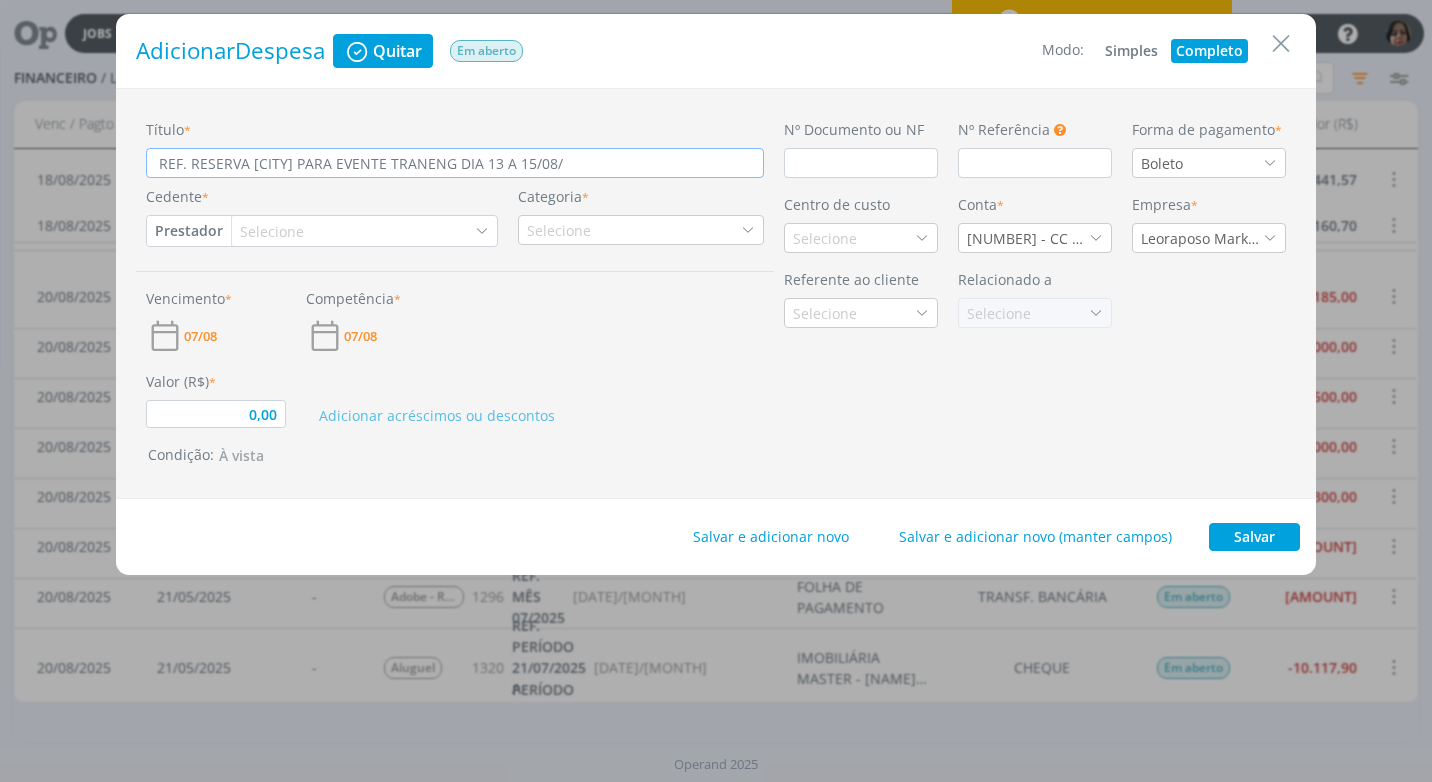 type on "0,00" 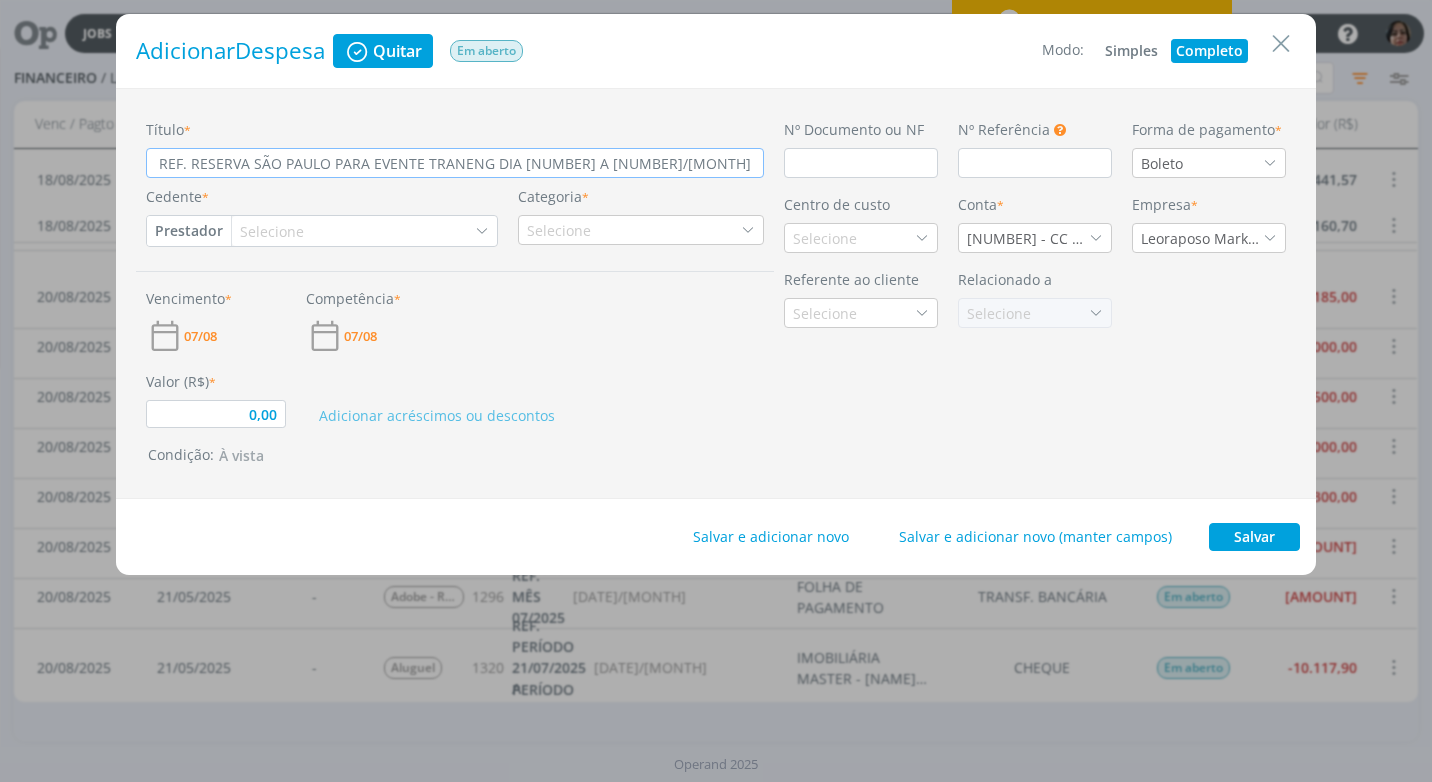 type on "REF. RESERVA [CITY] PARA EVENTE TRANENG DIA 13 A 15/08/20" 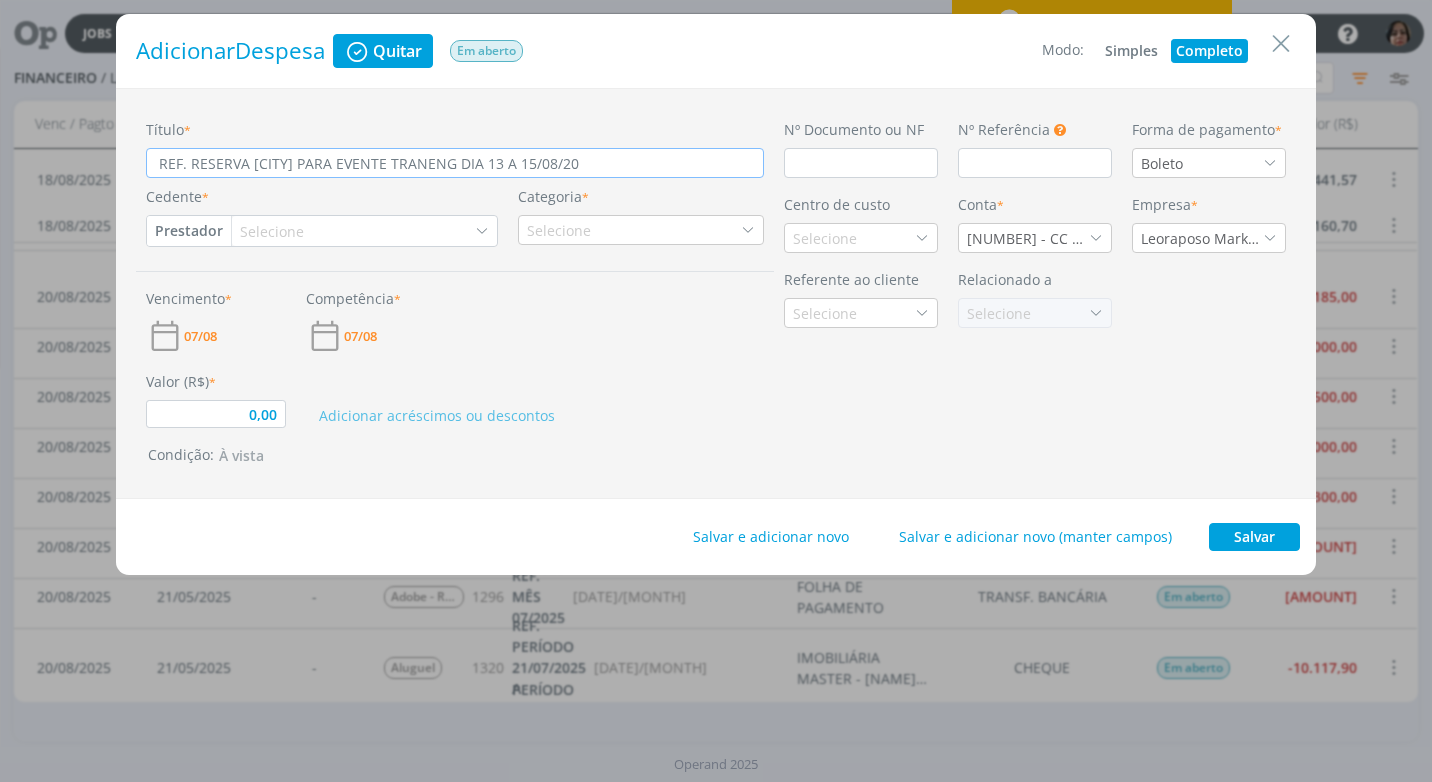 type on "REF. RESERVA SÃO PAULO PARA EVENTE TRANENG DIA [NUMBER] A [NUMBER]/[MONTH]/202" 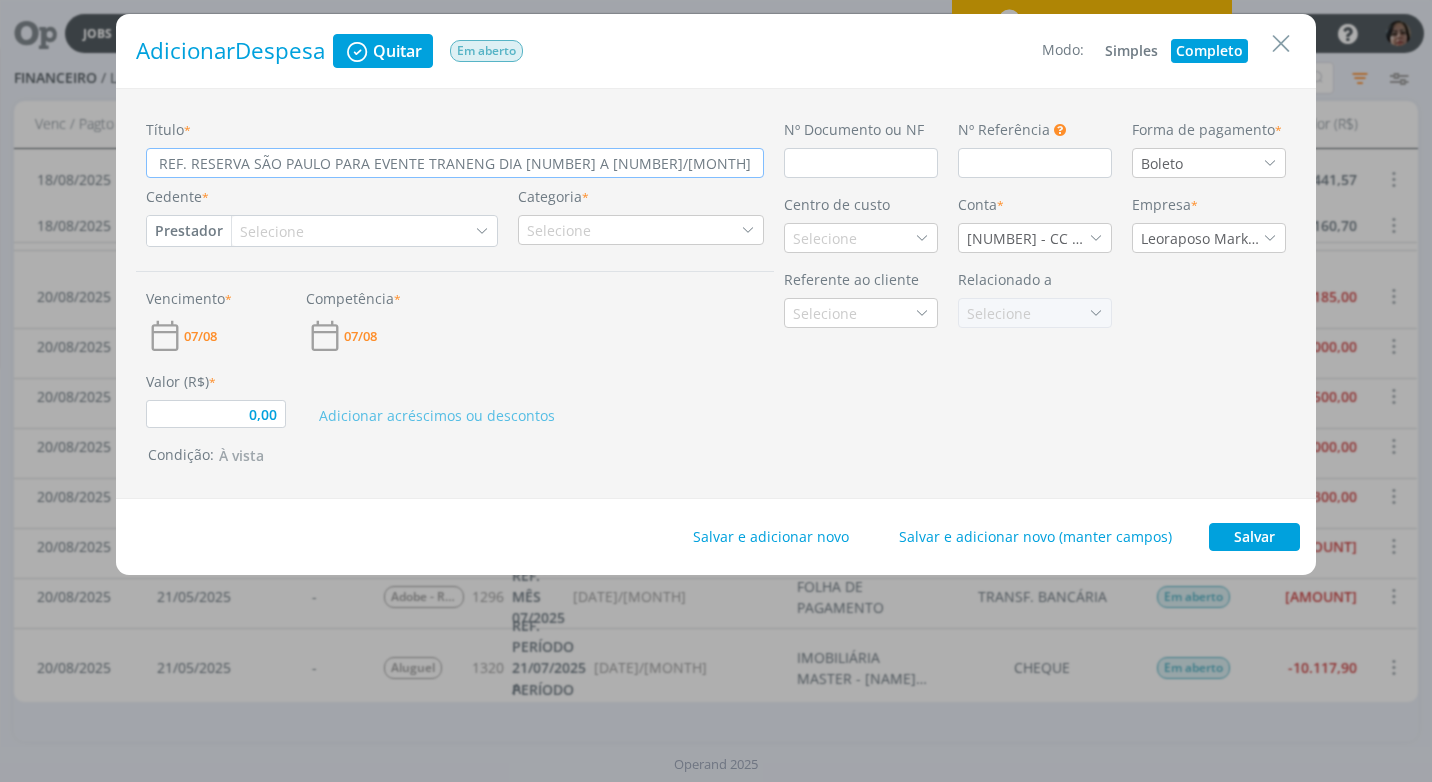 type on "REF. RESERVA [CITY] PARA EVENTE TRANENG DIA 13 A 15/08/2025" 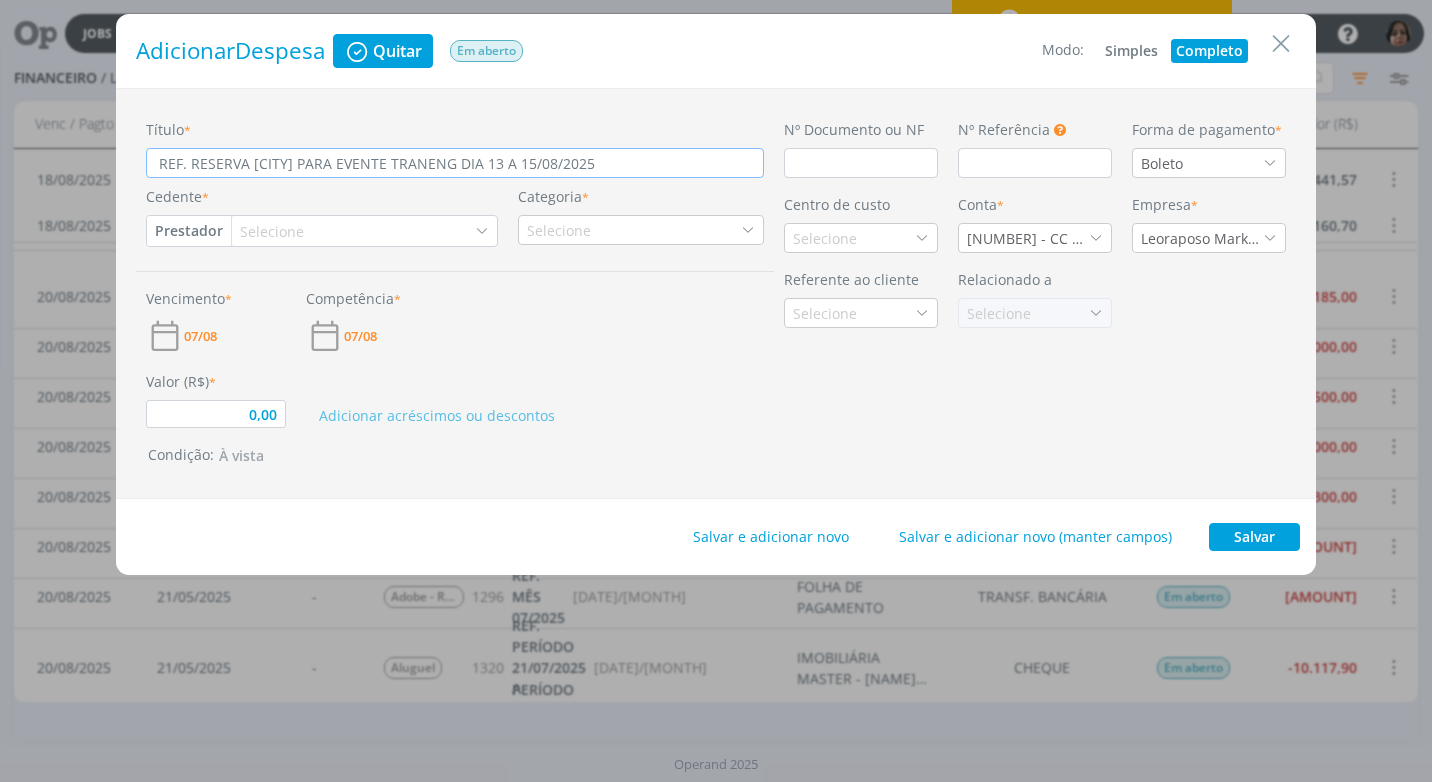 type on "REF. RESERVA [CITY] PARA EVENTE TRANENG DIA 13 A 15/08/2025" 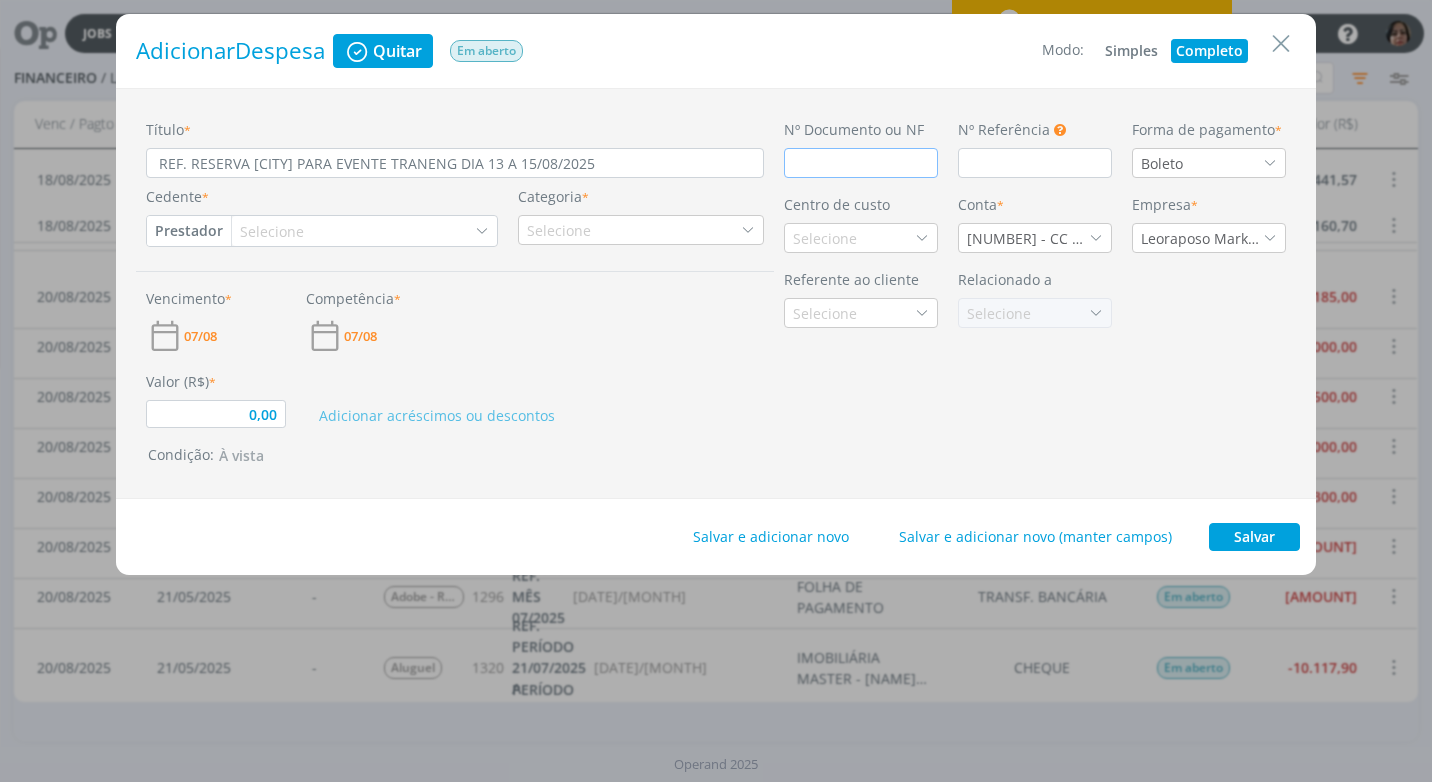 click at bounding box center (861, 163) 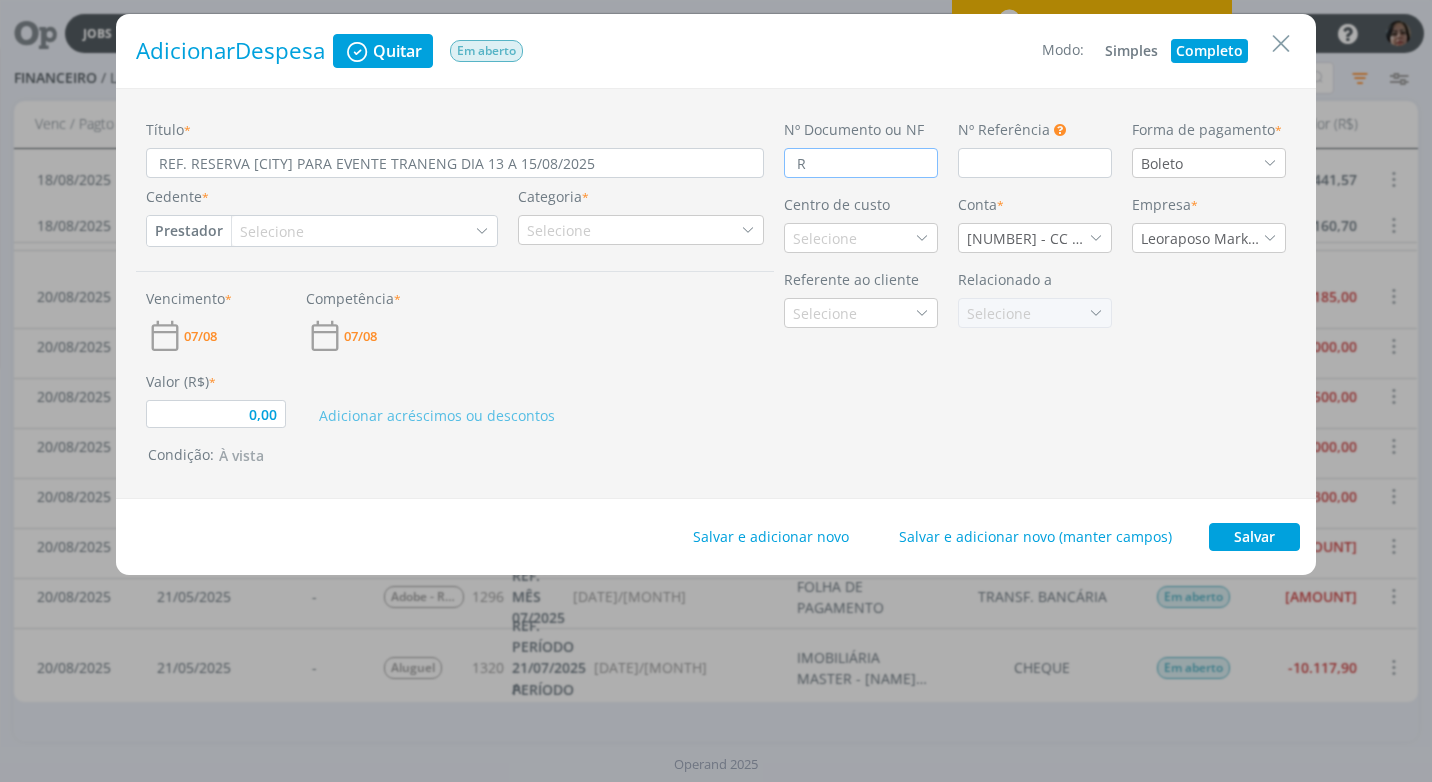 type on "0,00" 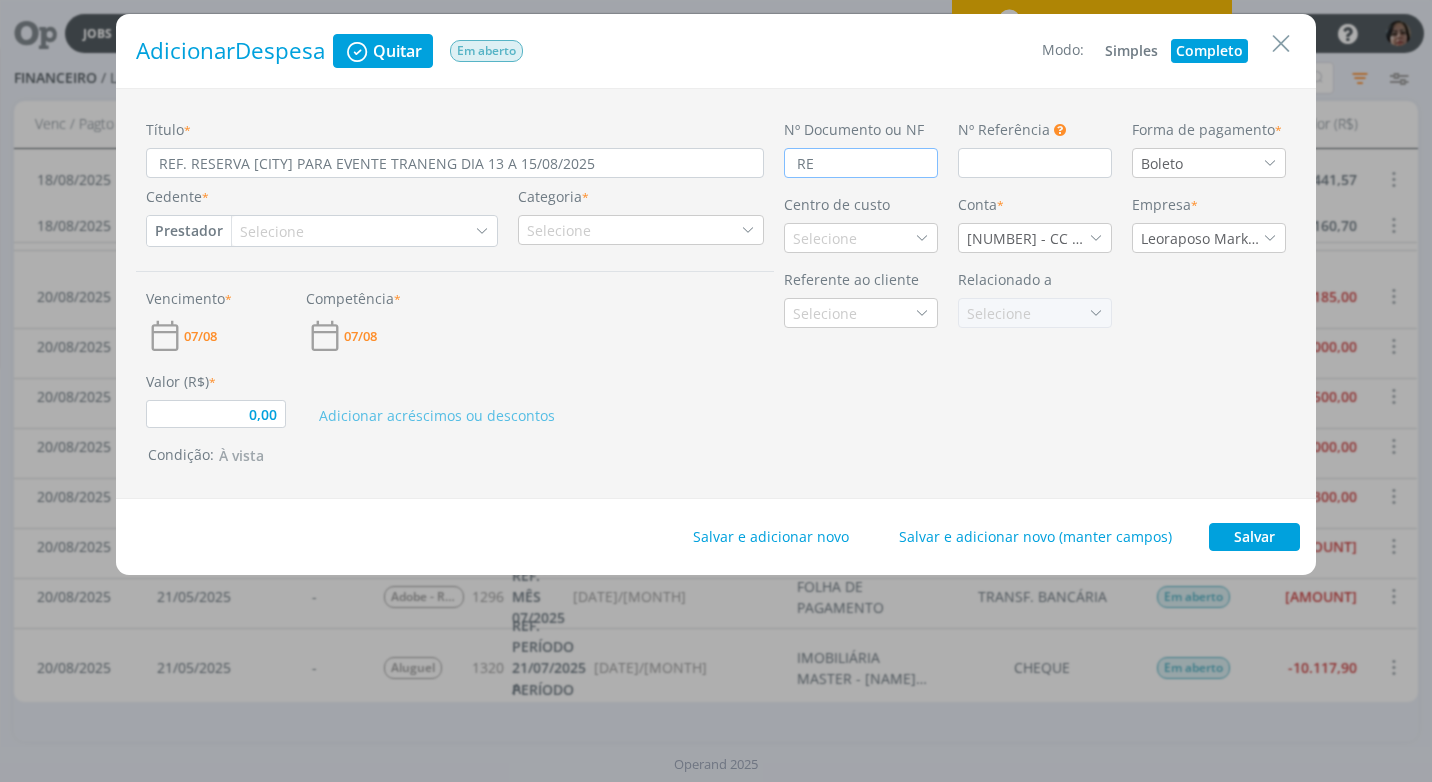 type on "0,00" 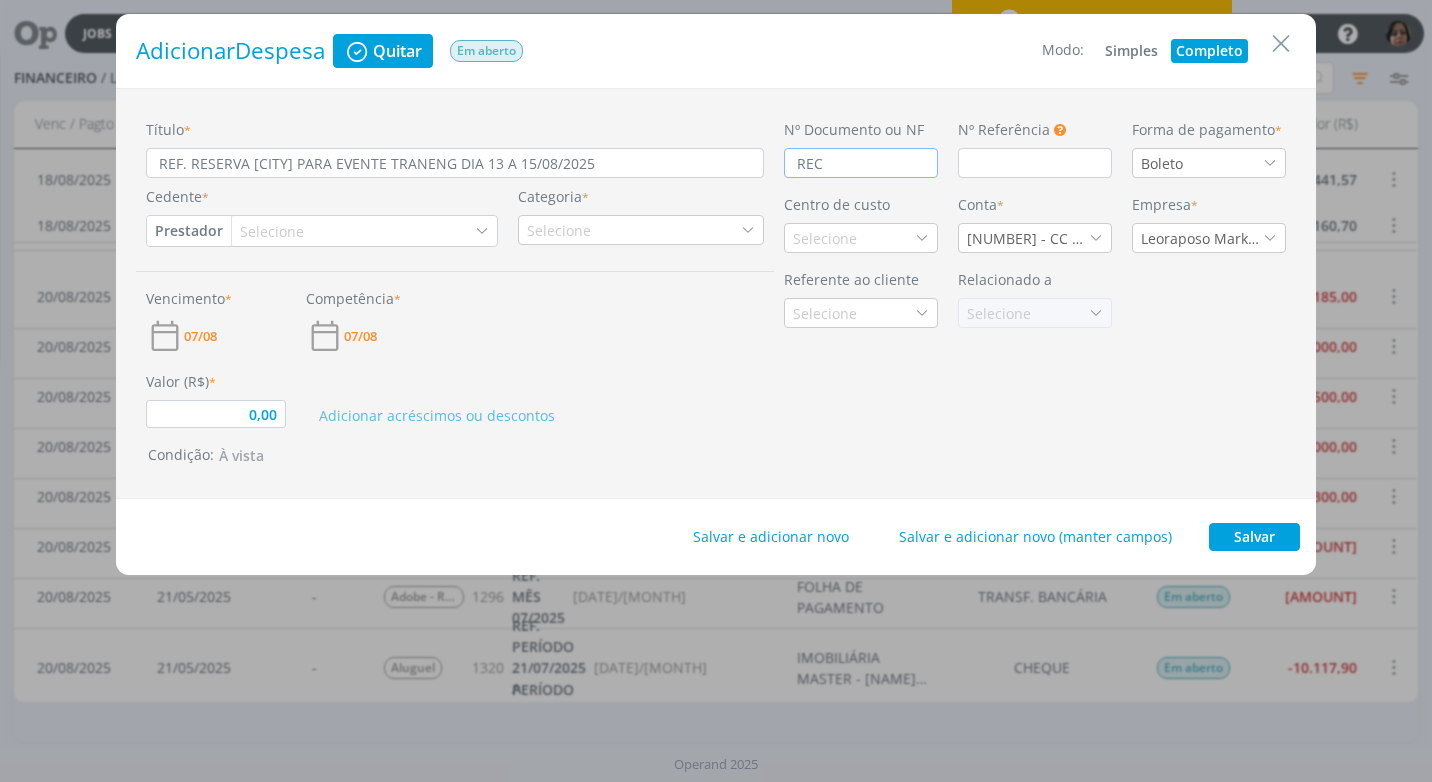 type on "0,00" 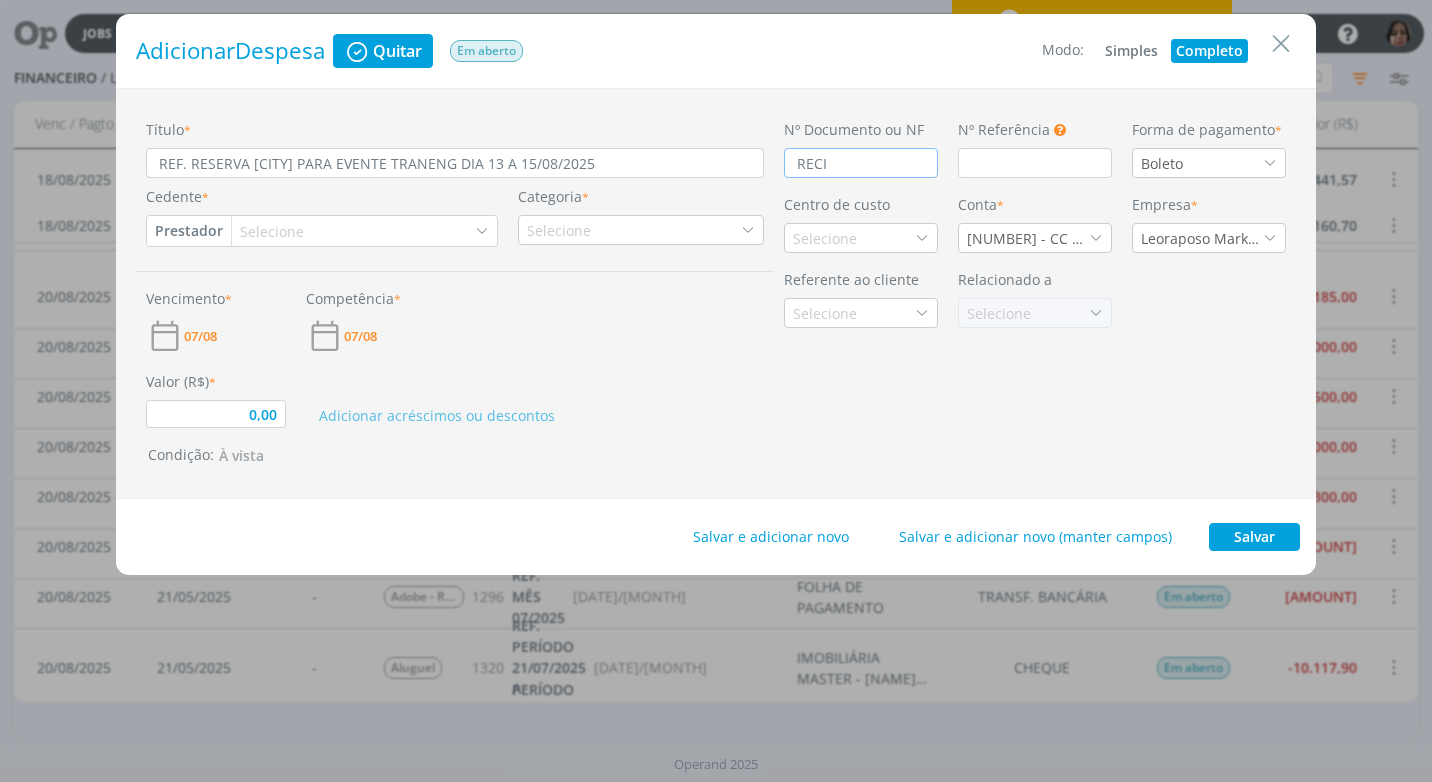 type on "0,00" 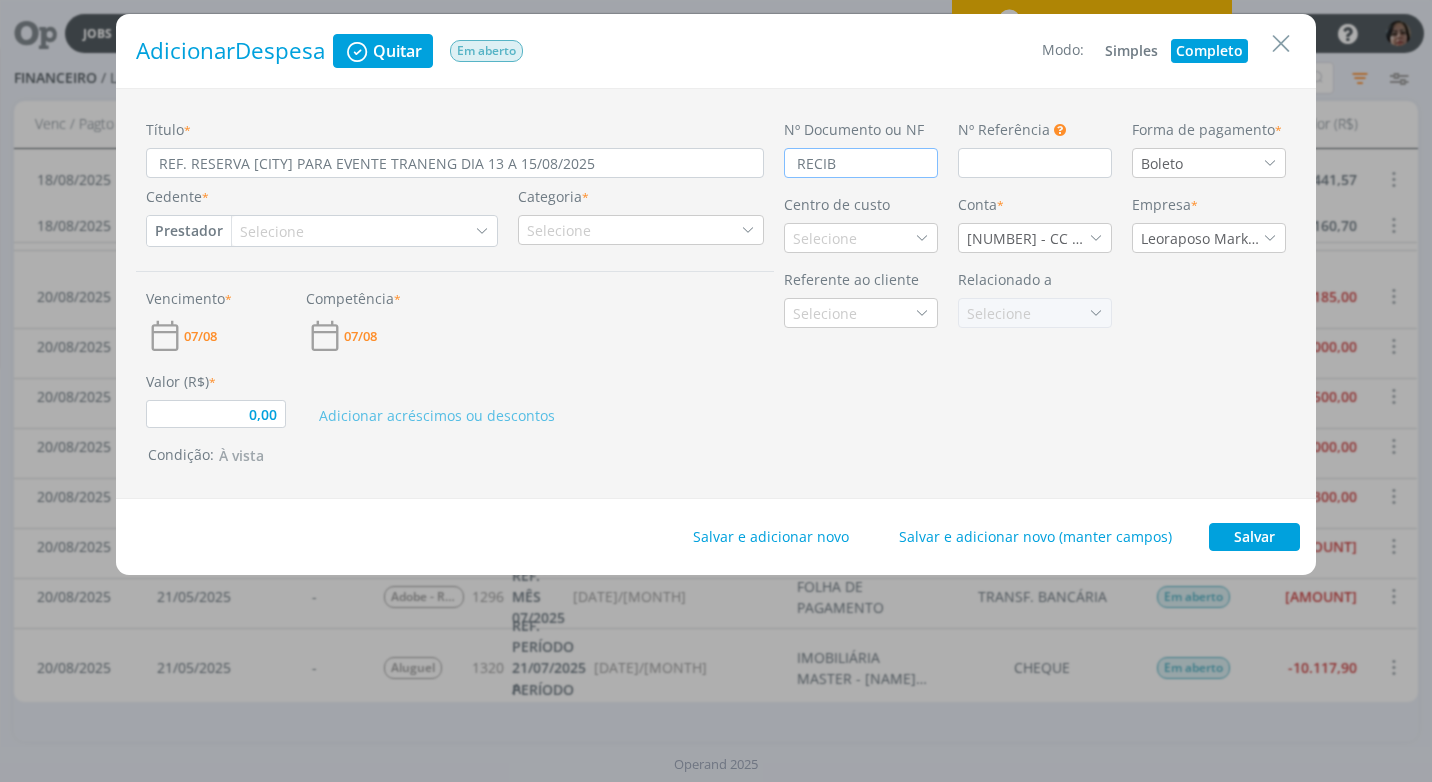 type on "0,00" 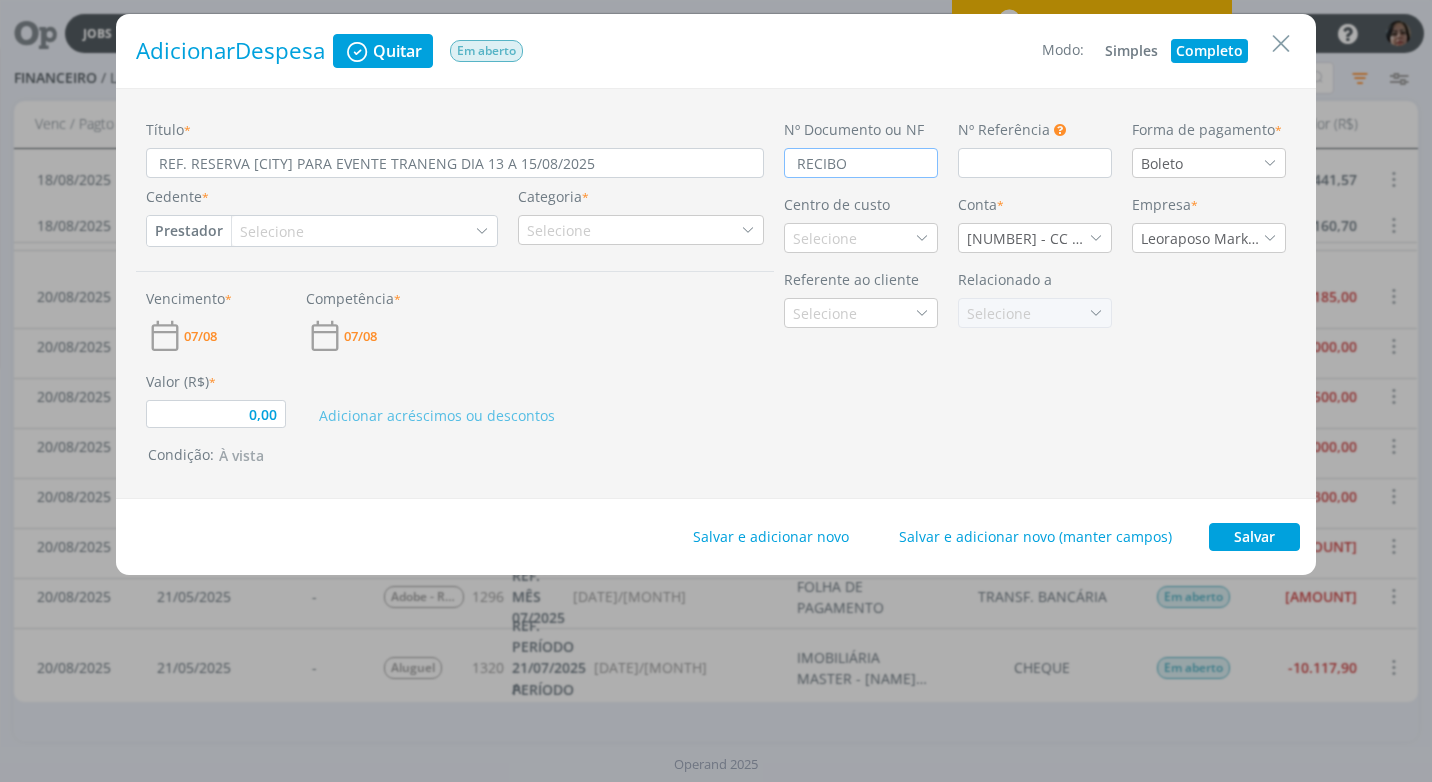 type on "RECIBO" 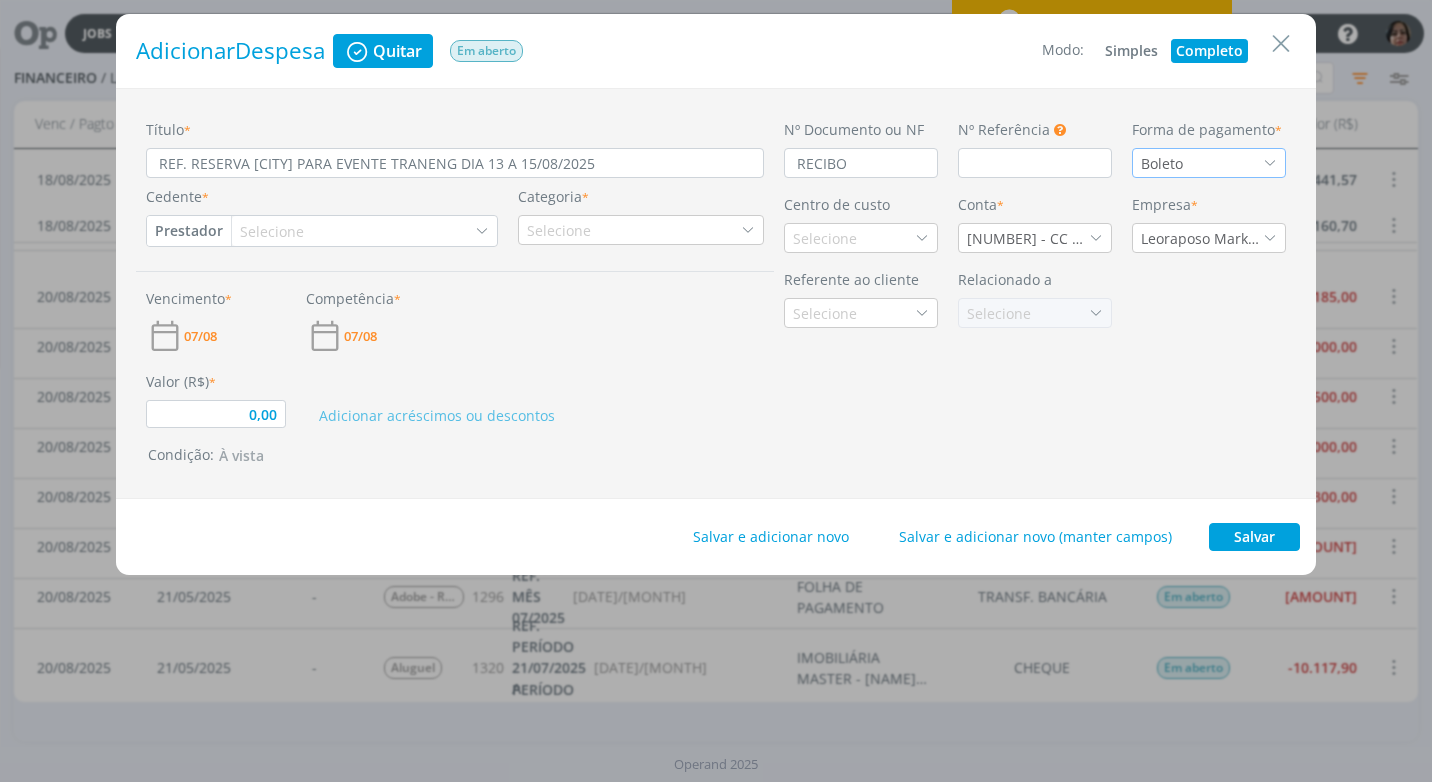 click at bounding box center (1270, 163) 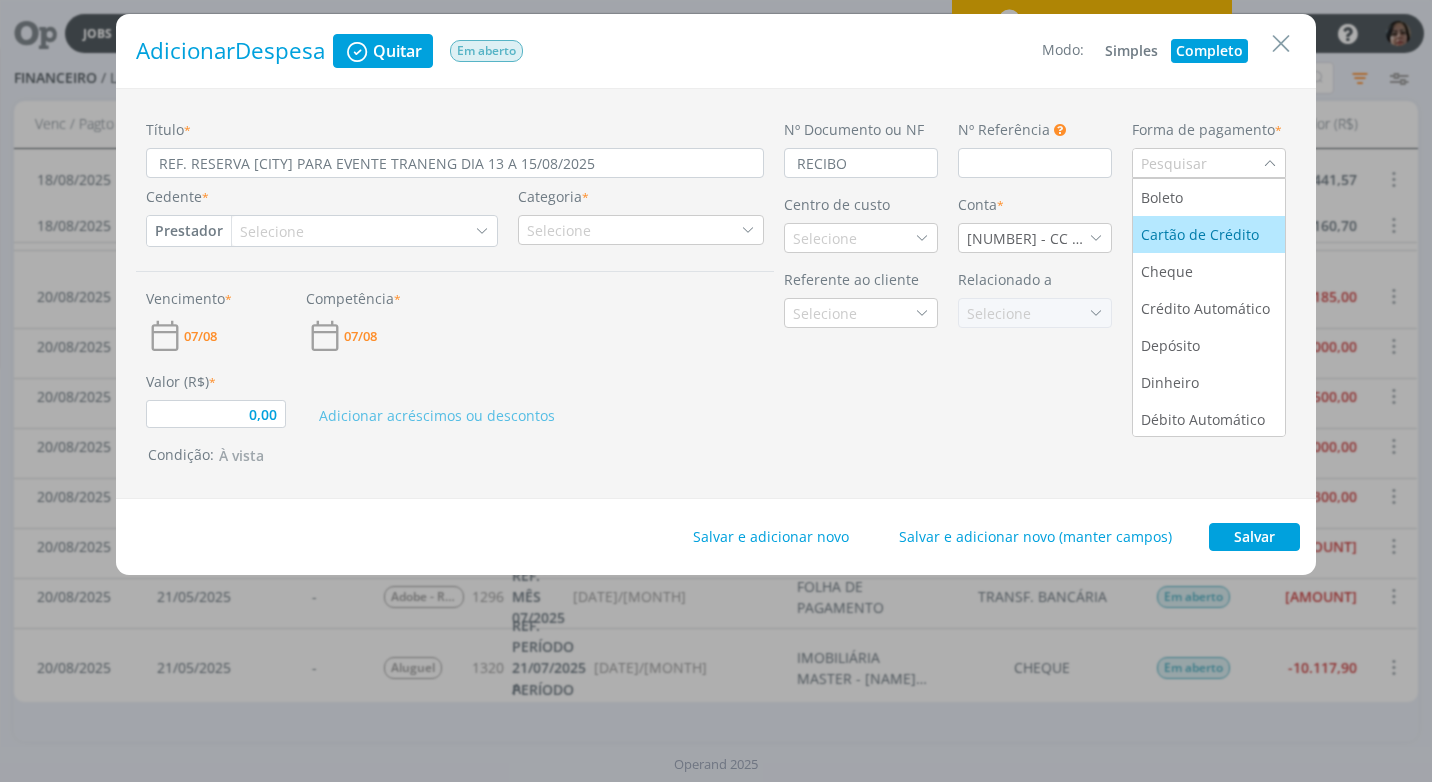 click on "Cartão de Crédito" at bounding box center [1202, 234] 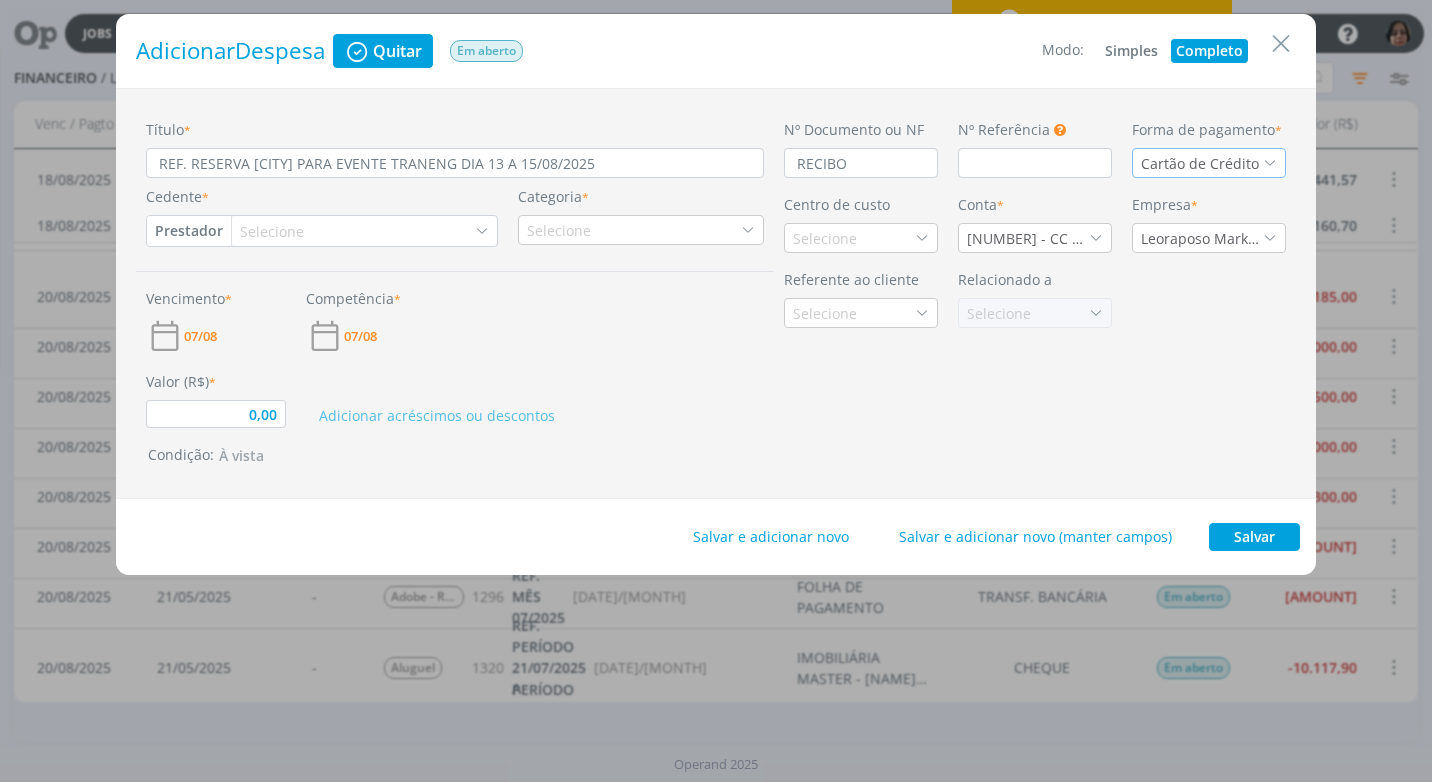 click on "Prestador" at bounding box center [189, 231] 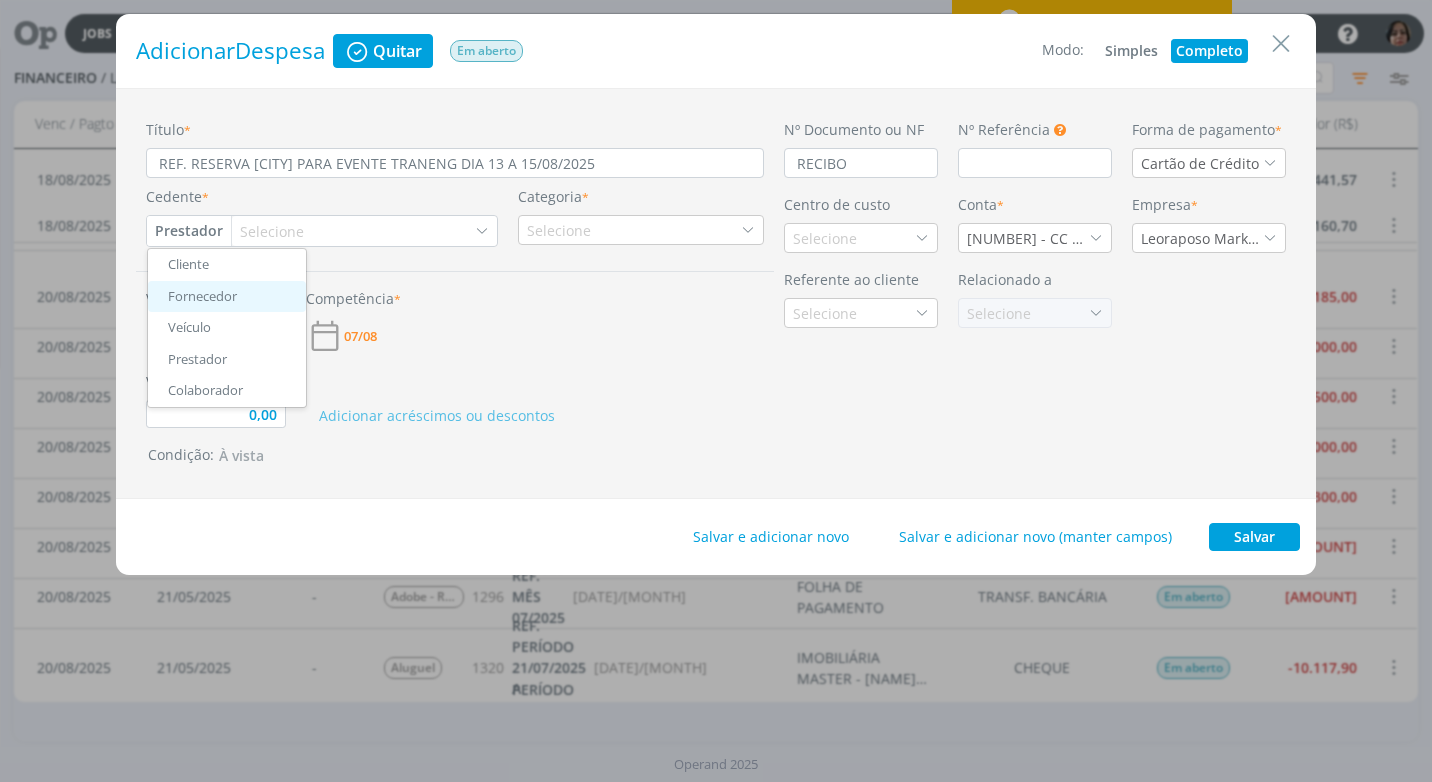 click on "Fornecedor" at bounding box center [227, 297] 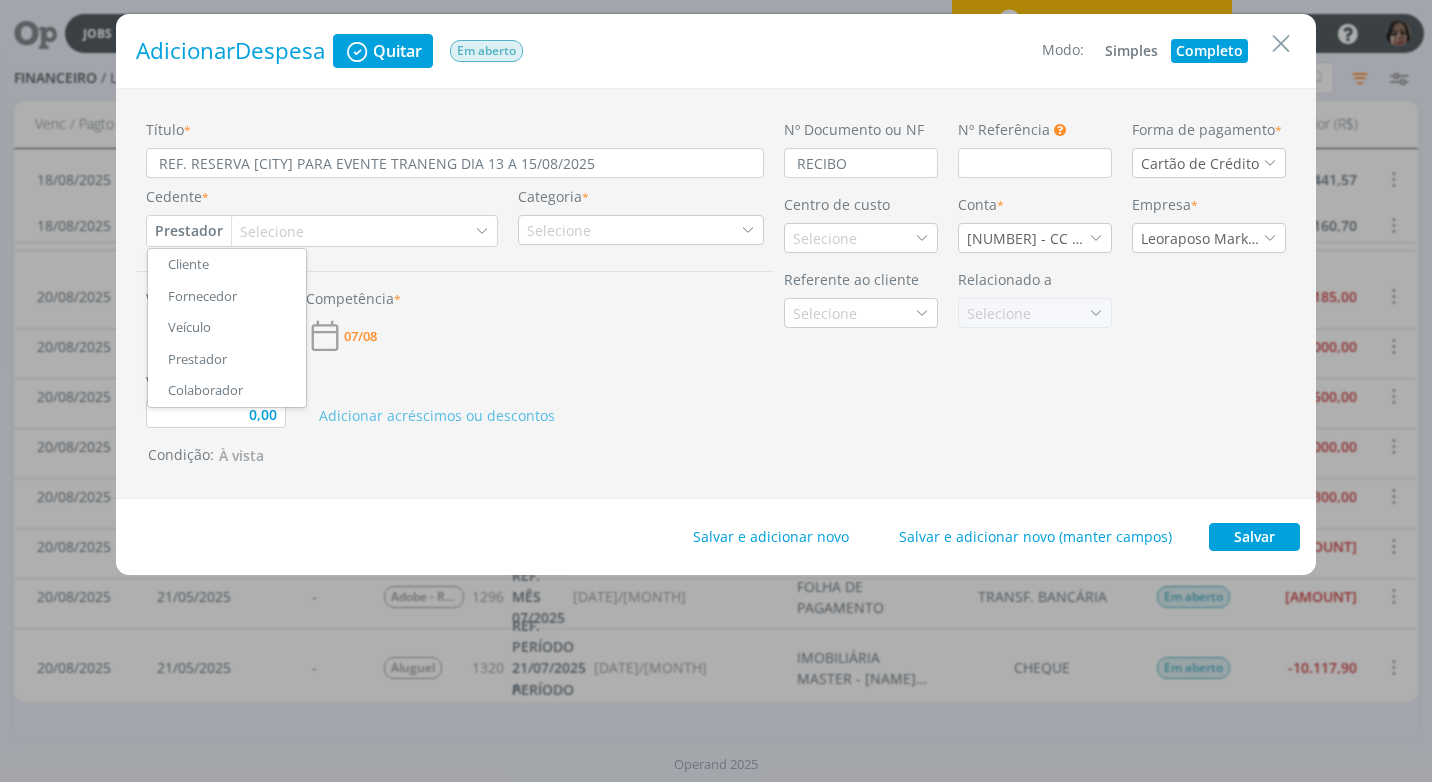 type on "0,00" 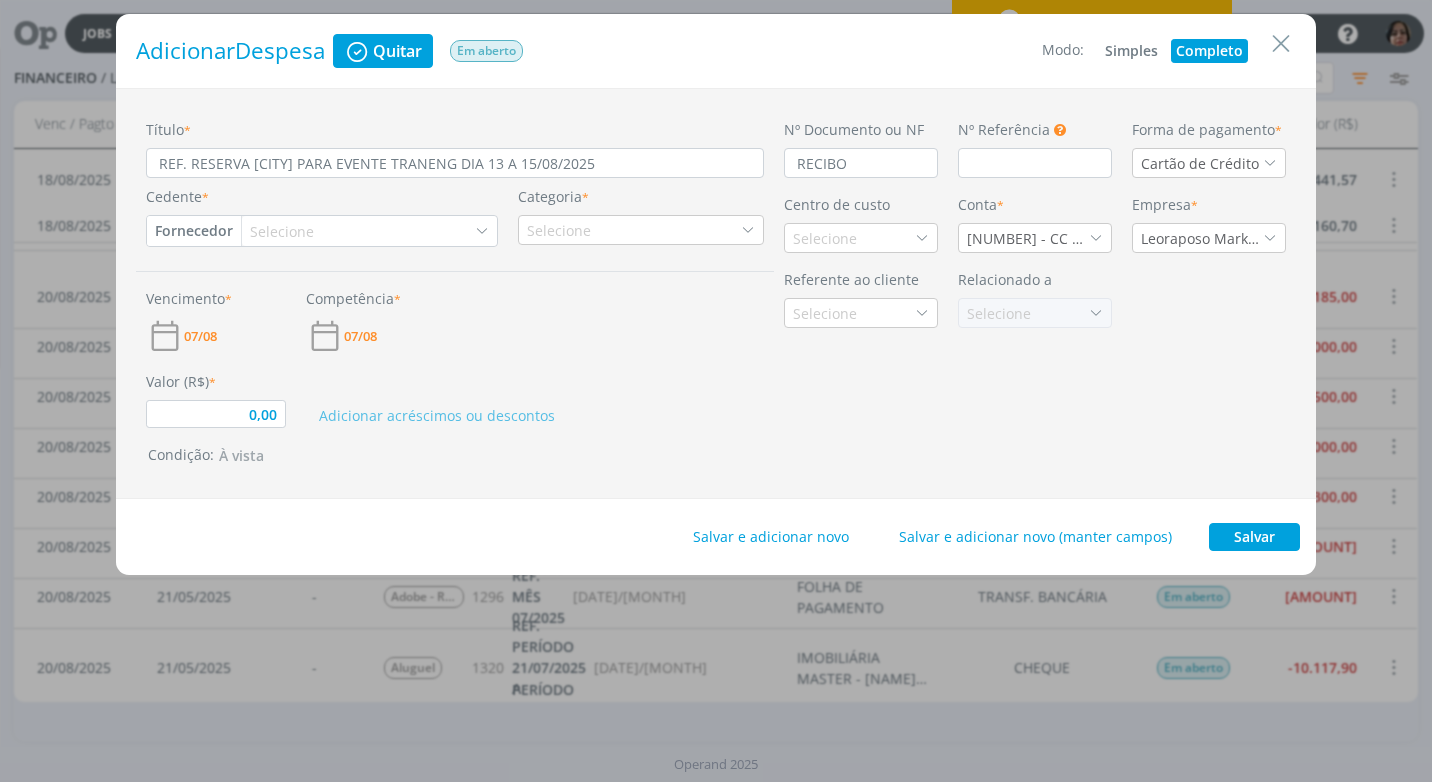 click on "Selecione" at bounding box center [284, 231] 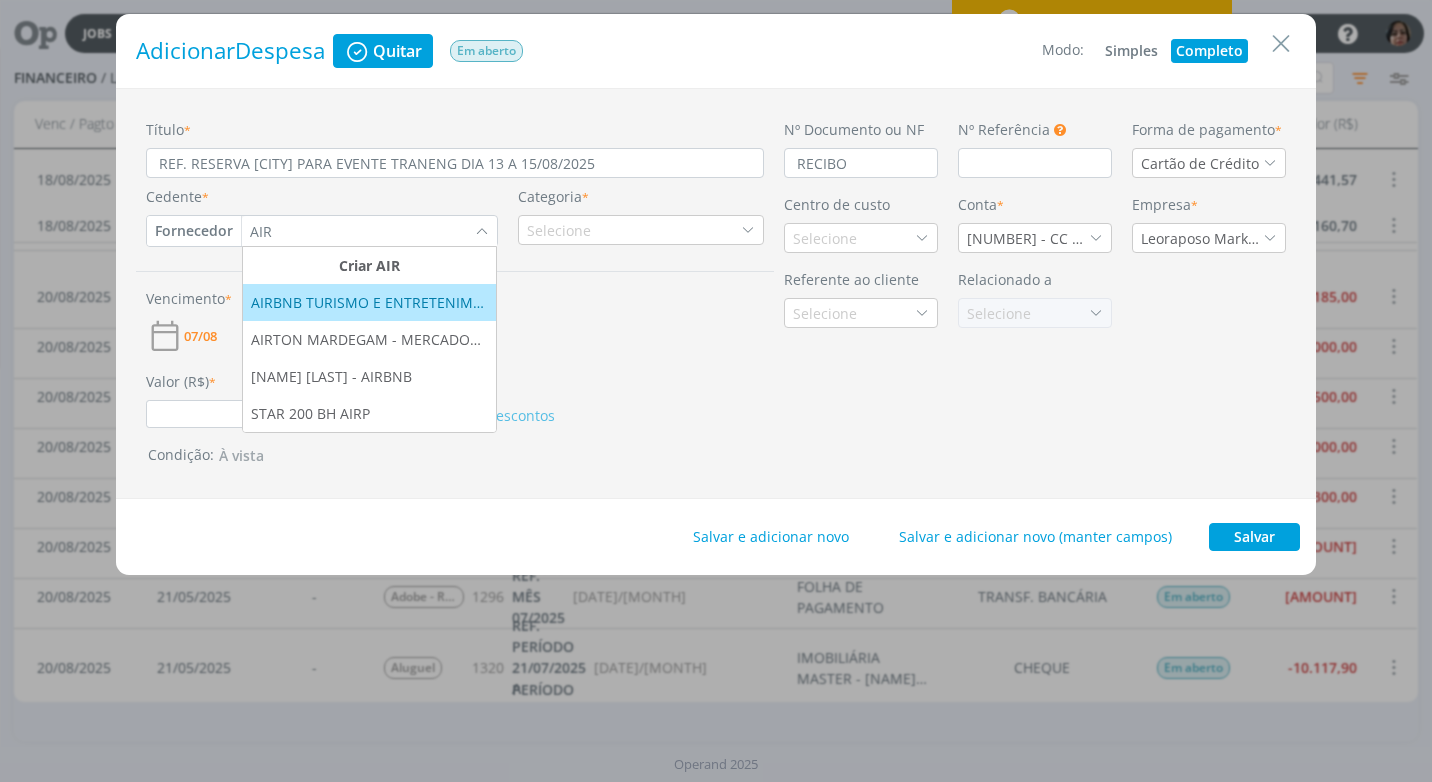type on "AIR" 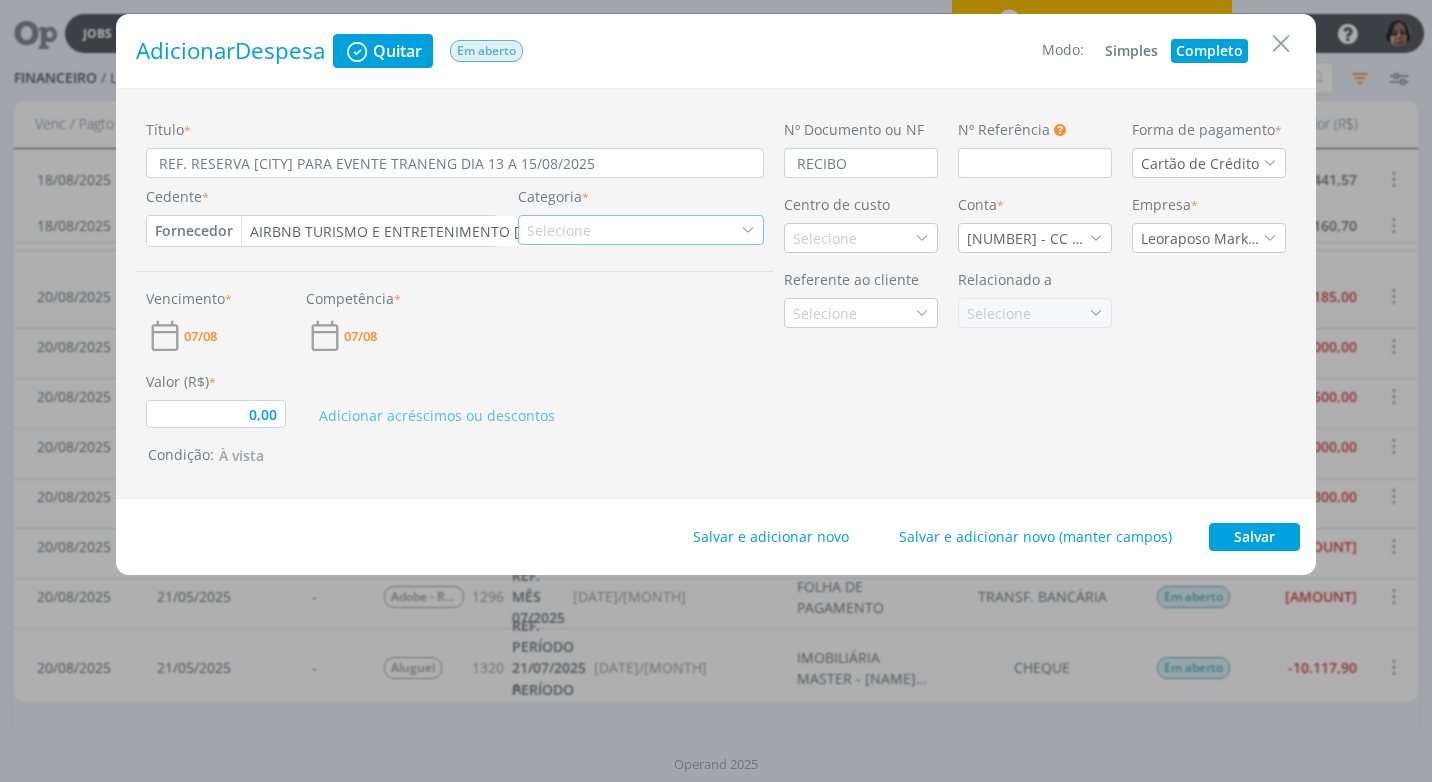 click at bounding box center [748, 230] 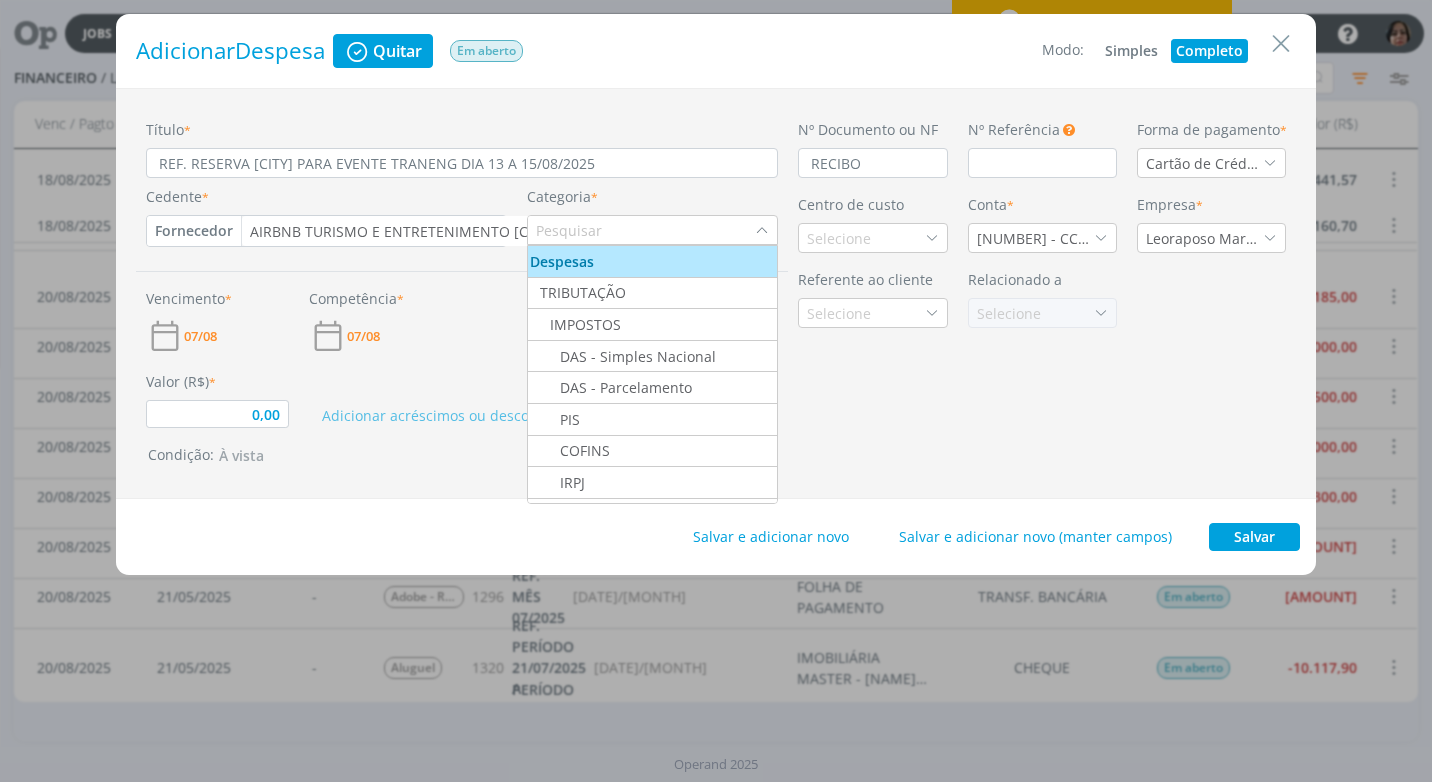 click at bounding box center (642, 230) 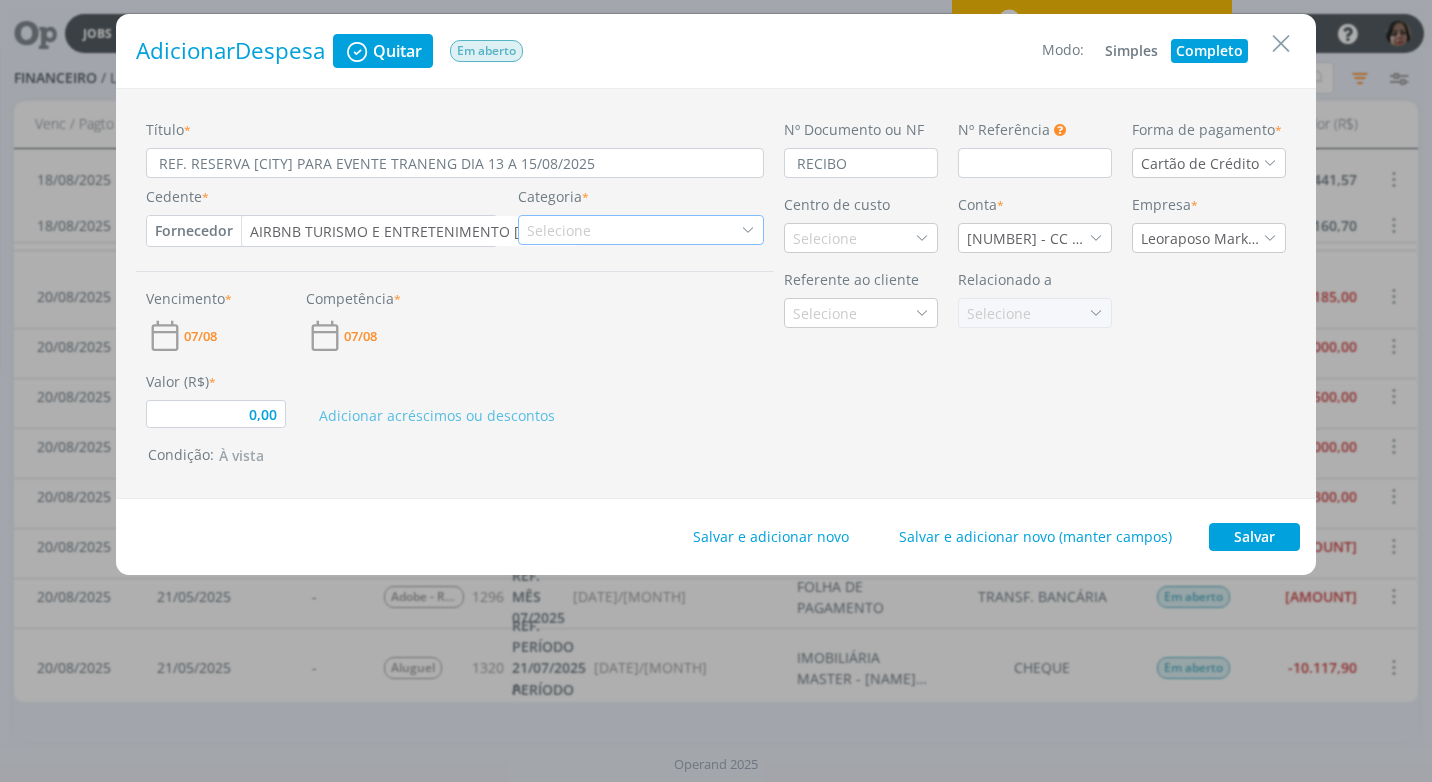 click on "Selecione" at bounding box center (561, 230) 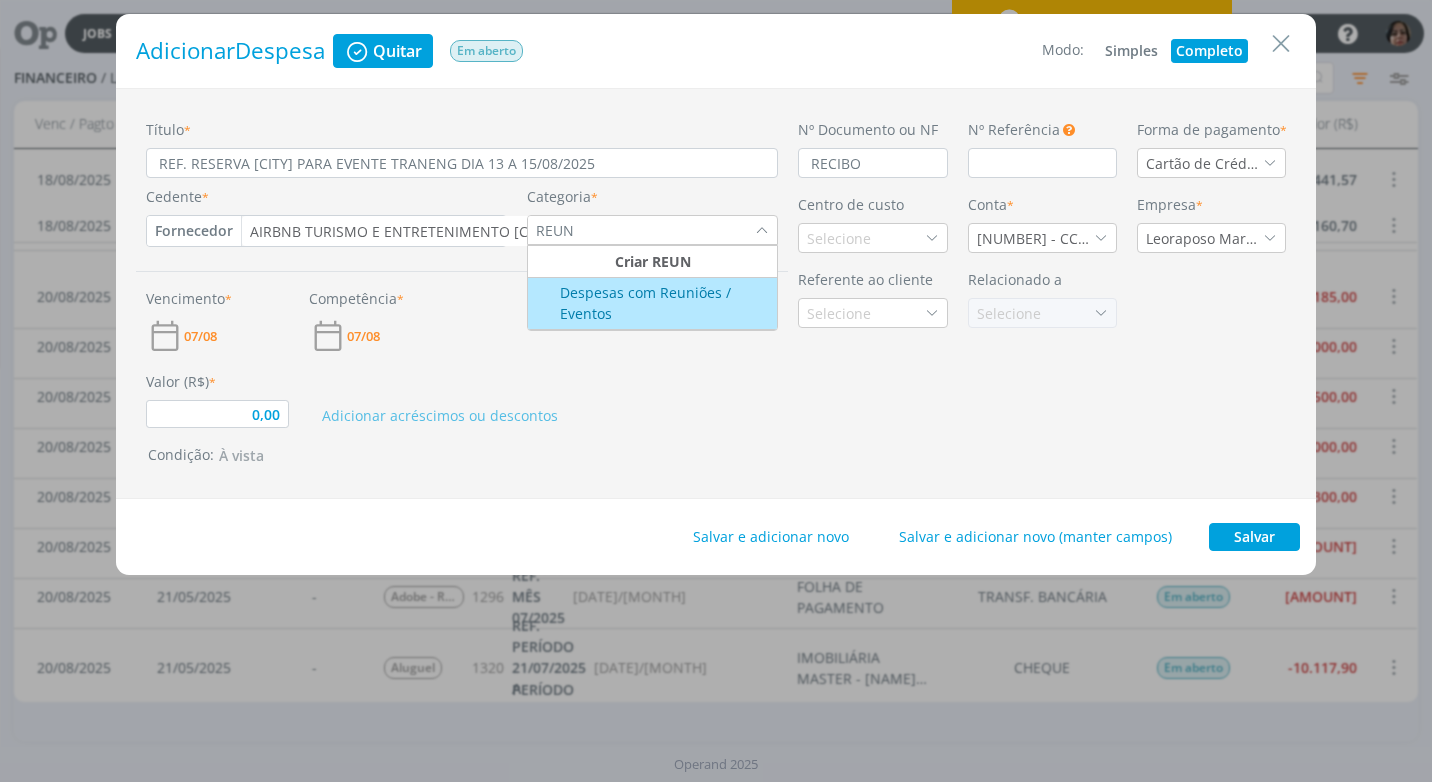 type on "REUN" 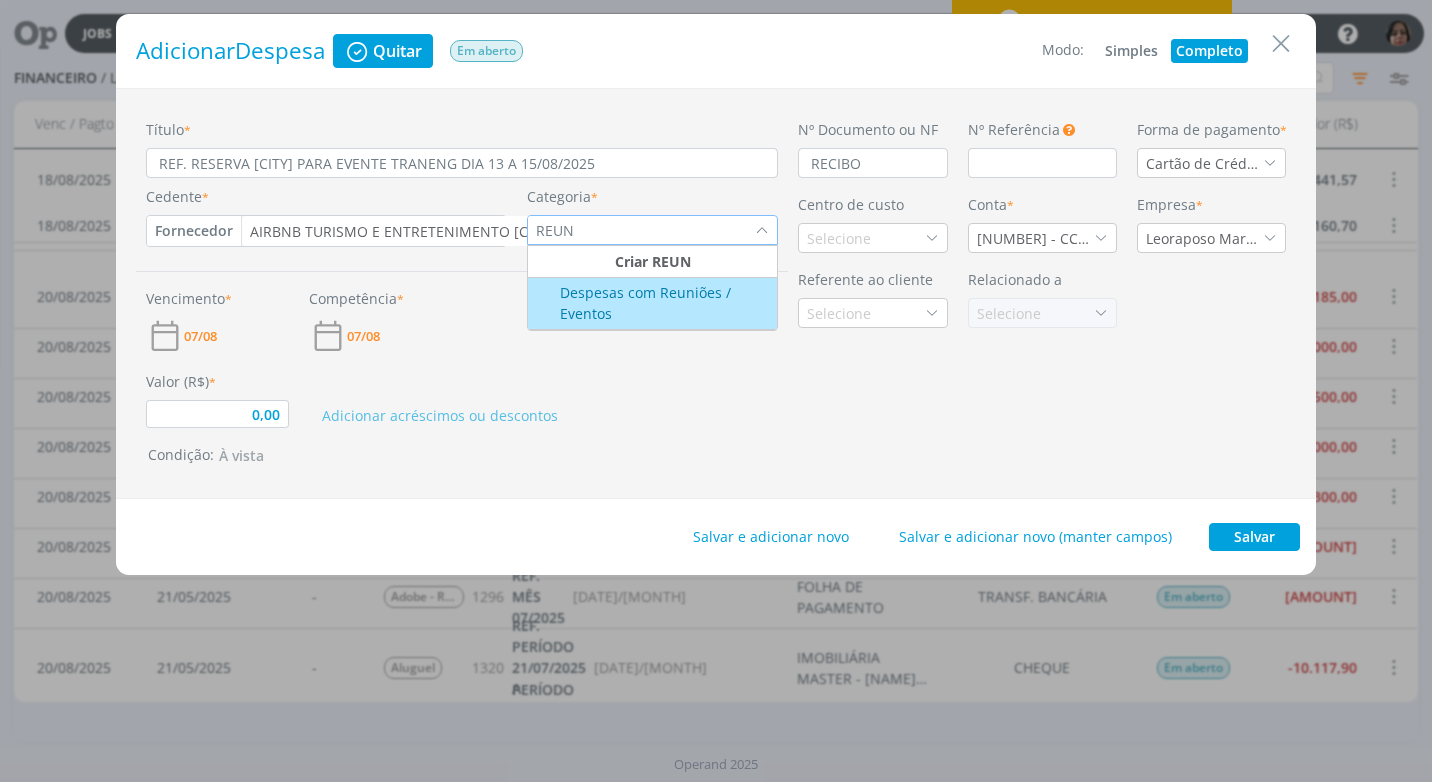 type on "0,00" 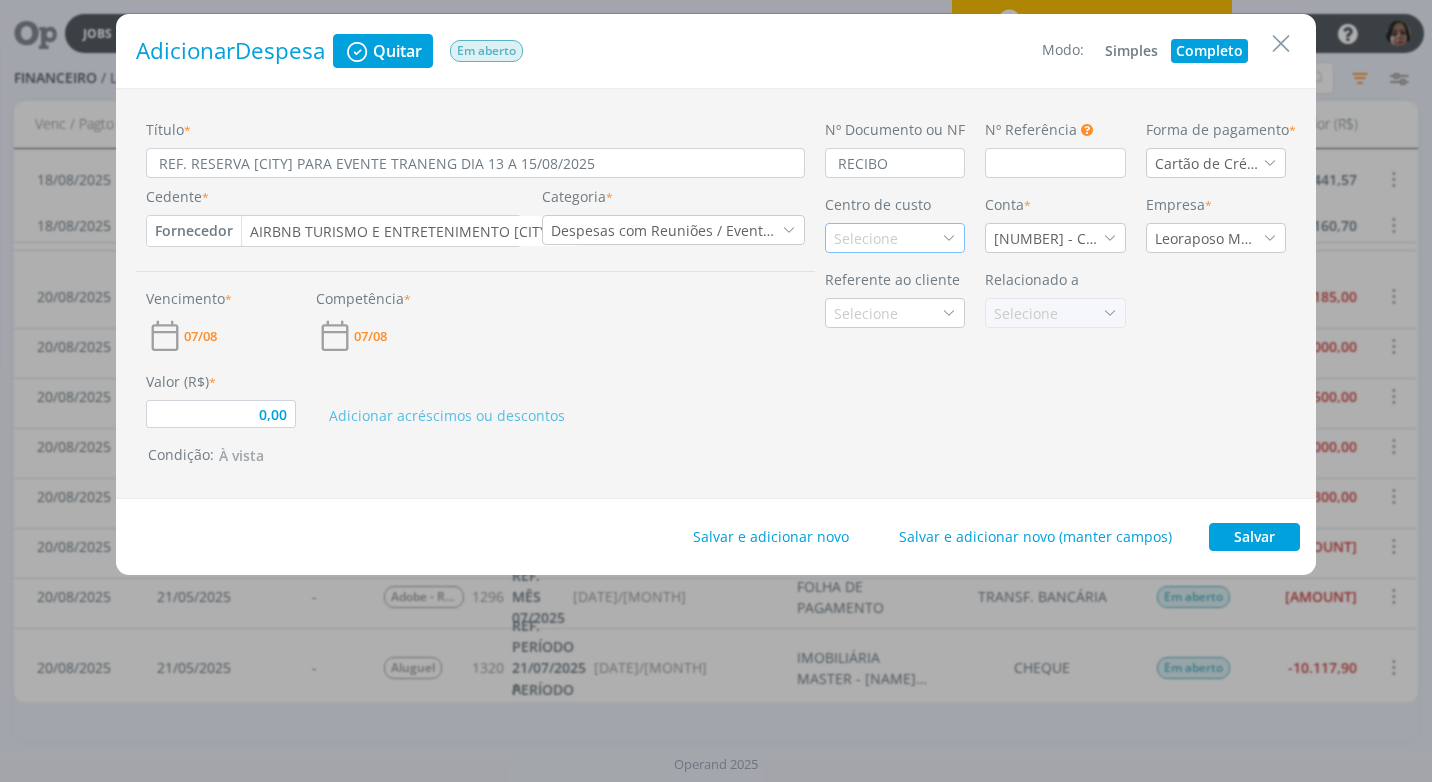 click on "Selecione" at bounding box center [868, 238] 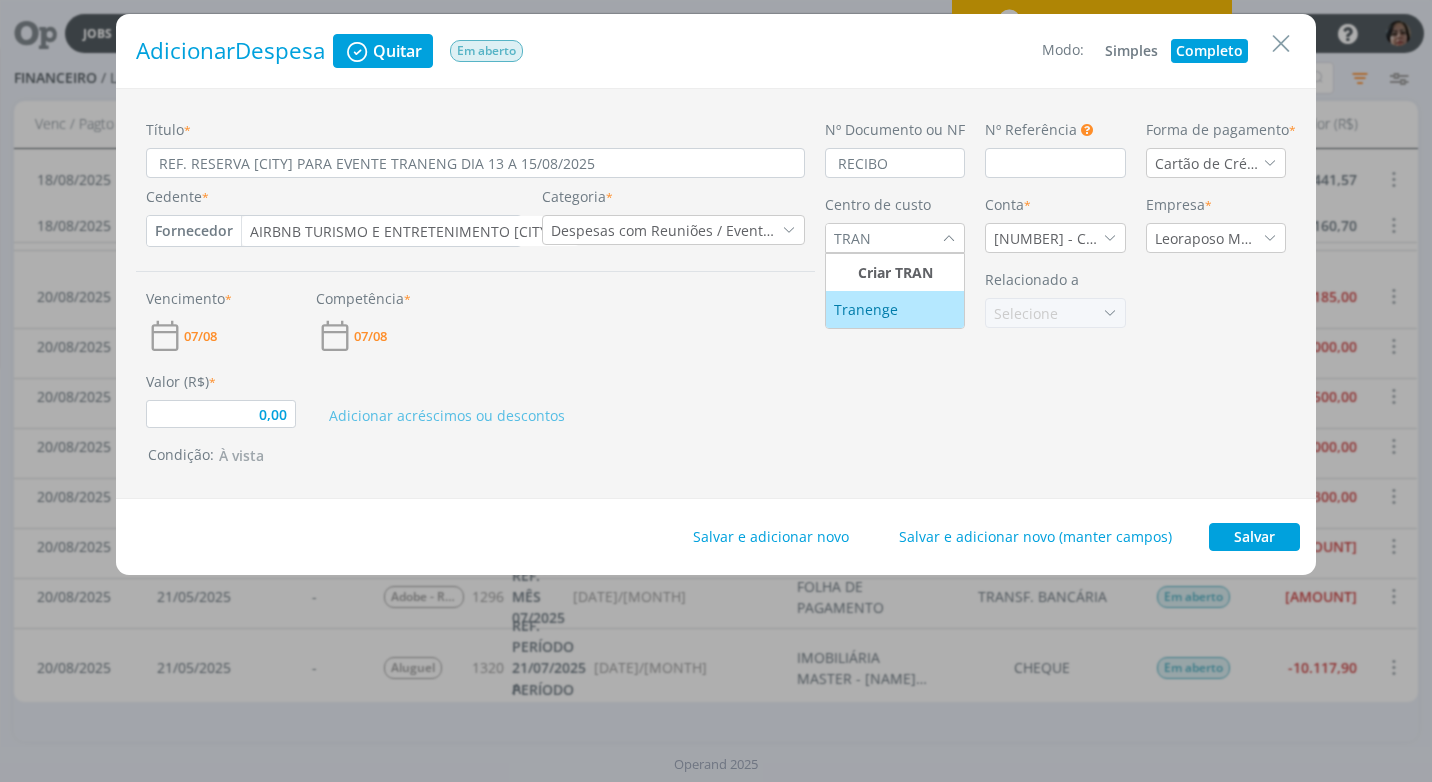 type on "TRAN" 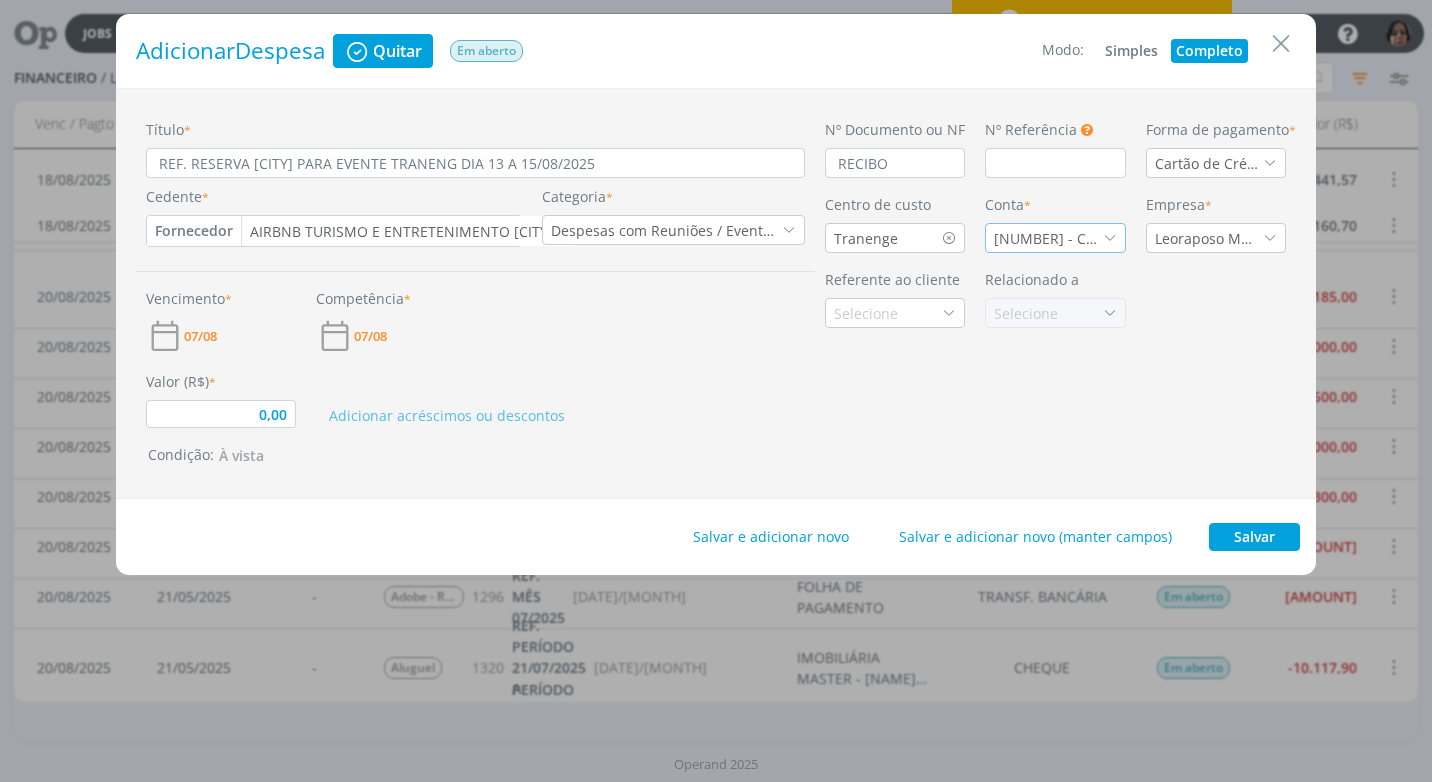 click at bounding box center [1110, 238] 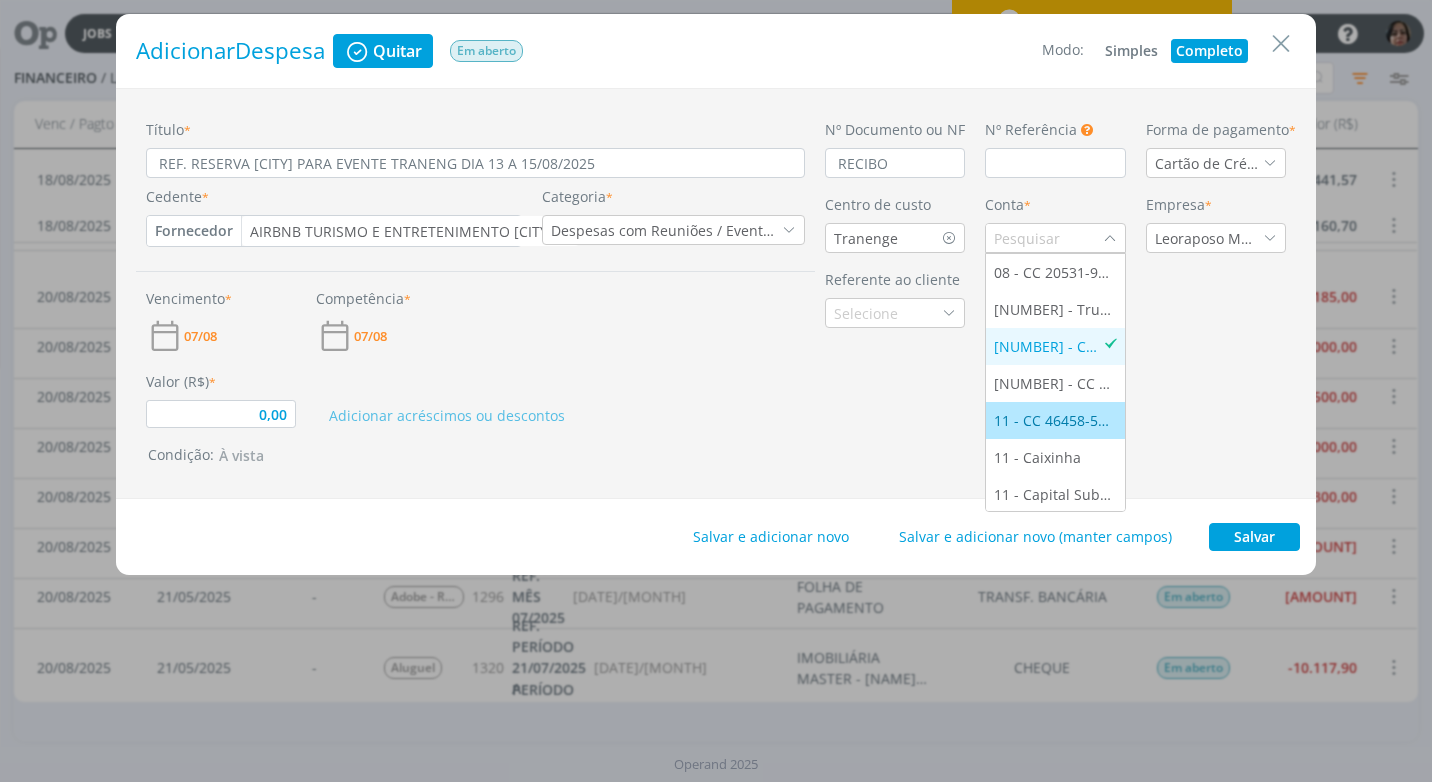 click on "11 - CC 46458-5 - ITAÚ" at bounding box center (1055, 420) 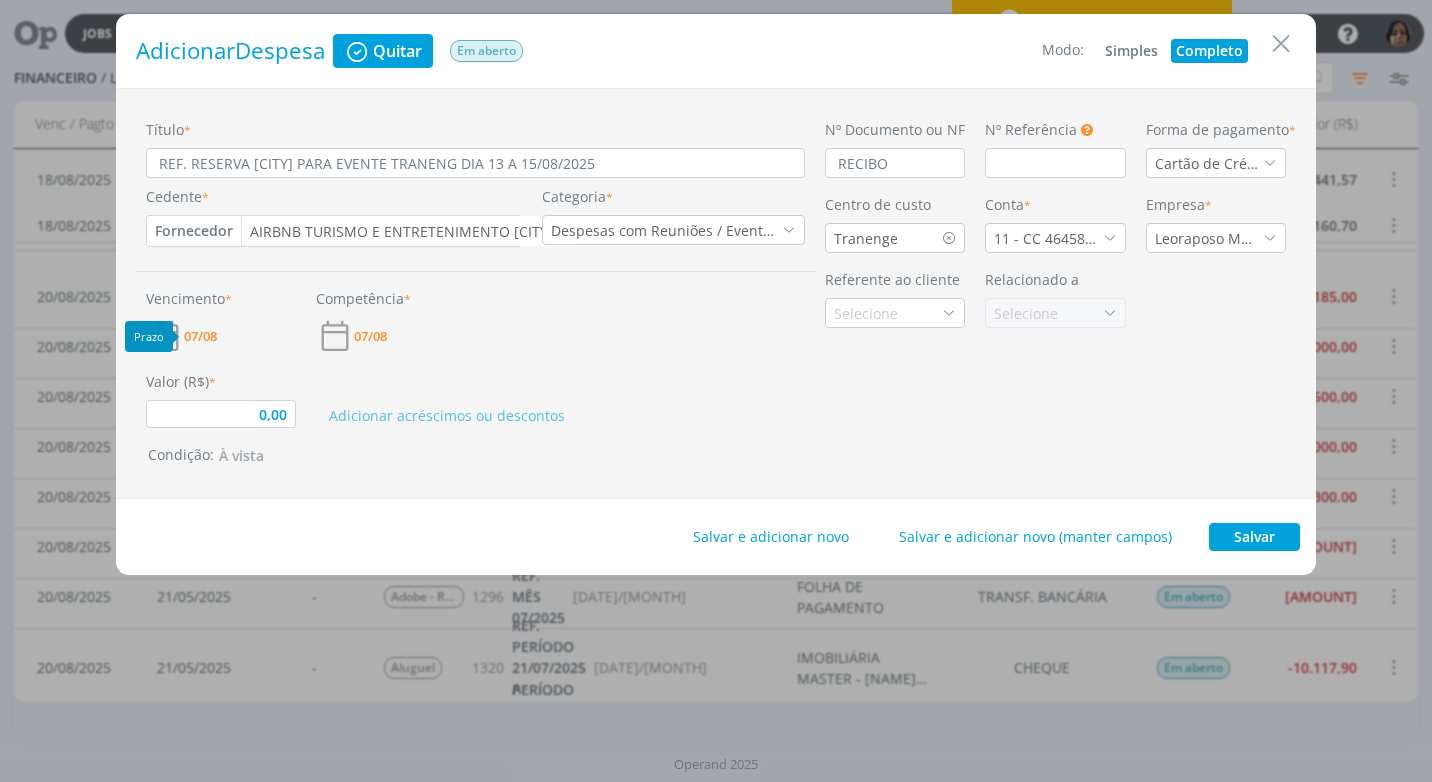 click on "07/08" at bounding box center [200, 336] 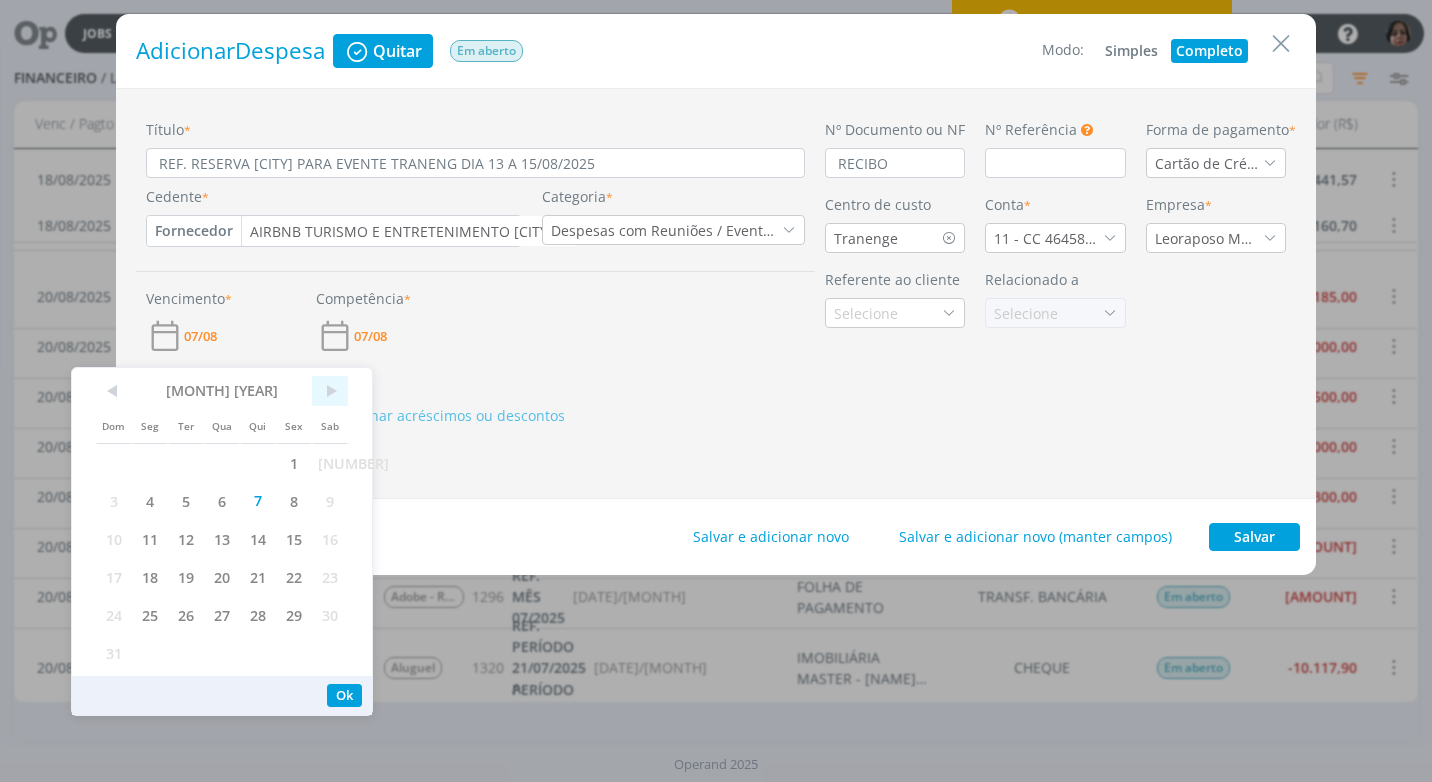 click on ">" at bounding box center [330, 391] 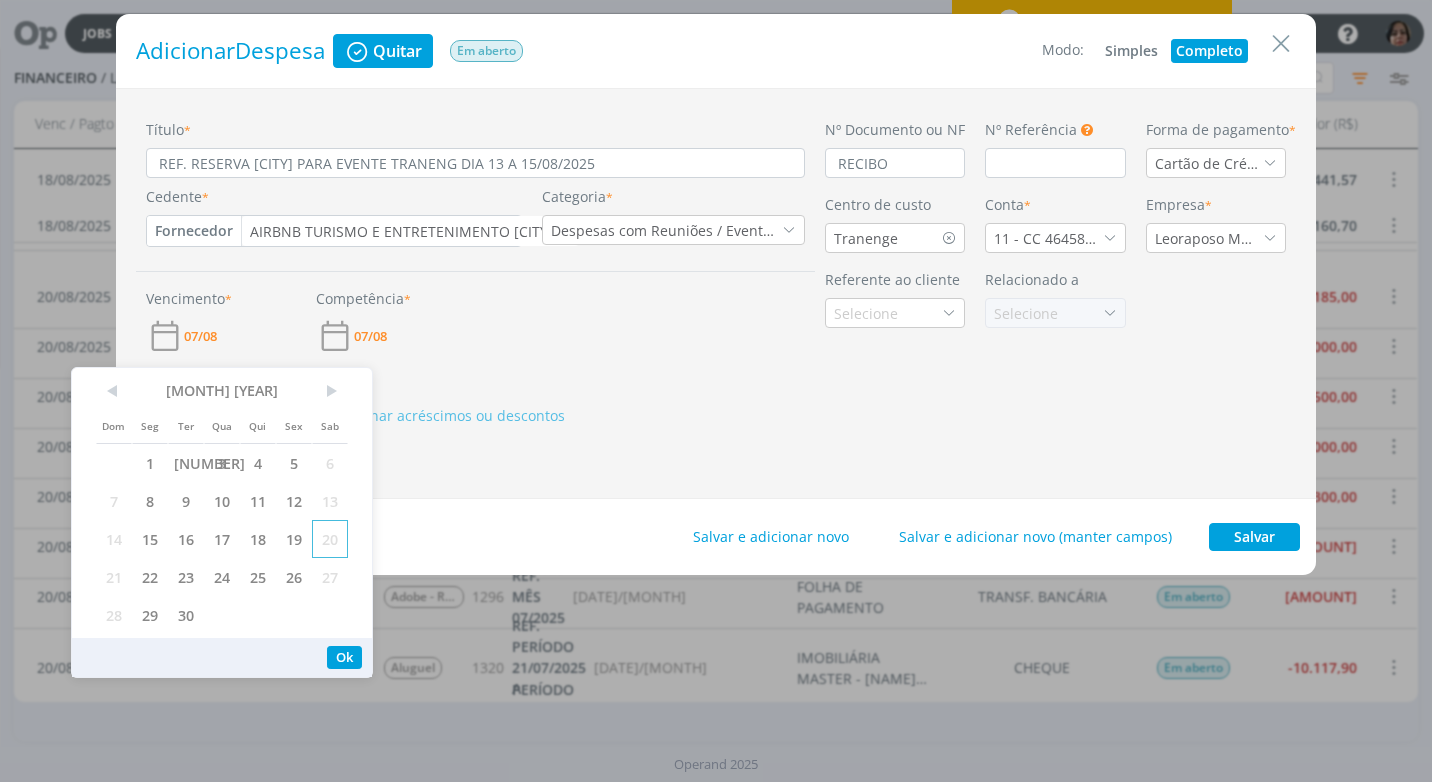 click on "20" at bounding box center [330, 539] 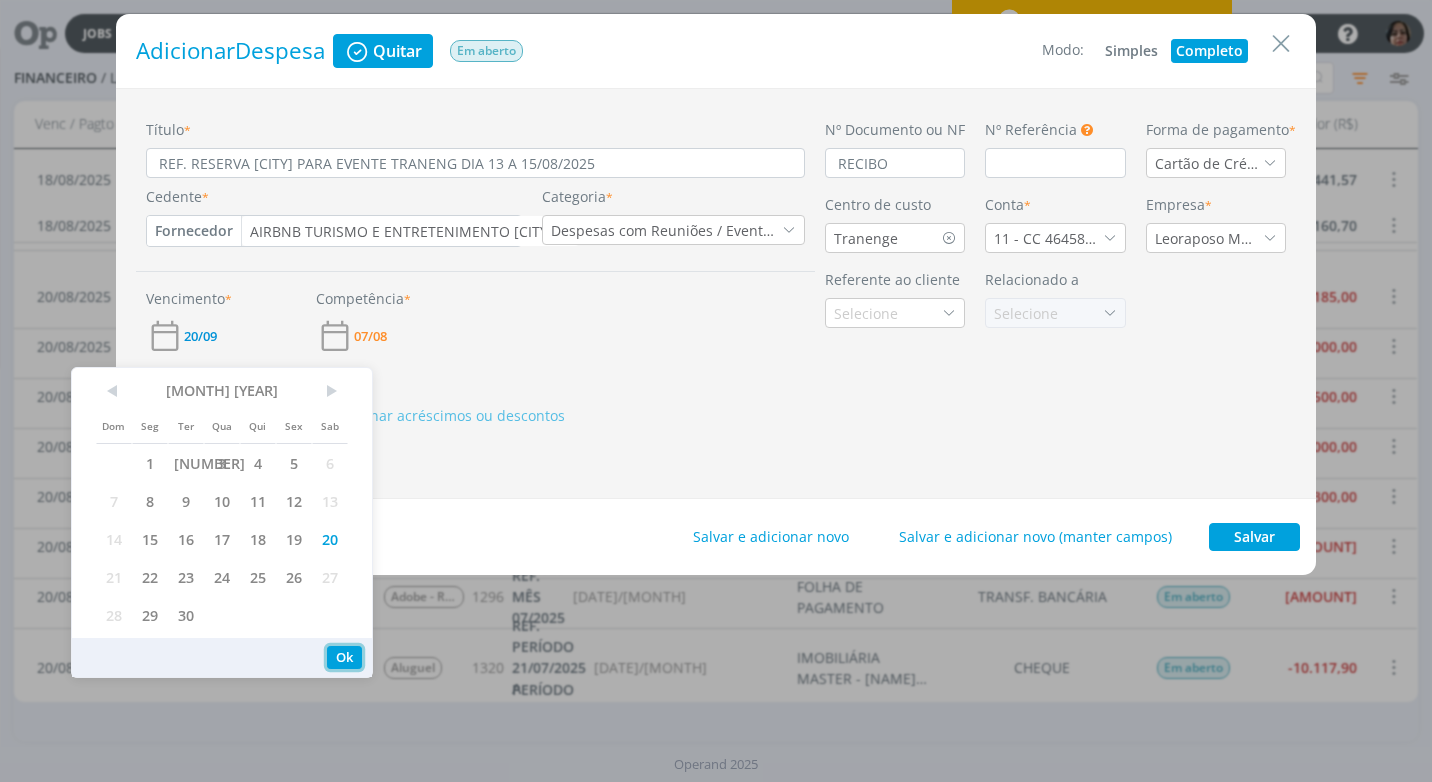 drag, startPoint x: 358, startPoint y: 657, endPoint x: 354, endPoint y: 644, distance: 13.601471 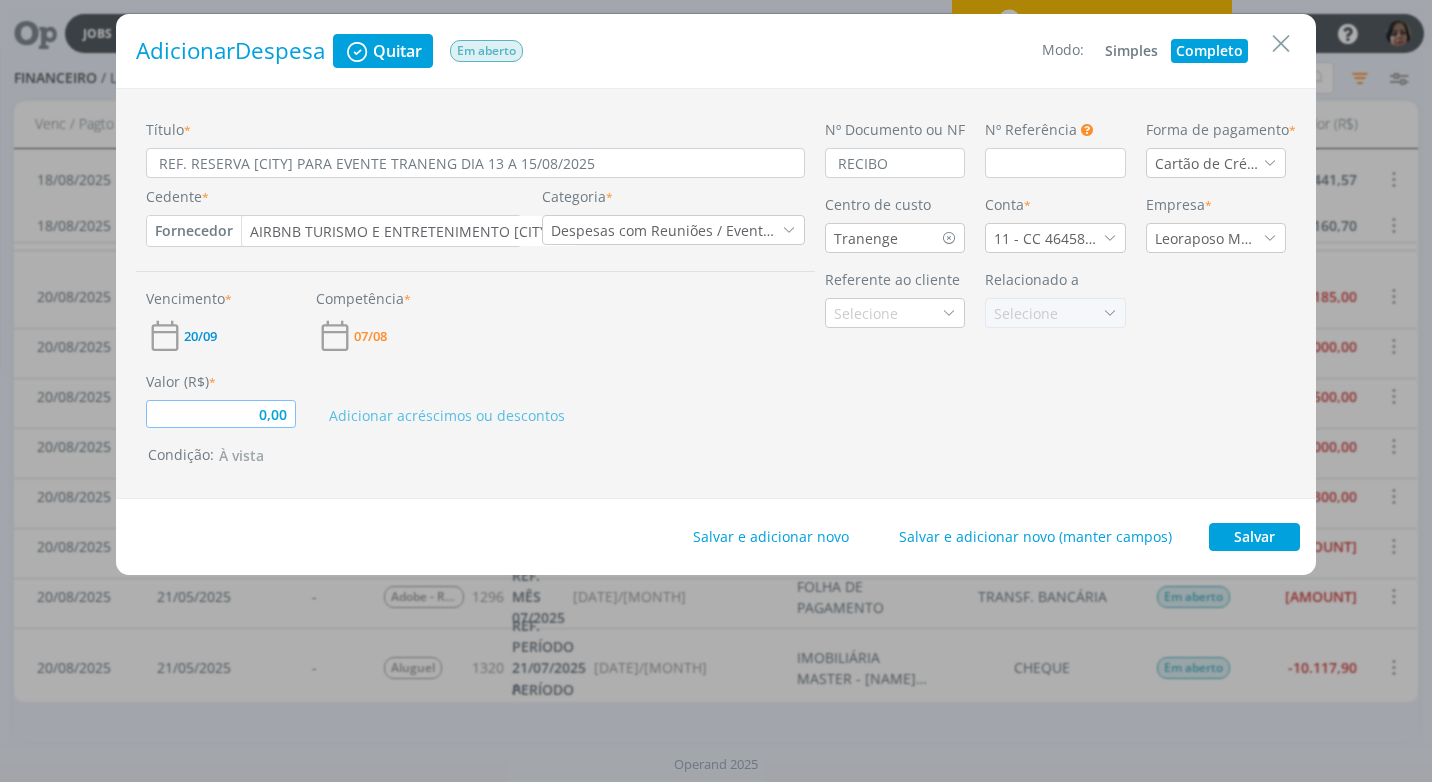 click on "0,00" at bounding box center (221, 414) 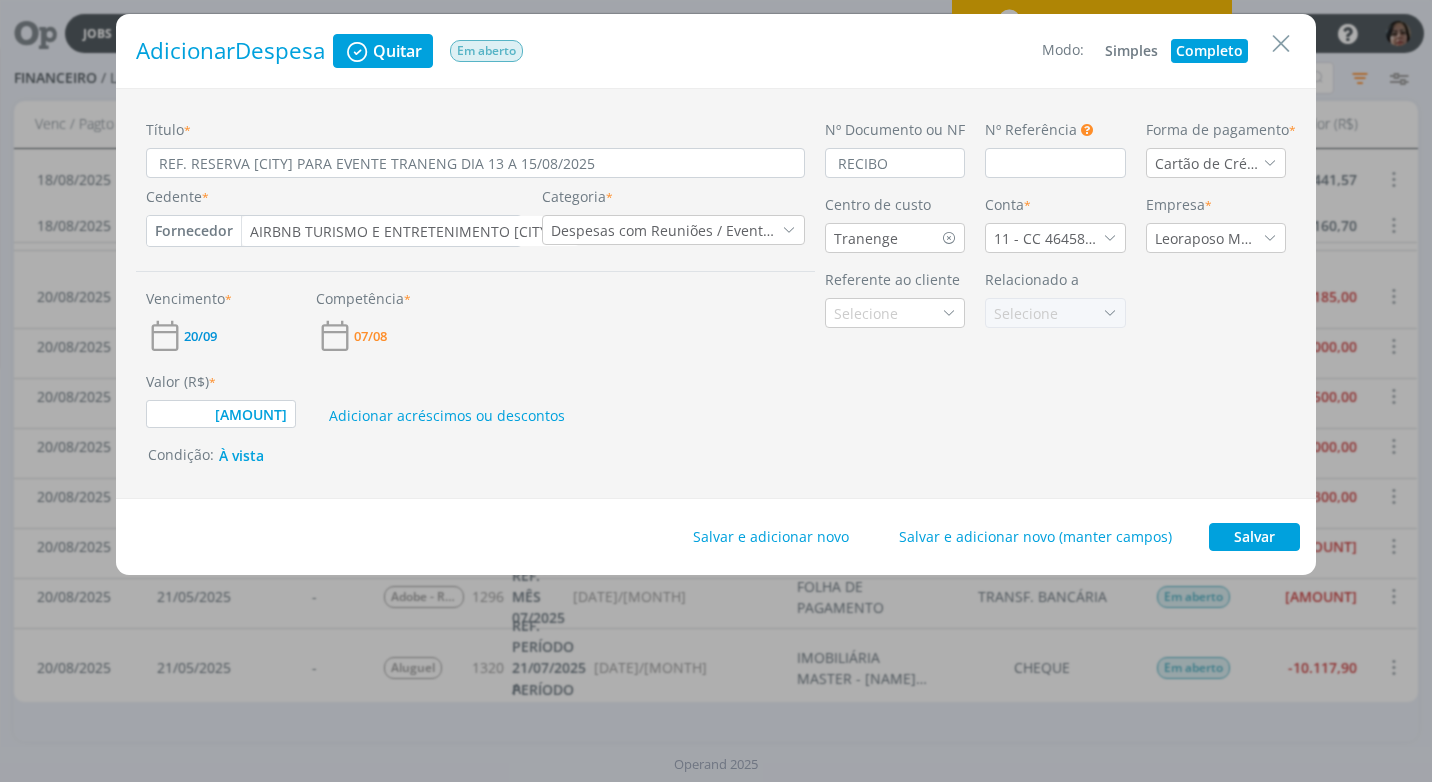 click on "Título  * REF. RESERVA SÃO PAULO PARA EVENTE TRANENG DIA [NUMBER] A [NUMBER]/[MONTH]/[YEAR] Cedente  * Fornecedor Cliente Fornecedor Veículo Prestador Colaborador
[BRAND] TURISMO E ENTRETENIMENTO SÃO PAULO
Categoria
*
Despesas com Reuniões / Eventos
Vencimento  * [DATE]/[MONTH] Competência  * [DATE]/[MONTH] Valor (R$)  * [AMOUNT]
Adicionar acréscimos ou descontos
Condição:
À vista
Nº Documento ou NF RECIBO Nº Referência
Este campo pode ser utilizado para informar Número de Referência, Número de Pedido ou Número do Empenho.”
Ok
Forma de pagamento  *
Cartão de Crédito
Centro de custo
Tranenge
Conta  * Empresa  * Relacionado a" at bounding box center (716, 293) 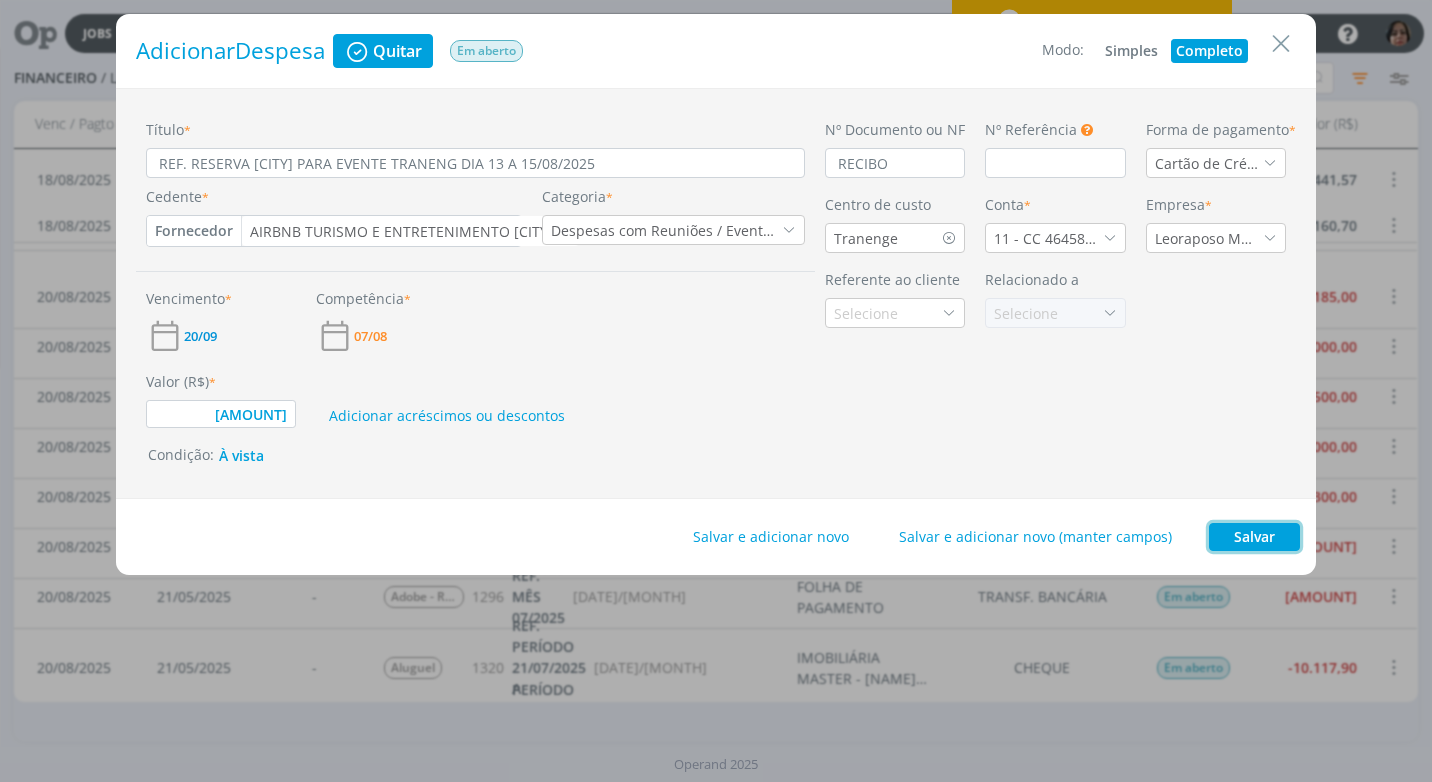 click on "Salvar" at bounding box center [1254, 537] 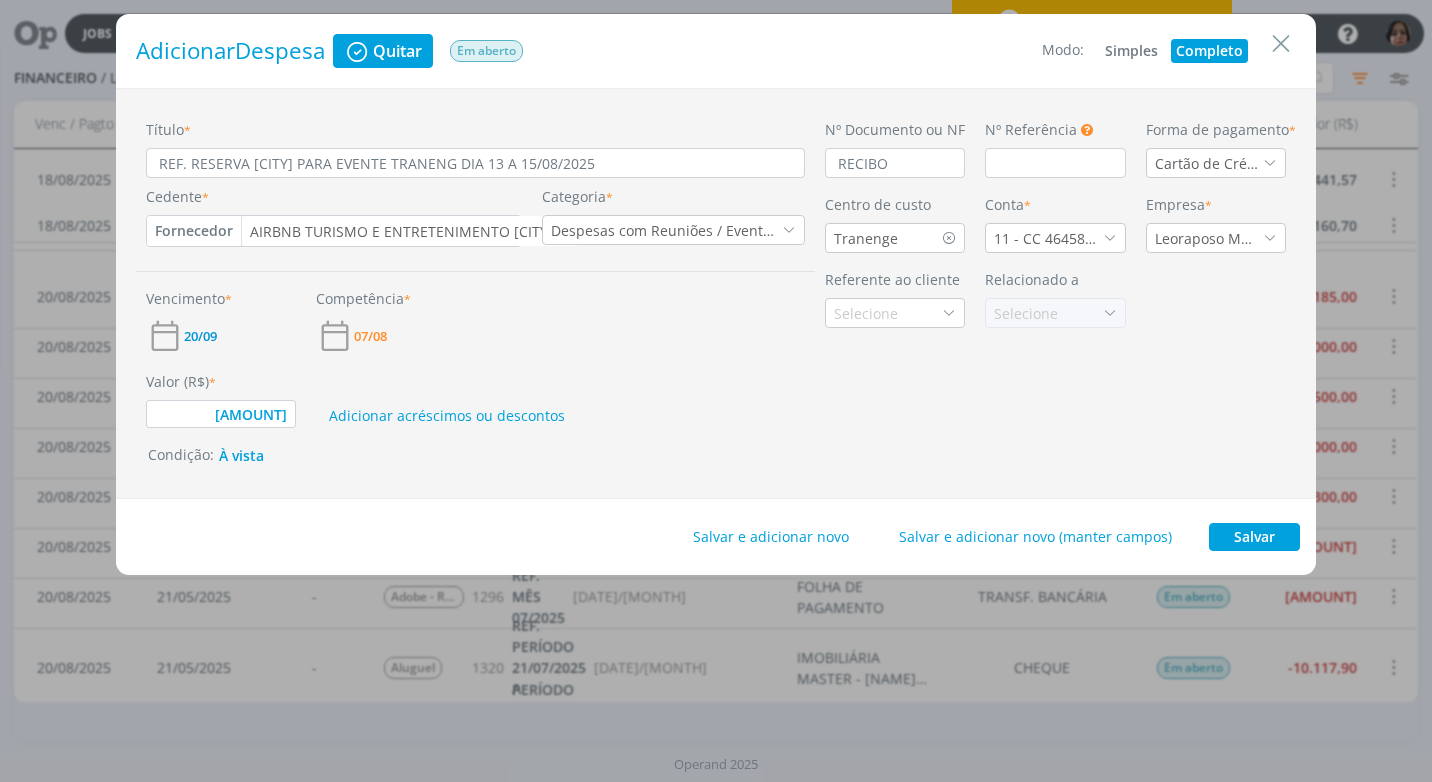 type on "[AMOUNT]" 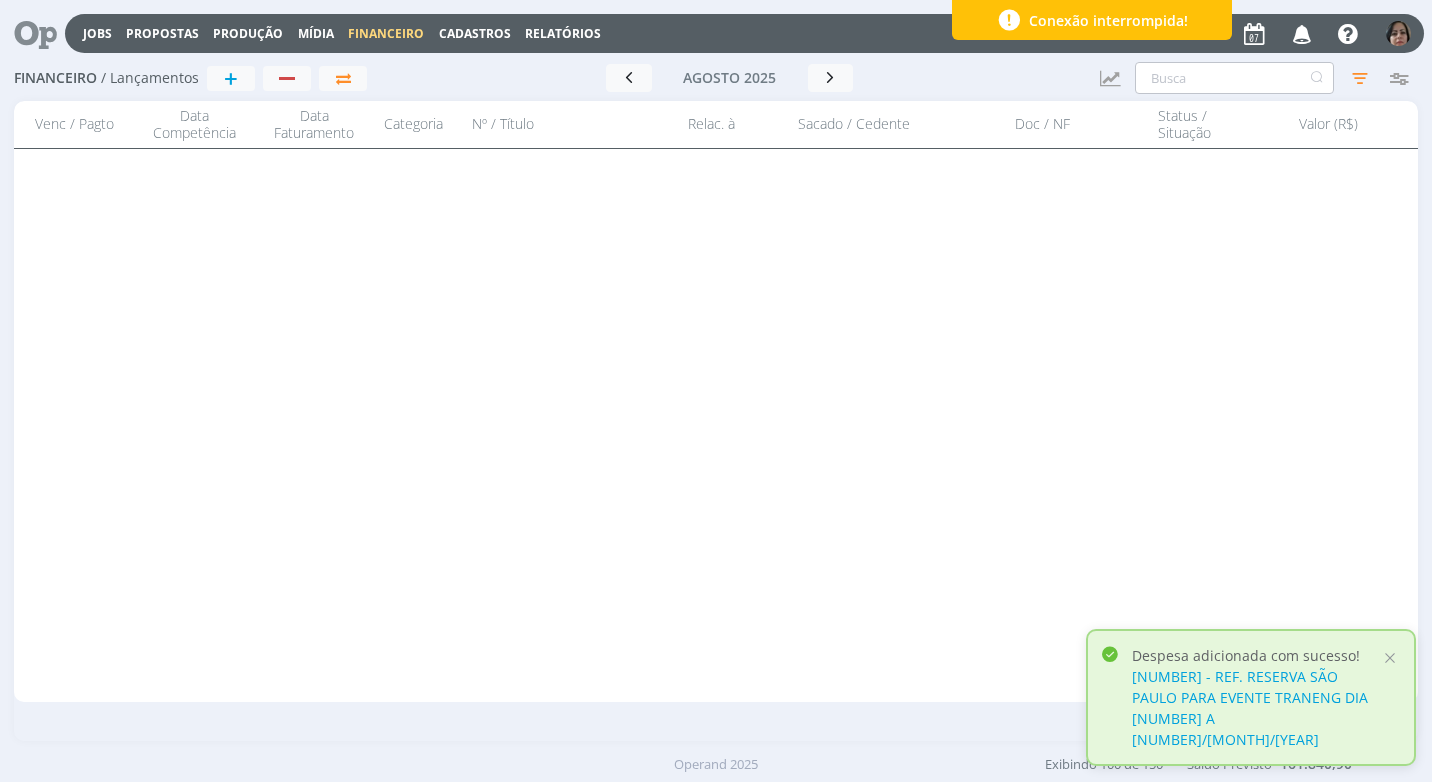 scroll, scrollTop: 0, scrollLeft: 0, axis: both 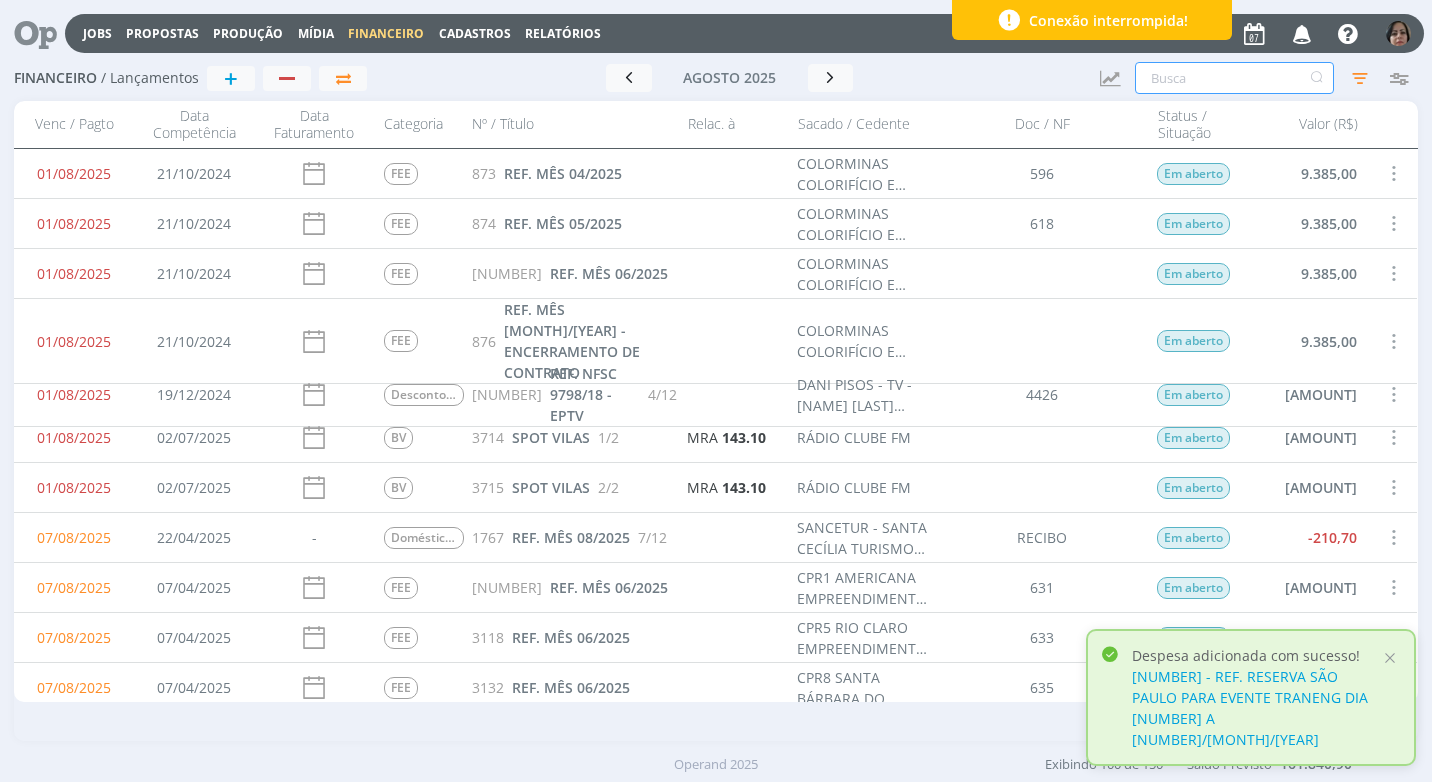 click at bounding box center (1234, 78) 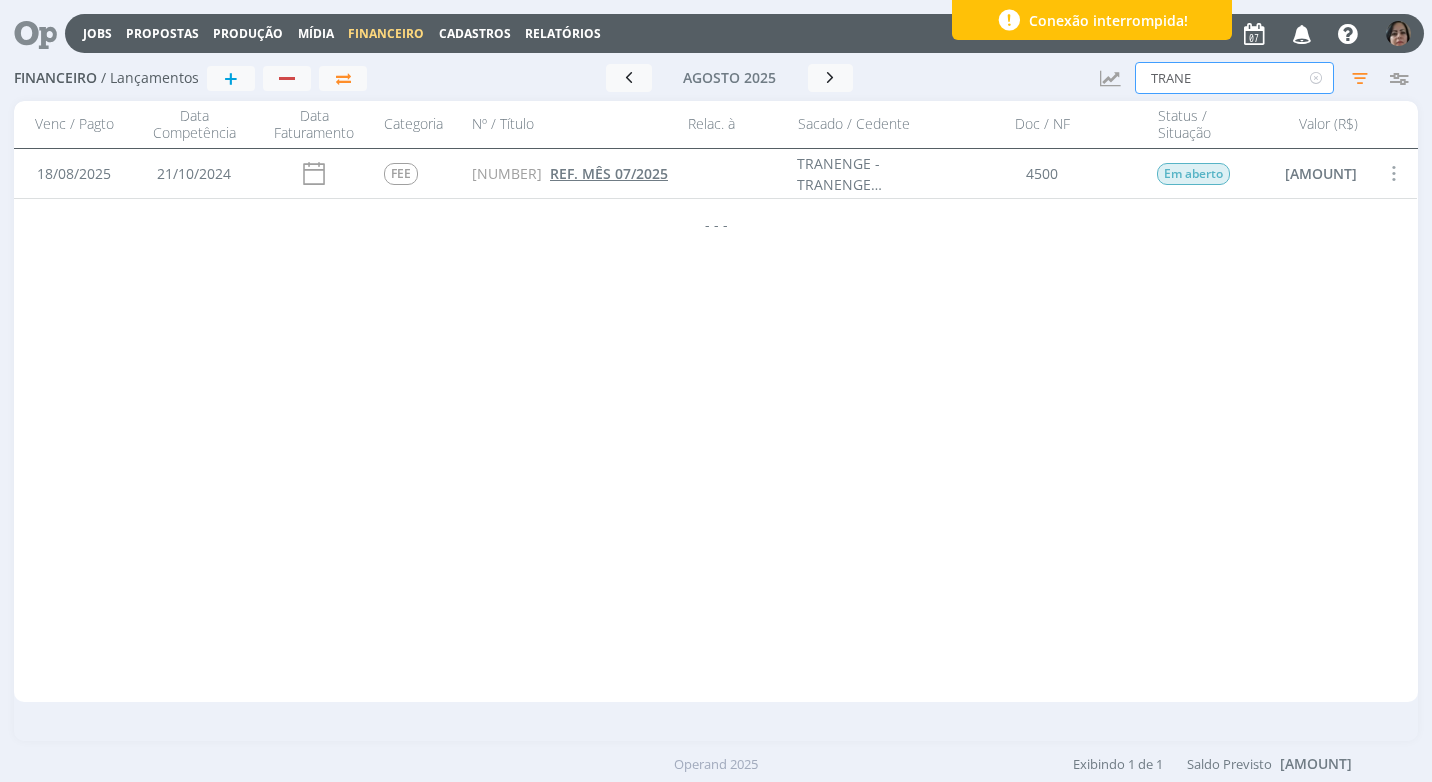 type on "TRANE" 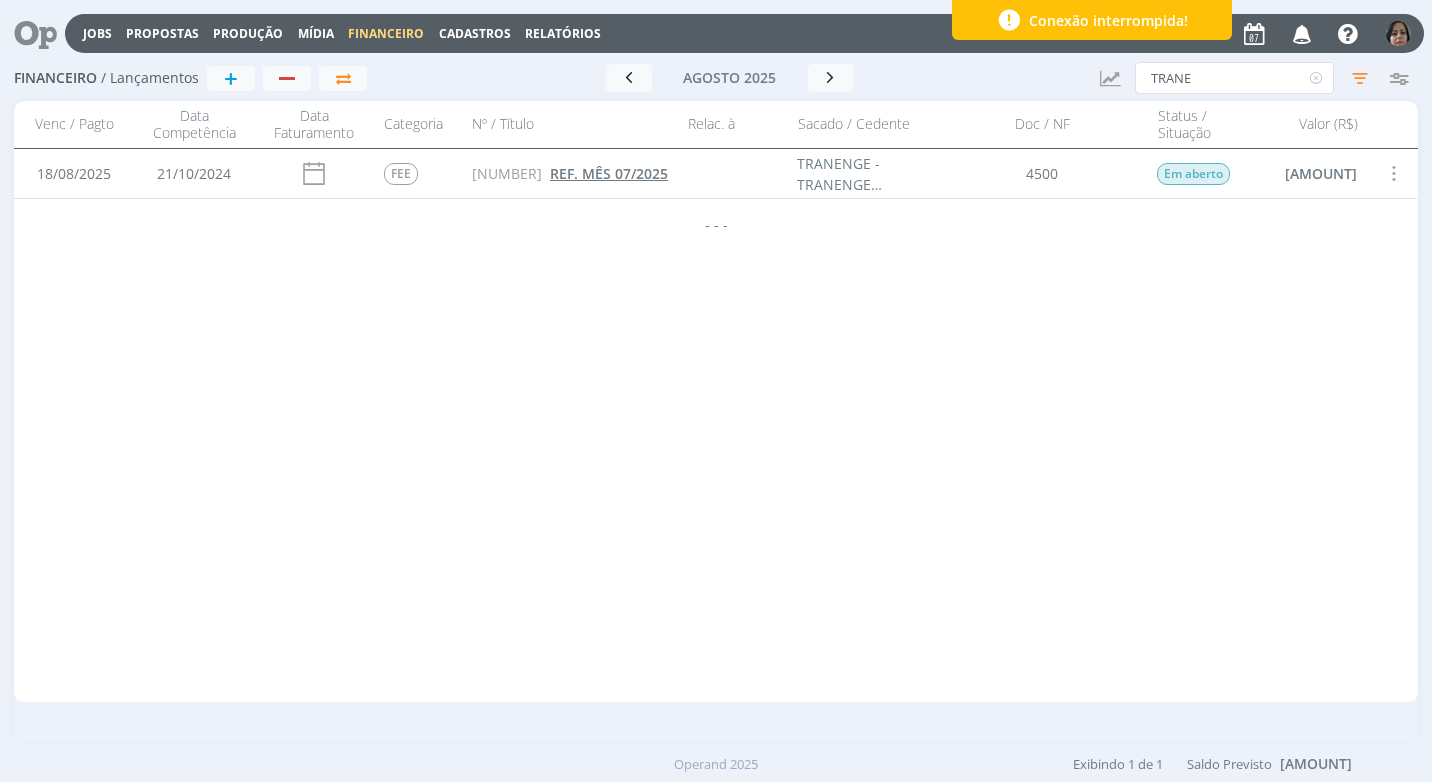 click on "REF. MÊS 07/2025" at bounding box center (609, 173) 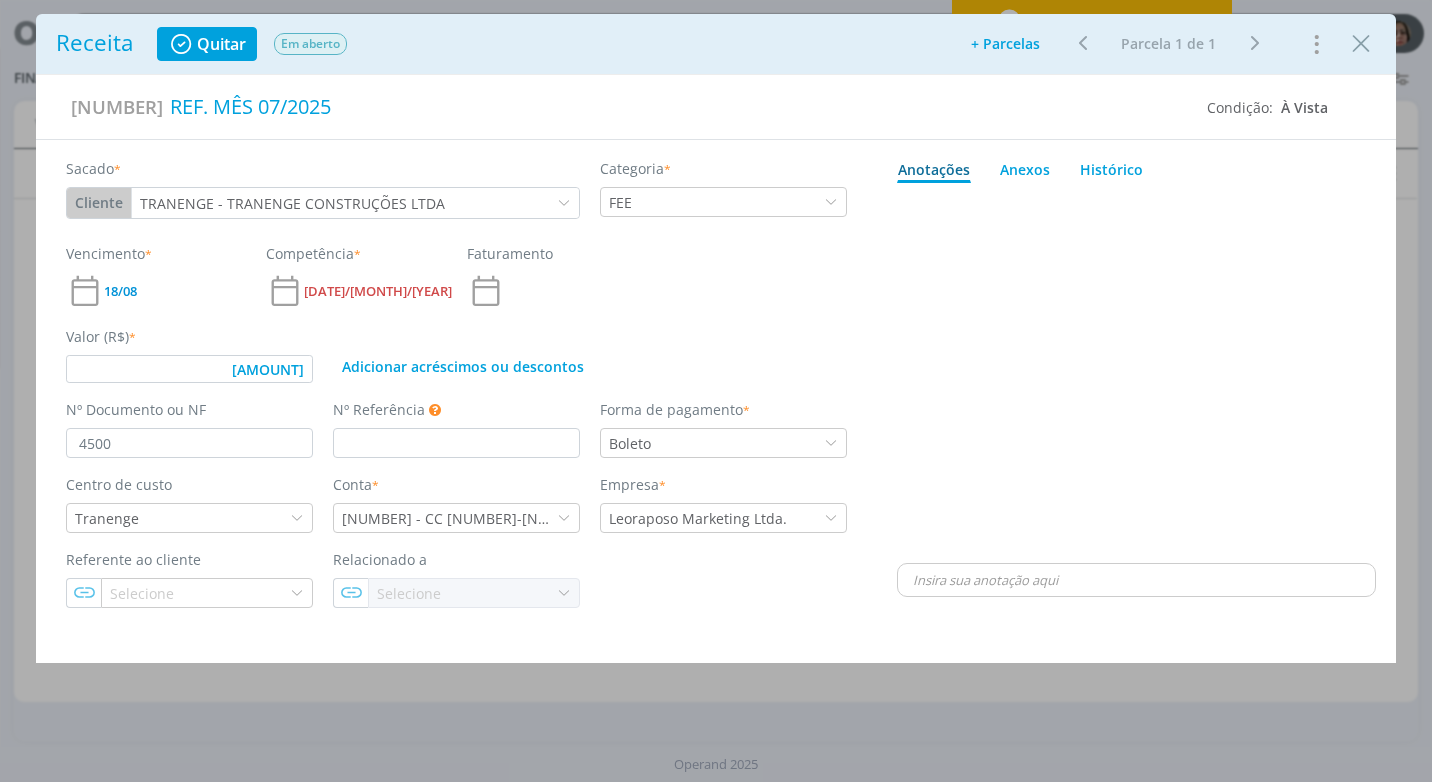 type on "[AMOUNT]" 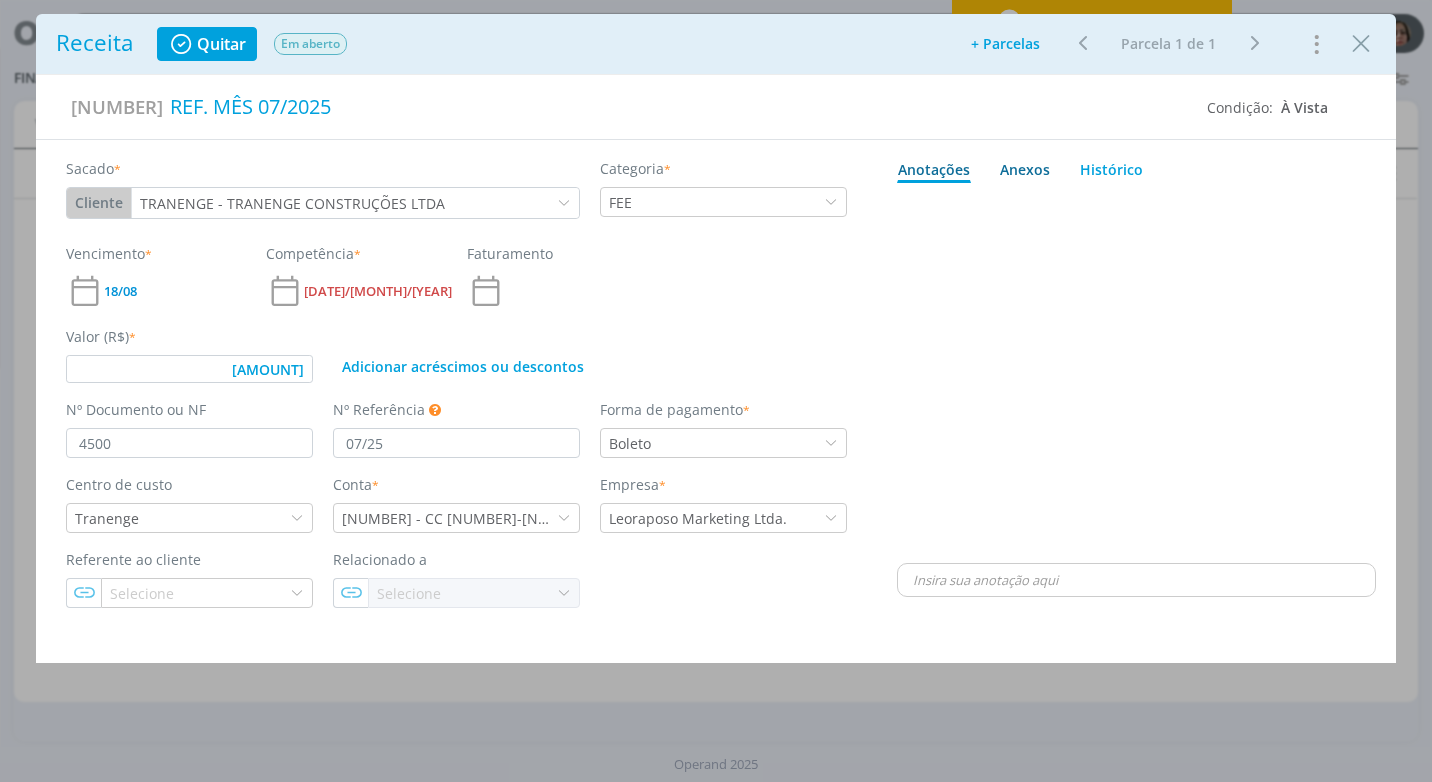 click on "Anexos
0" at bounding box center (1025, 169) 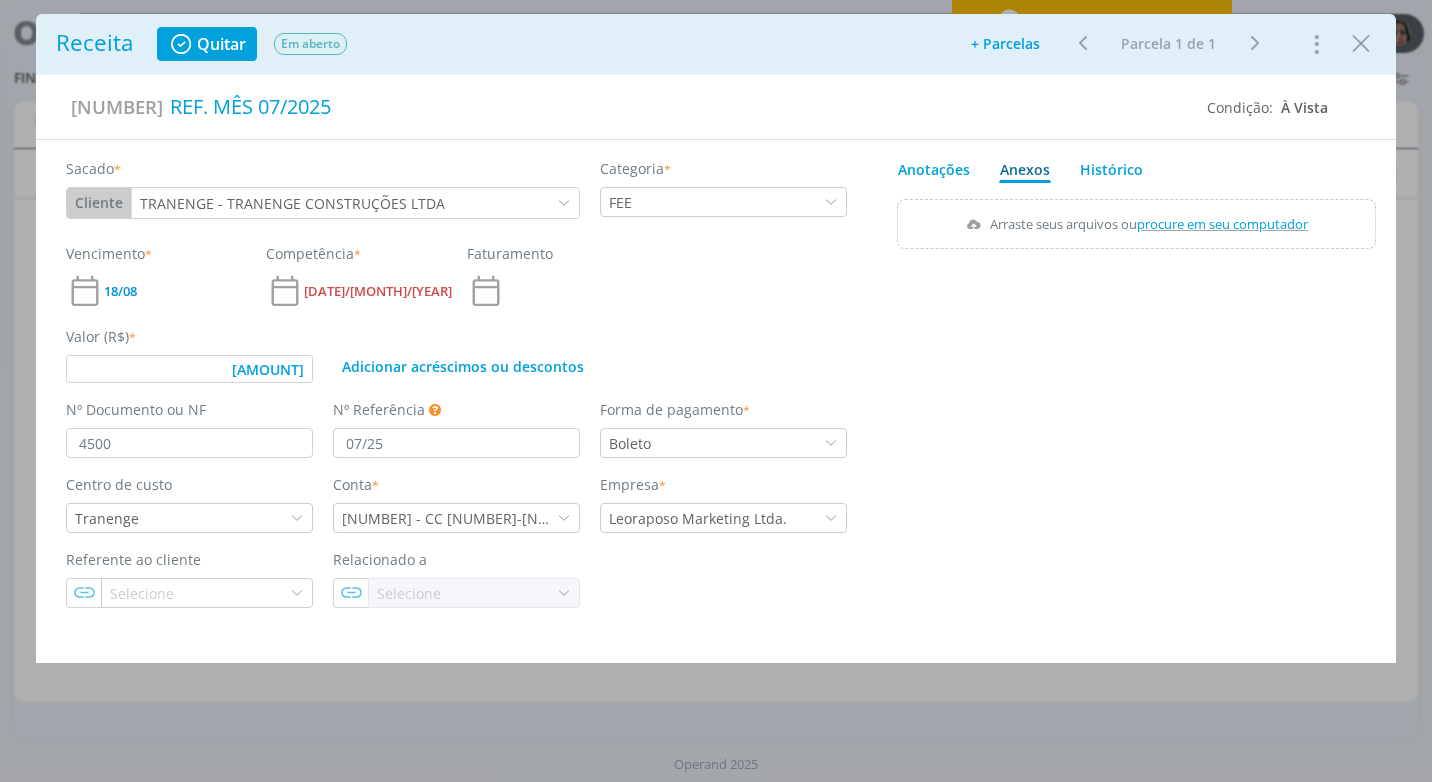 click on "procure em seu computador" at bounding box center (1223, 224) 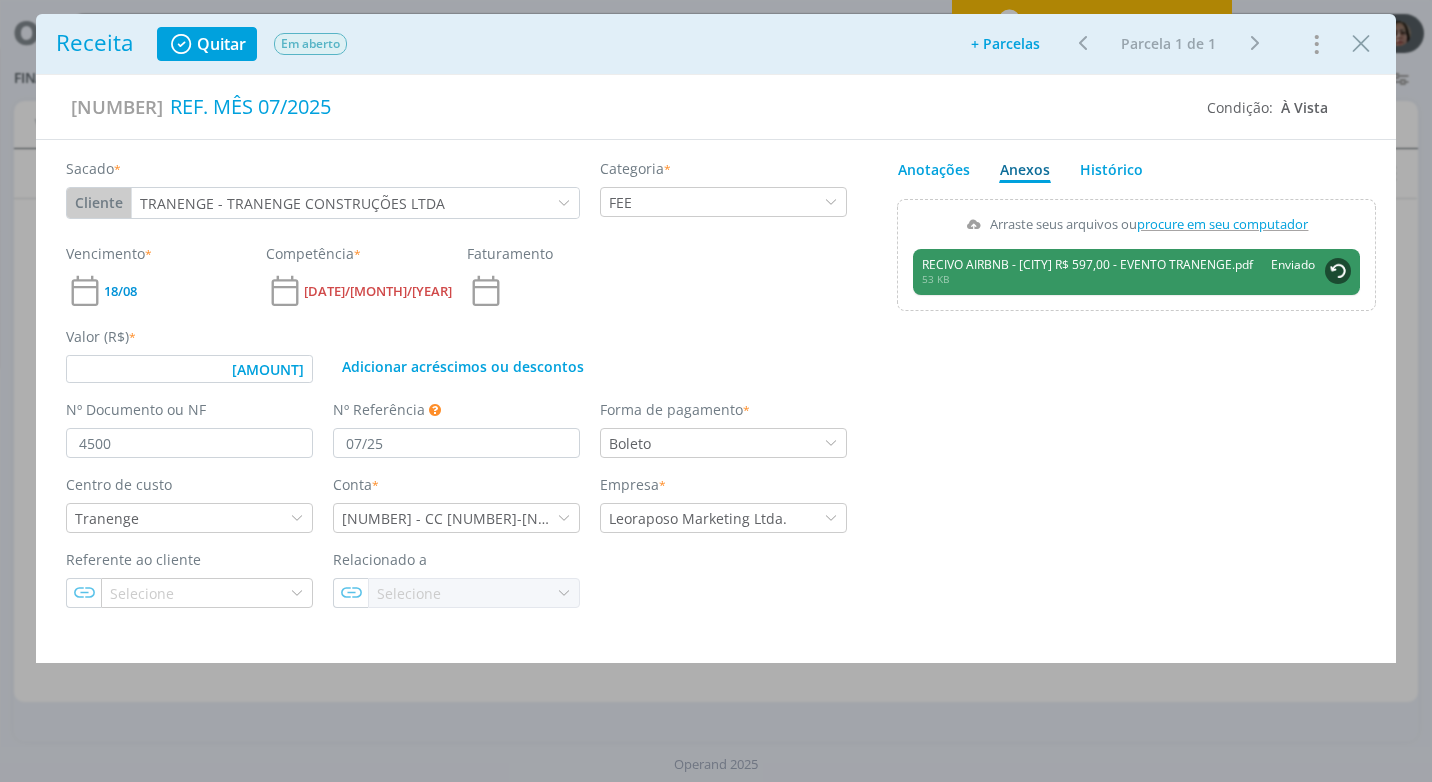 type on "[AMOUNT]" 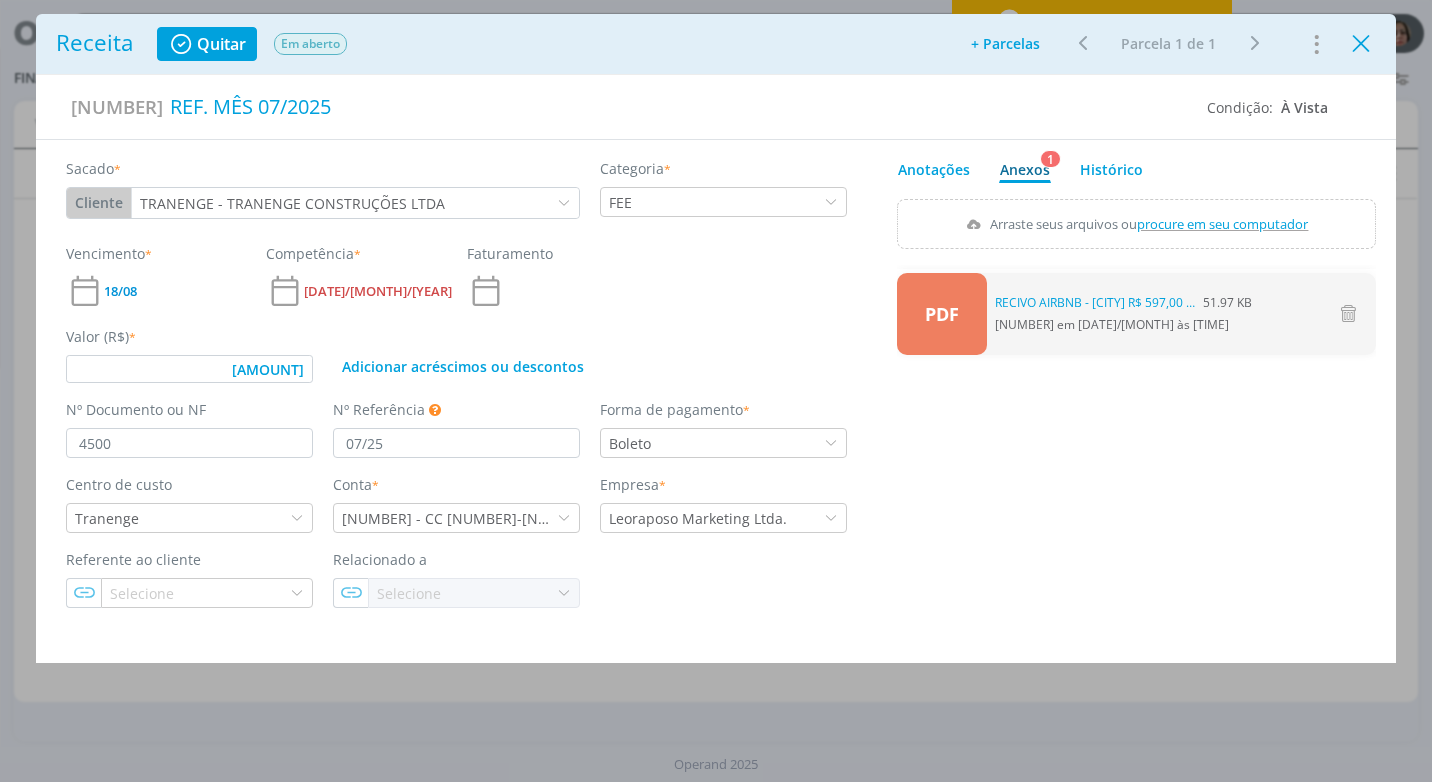 click at bounding box center [1361, 44] 